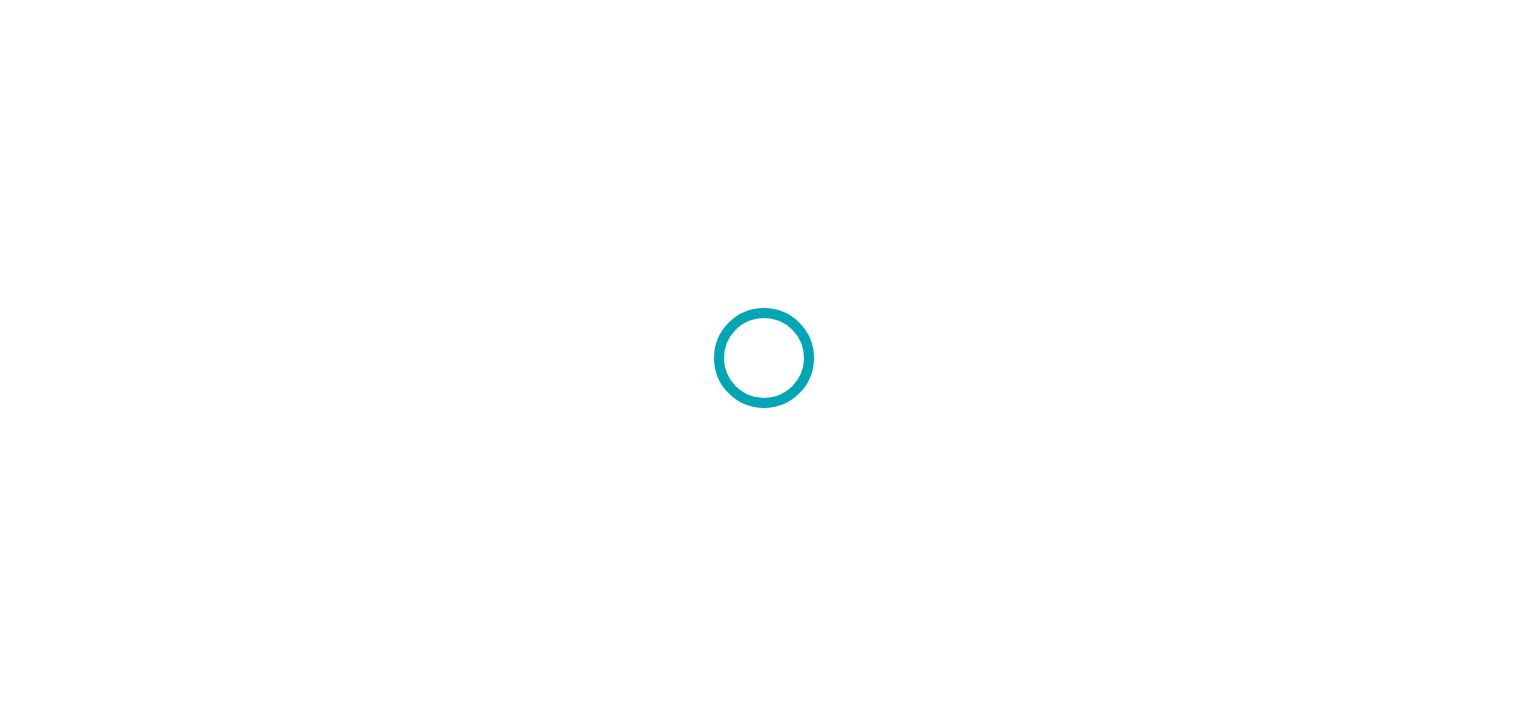 scroll, scrollTop: 0, scrollLeft: 0, axis: both 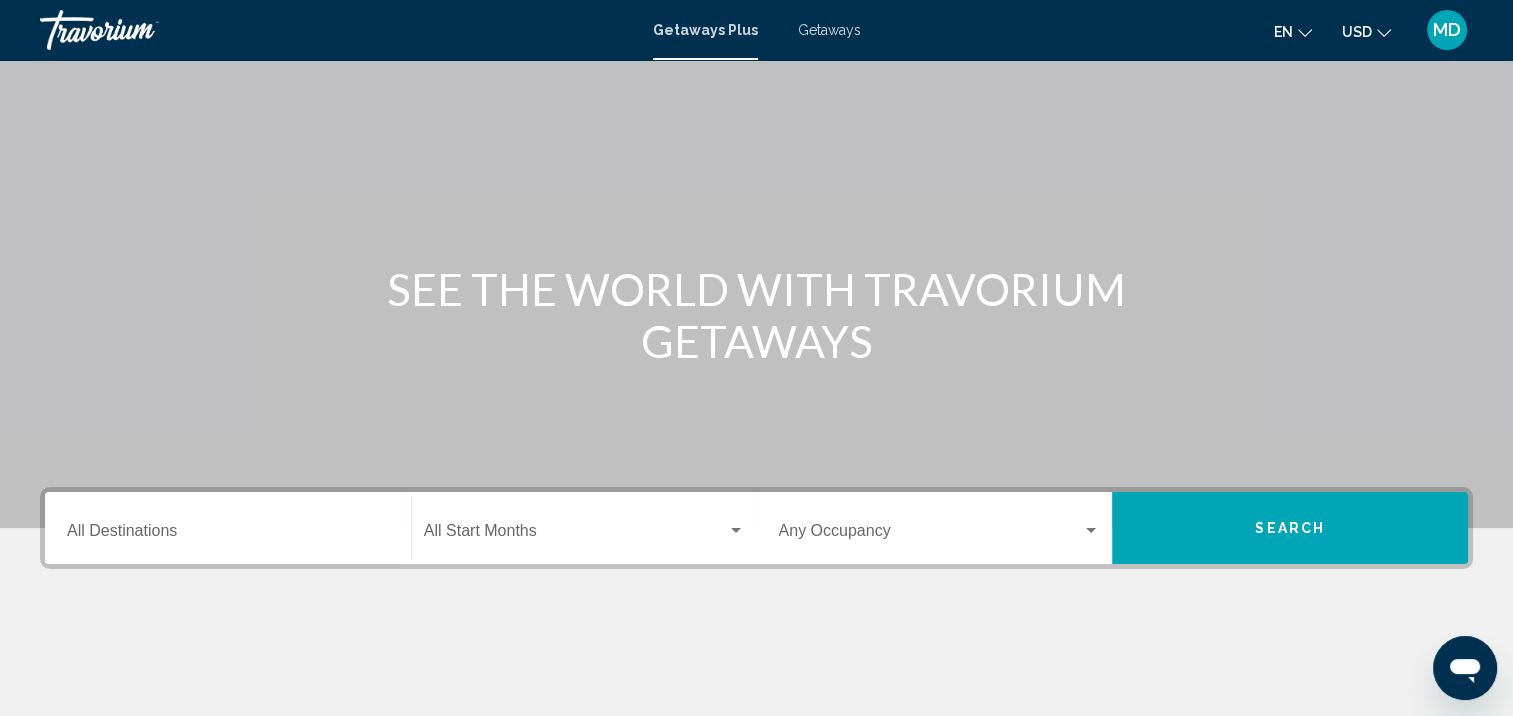 click 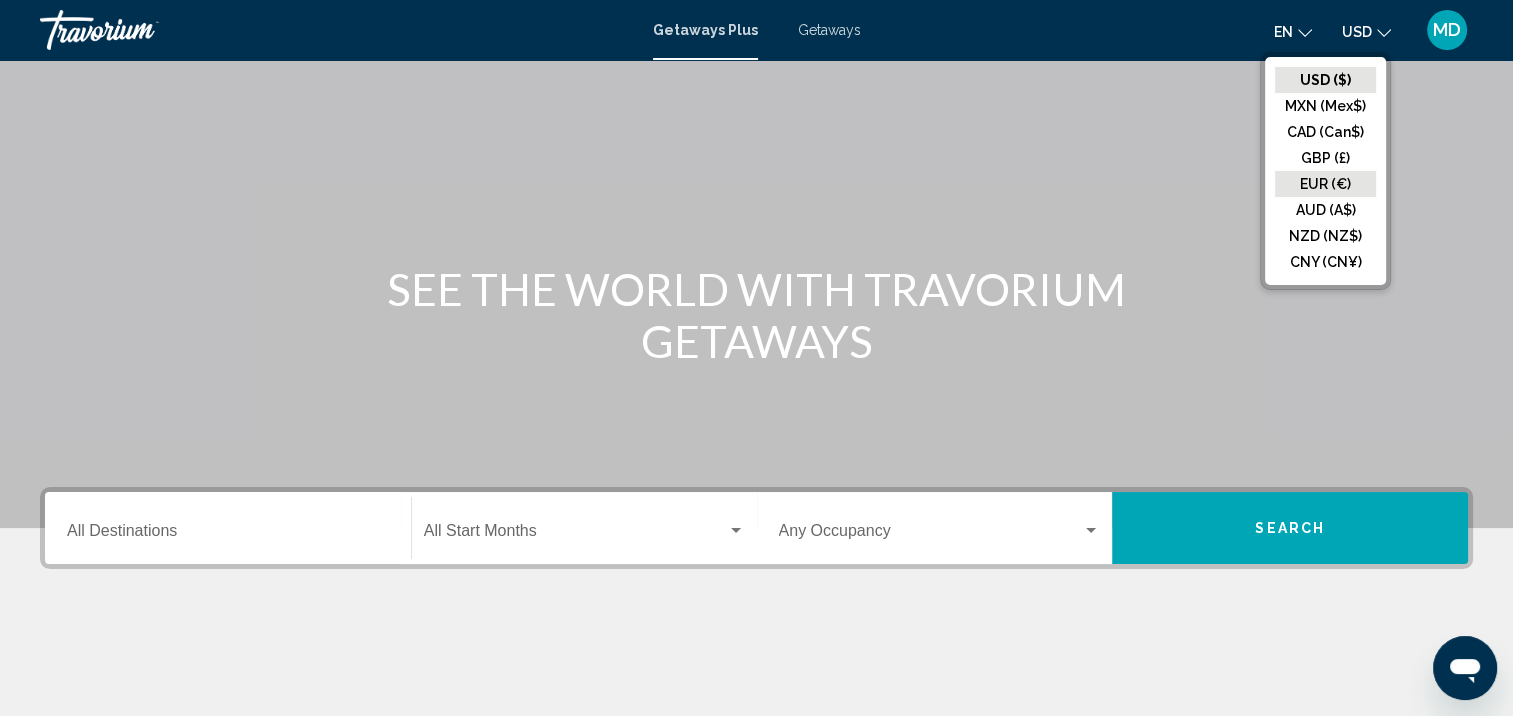 click on "EUR (€)" 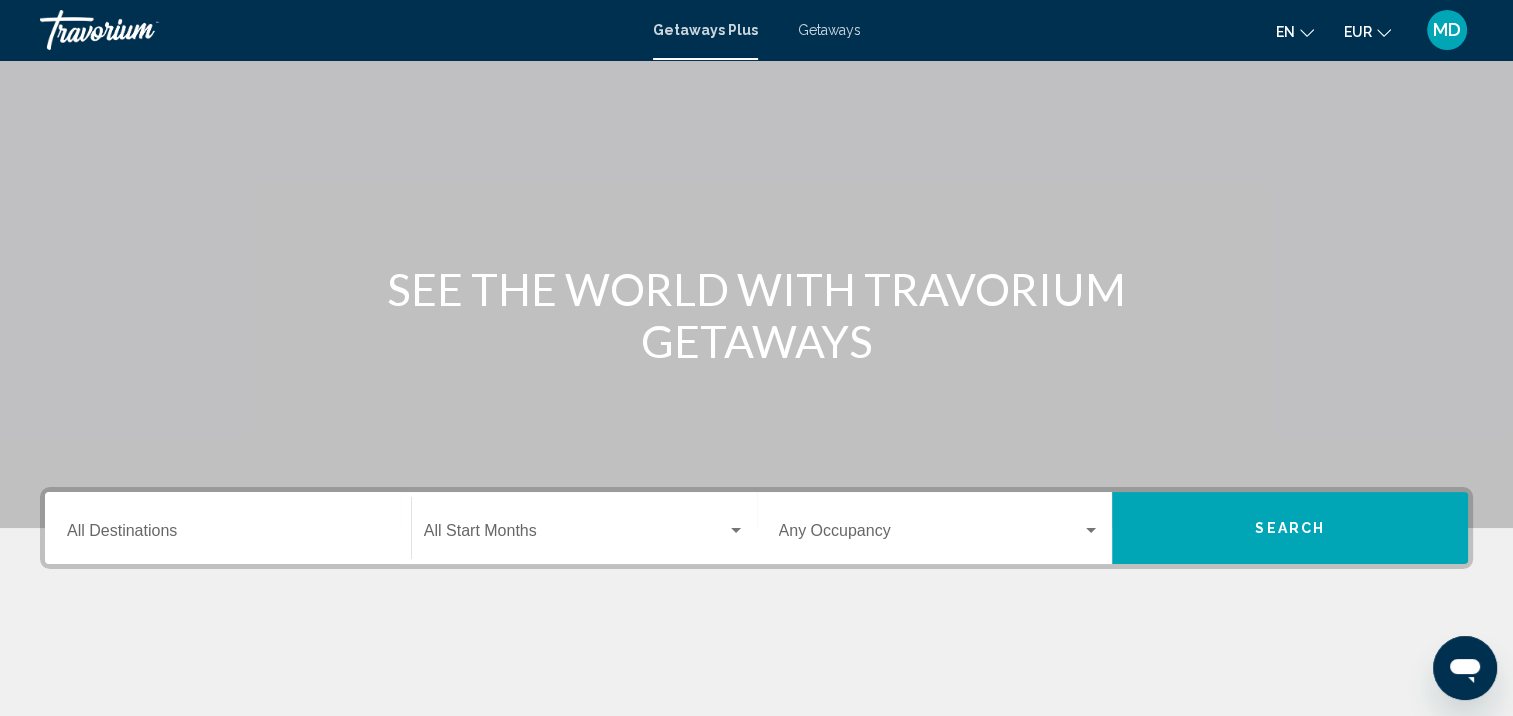 click on "Destination All Destinations" at bounding box center (228, 535) 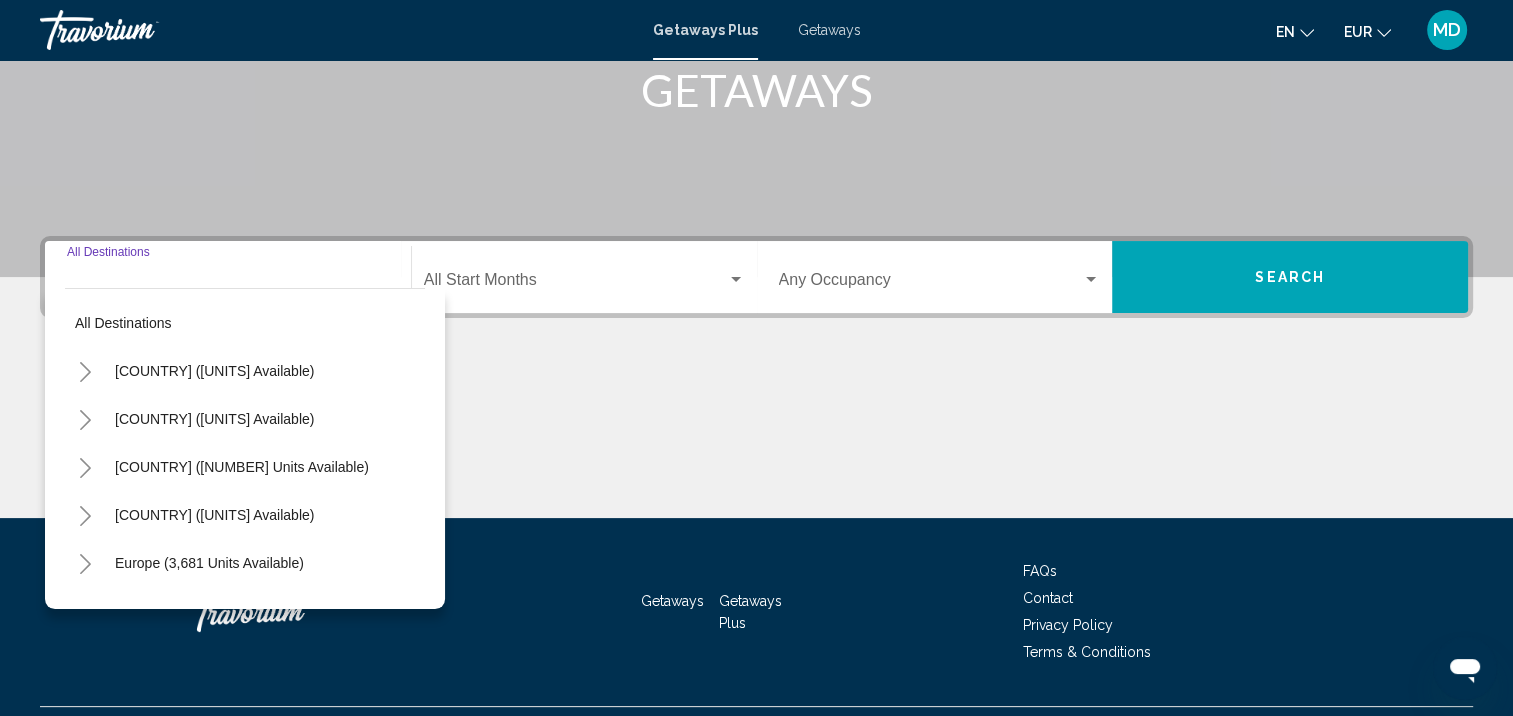 scroll, scrollTop: 369, scrollLeft: 0, axis: vertical 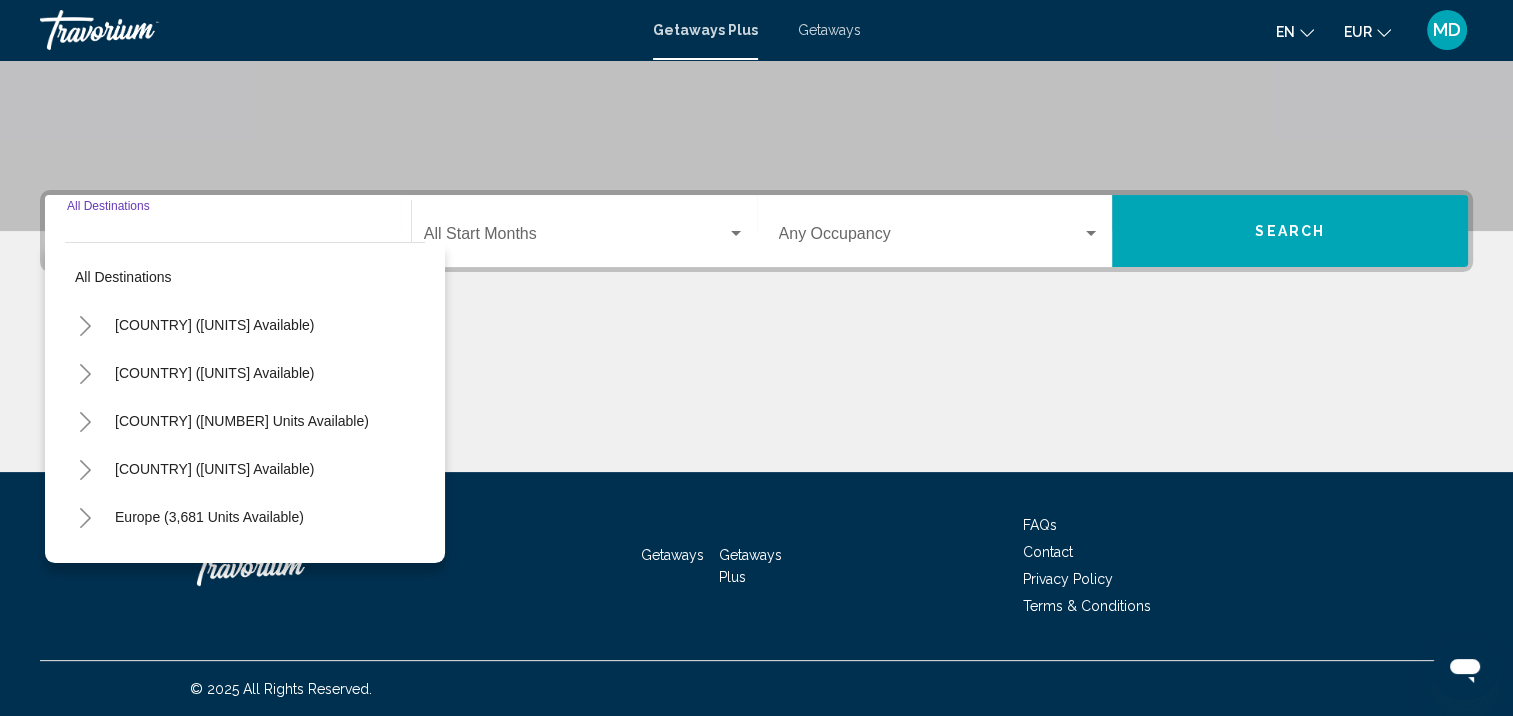 click on "Destination All Destinations" at bounding box center (228, 231) 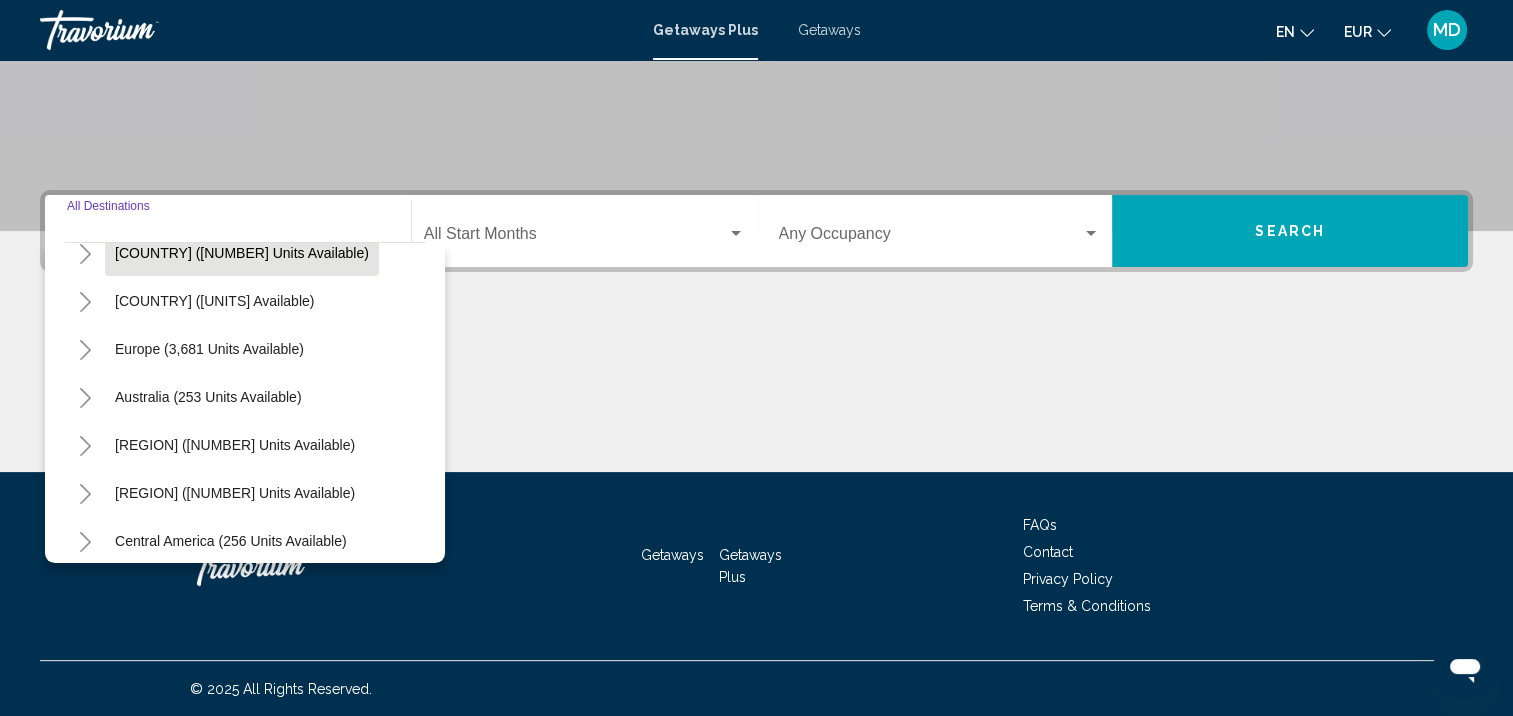 scroll, scrollTop: 188, scrollLeft: 0, axis: vertical 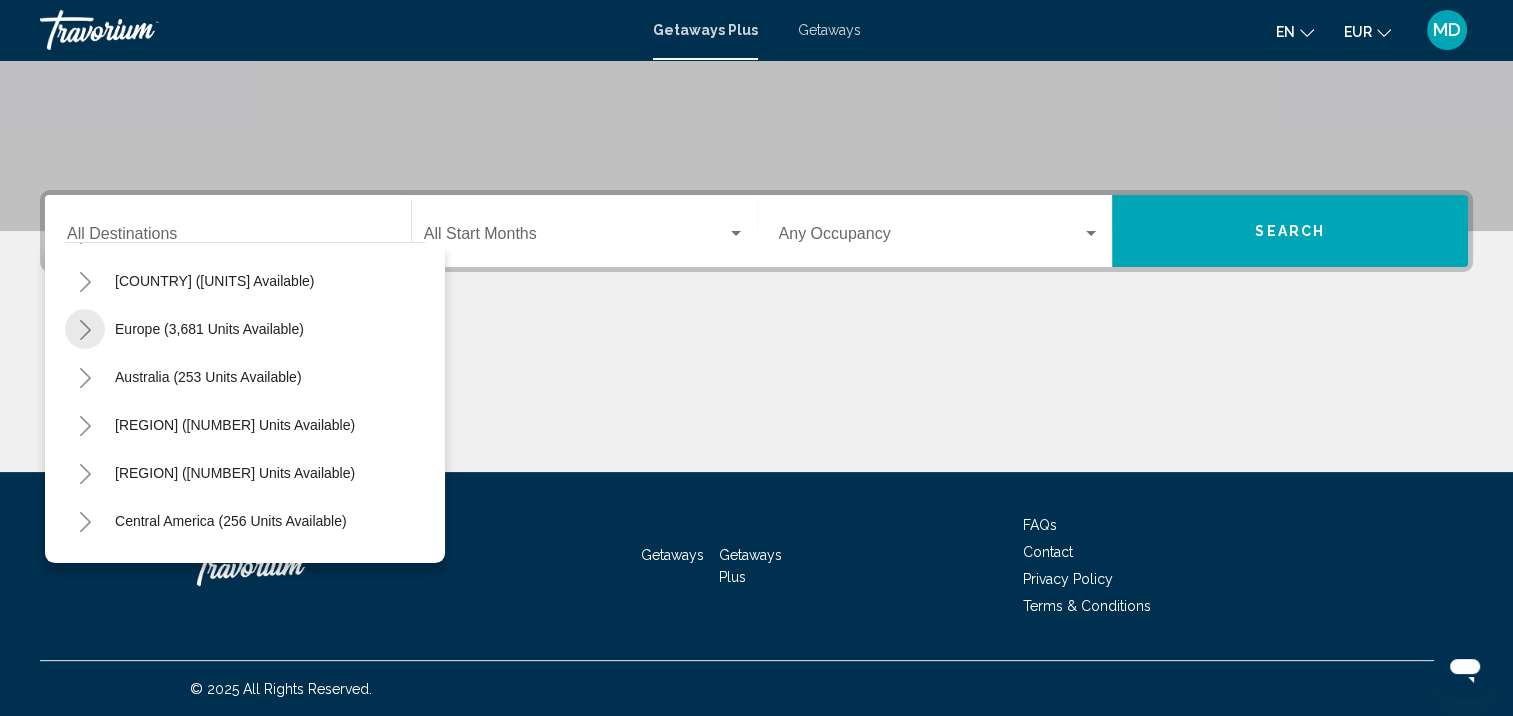 click 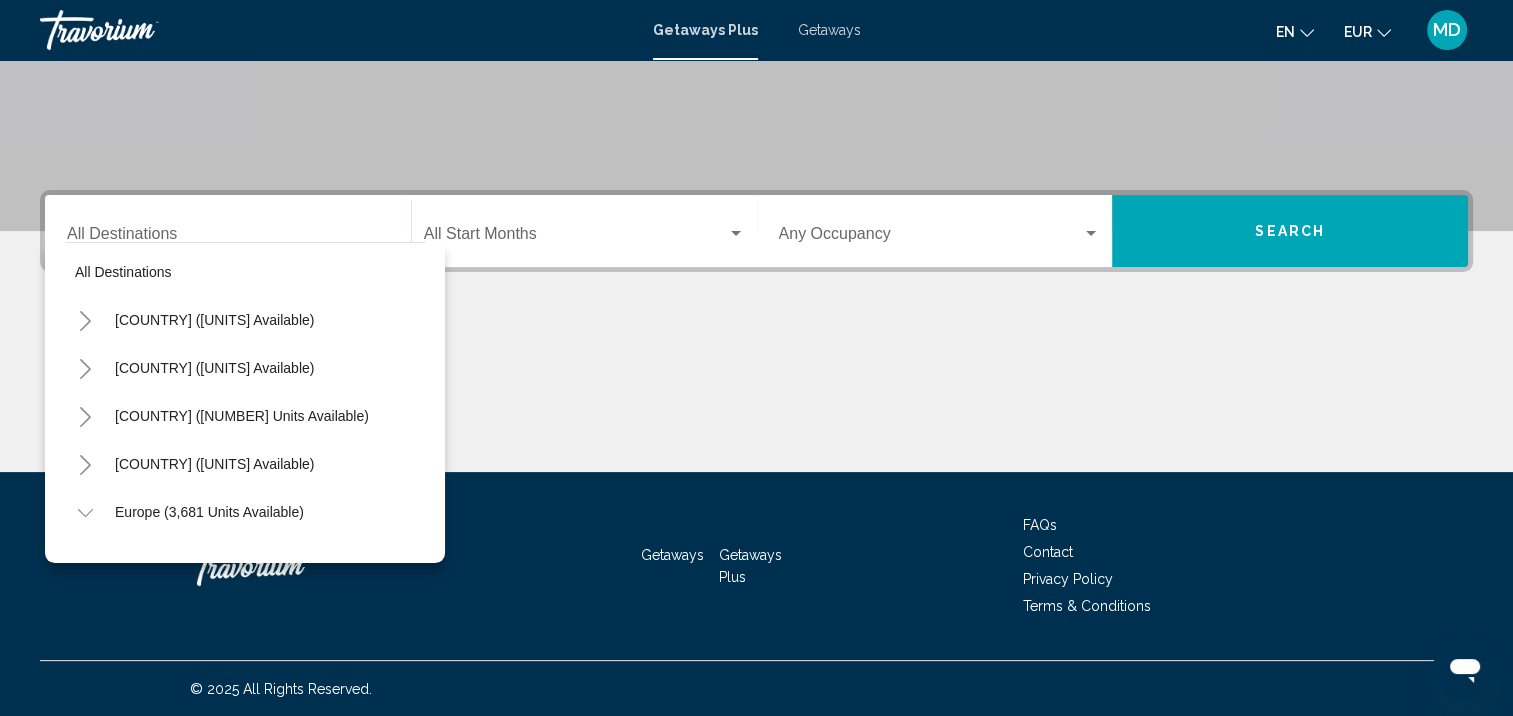 scroll, scrollTop: 0, scrollLeft: 2, axis: horizontal 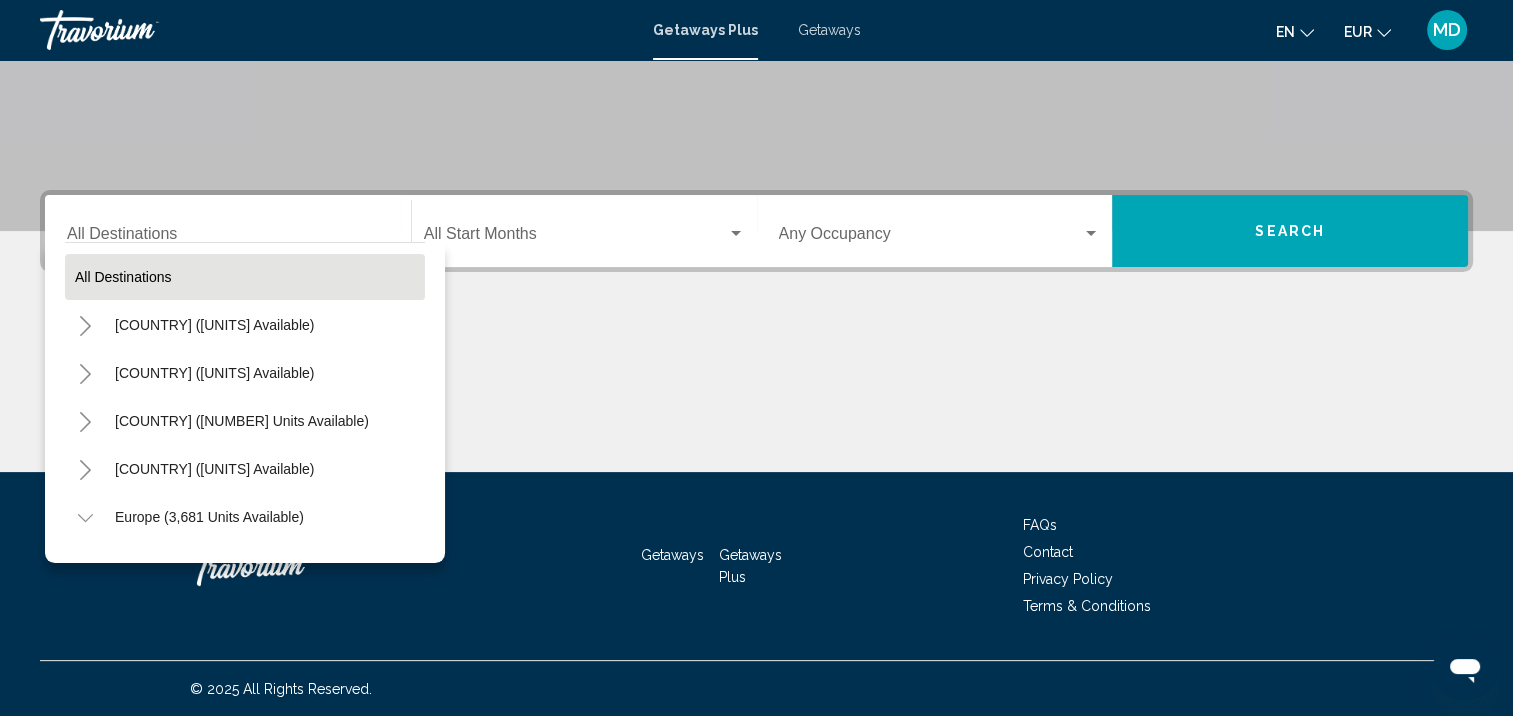 click on "All destinations" at bounding box center (123, 277) 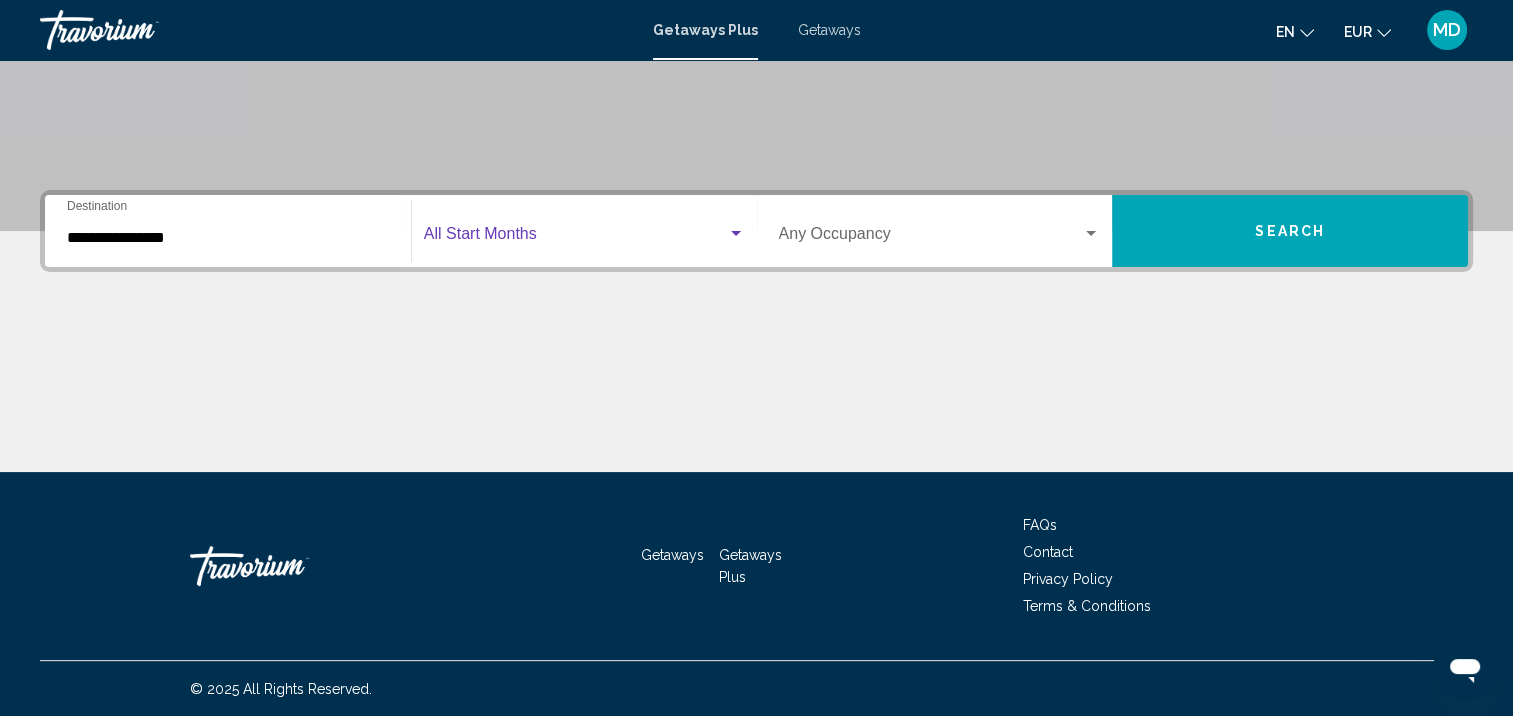 click at bounding box center [575, 238] 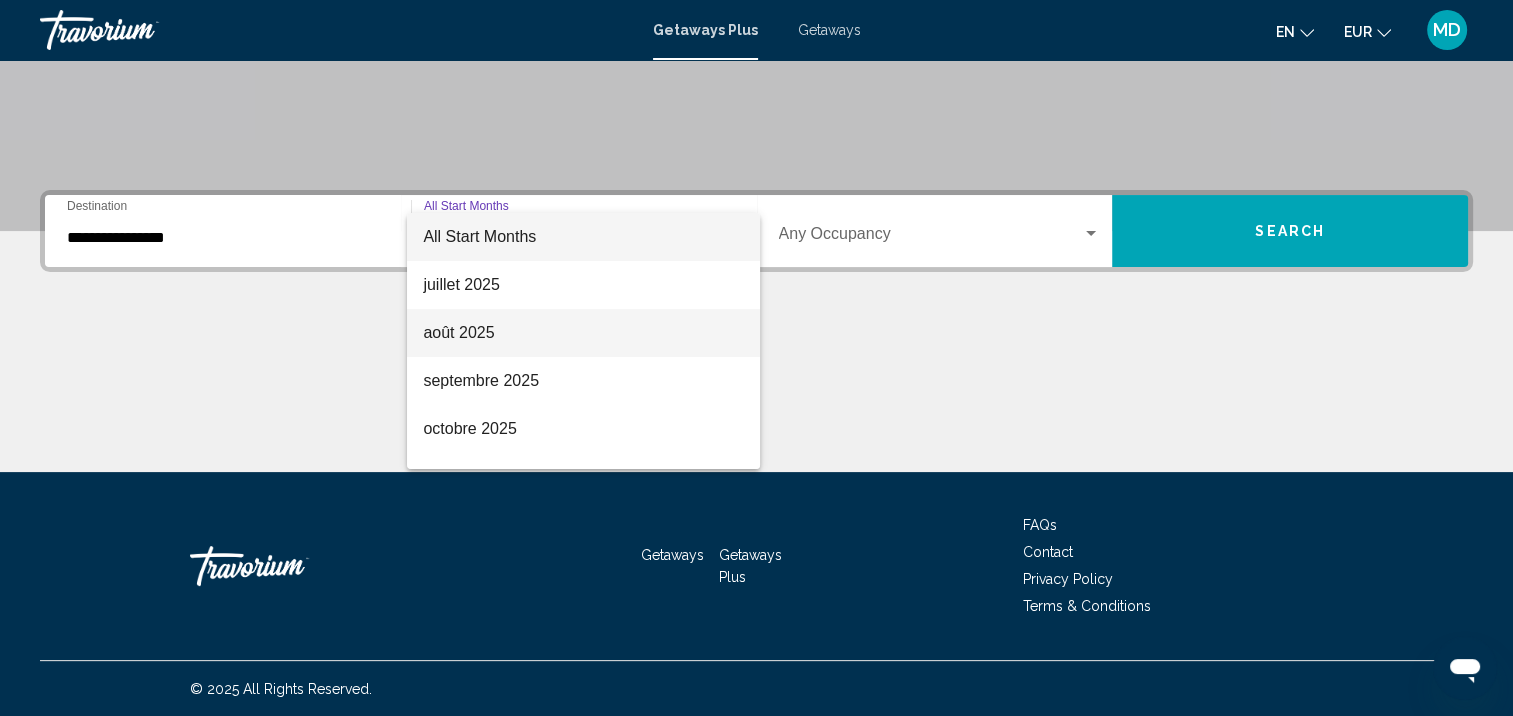 click on "août 2025" at bounding box center [583, 333] 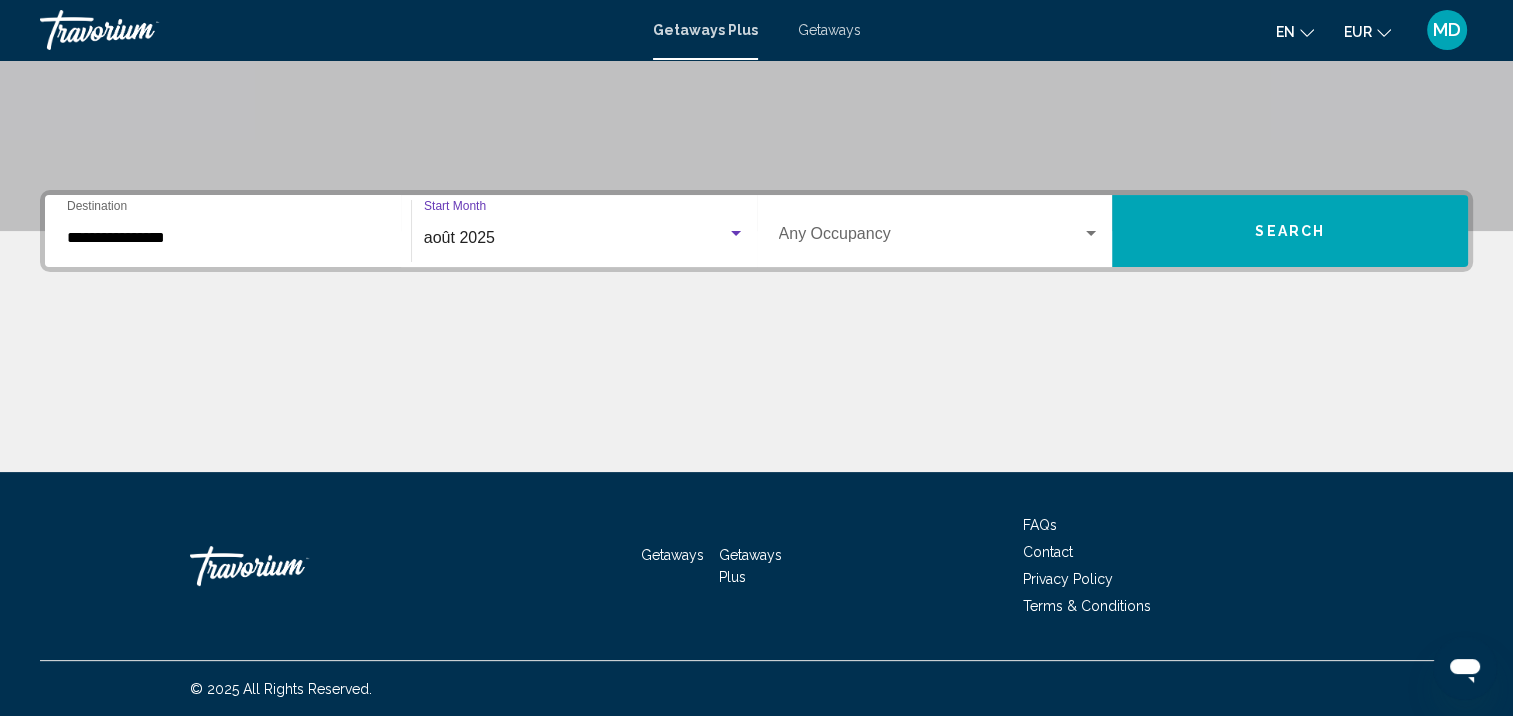 click on "Occupancy Any Occupancy" at bounding box center (940, 231) 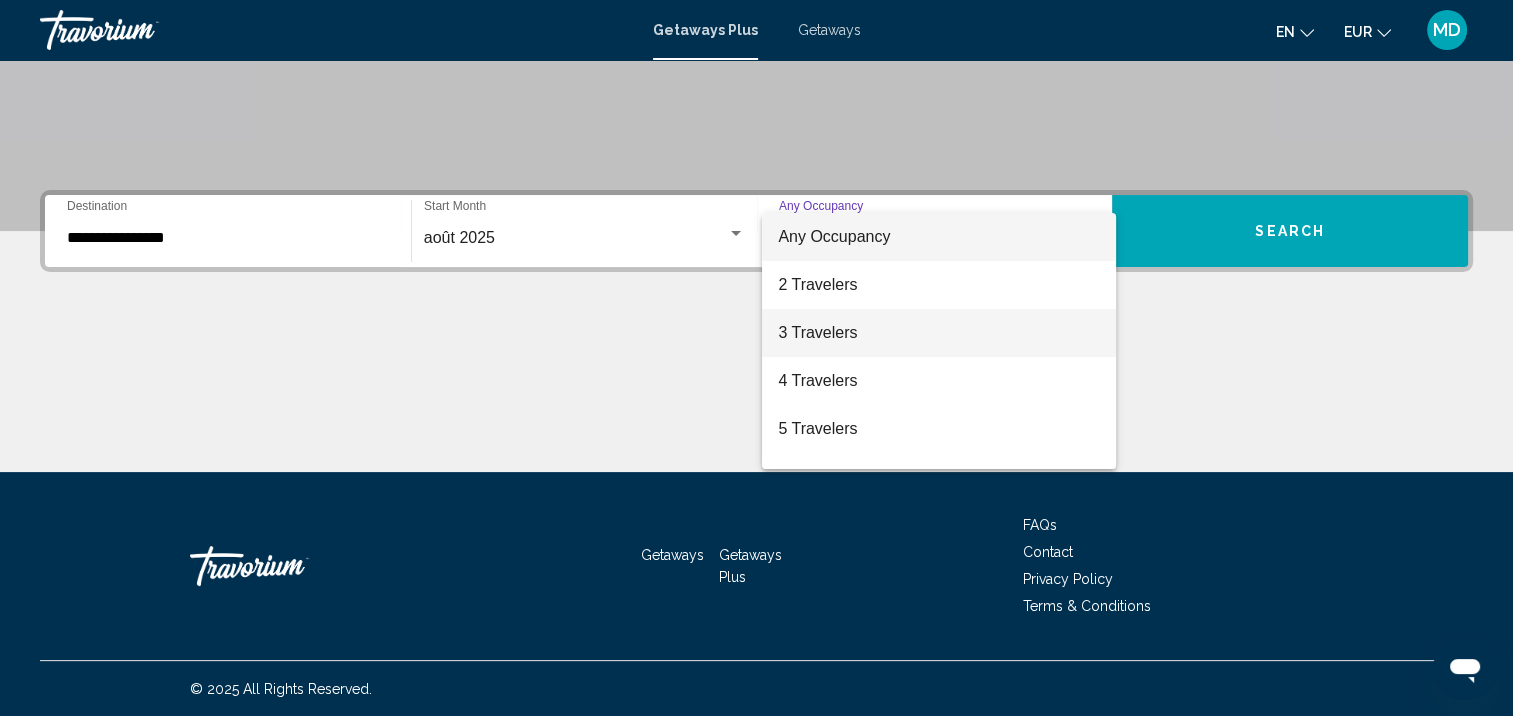 click on "3 Travelers" at bounding box center (939, 333) 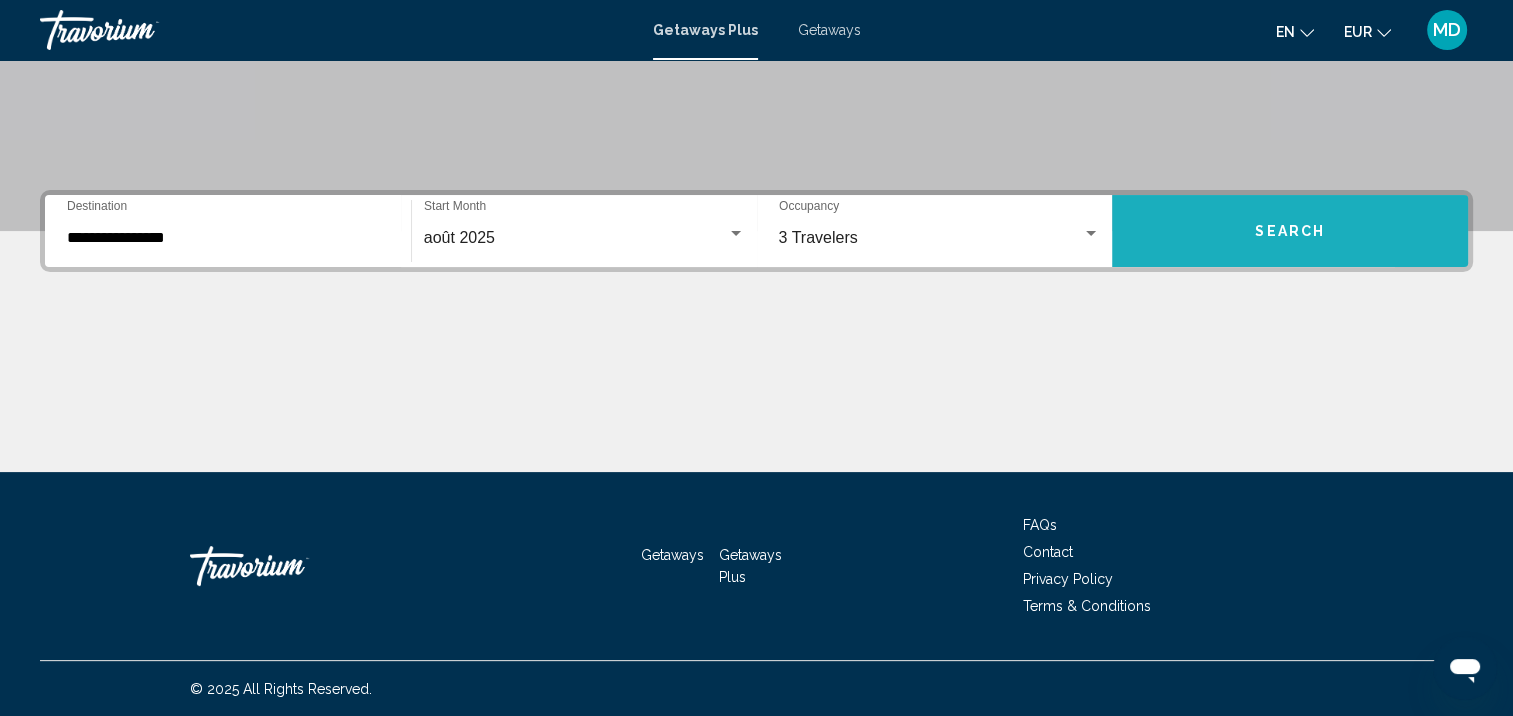 click on "Search" at bounding box center (1290, 231) 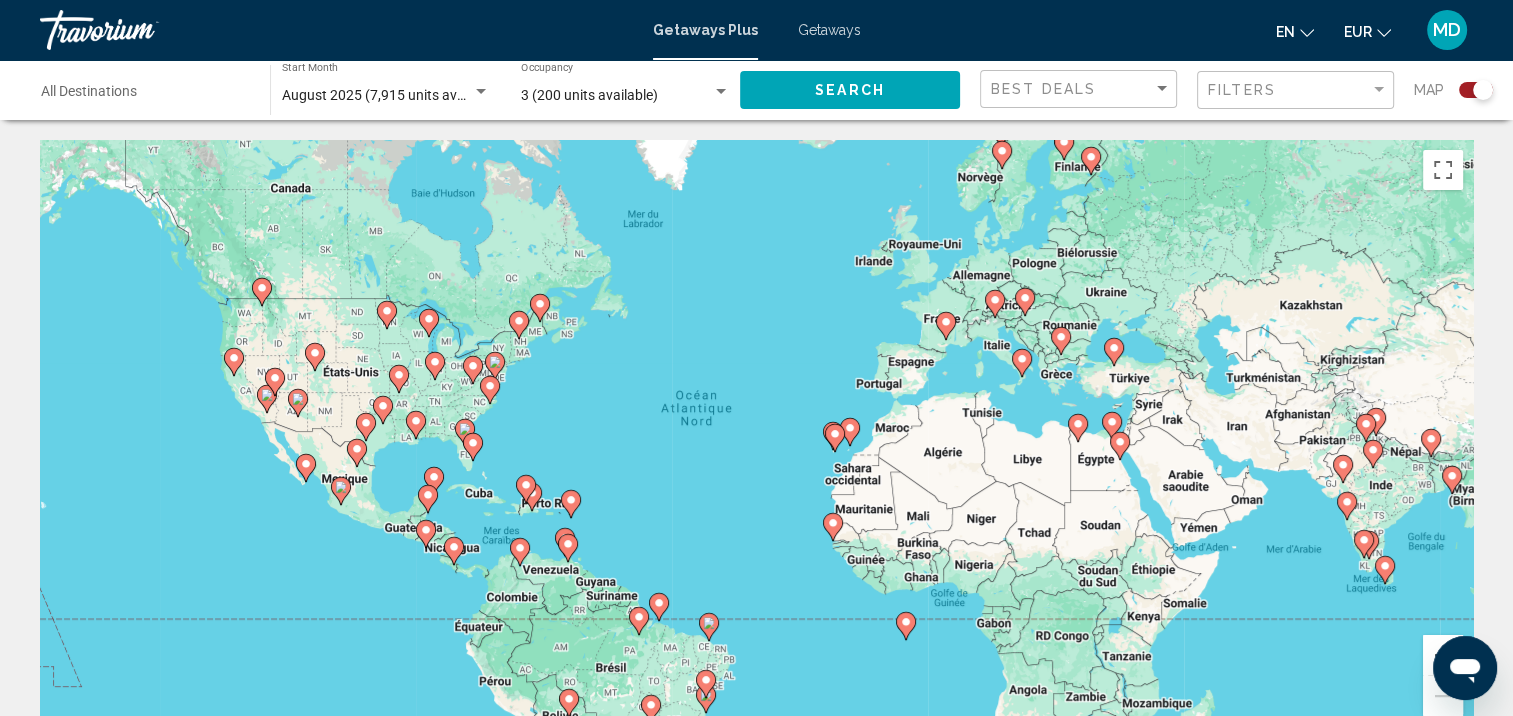 click 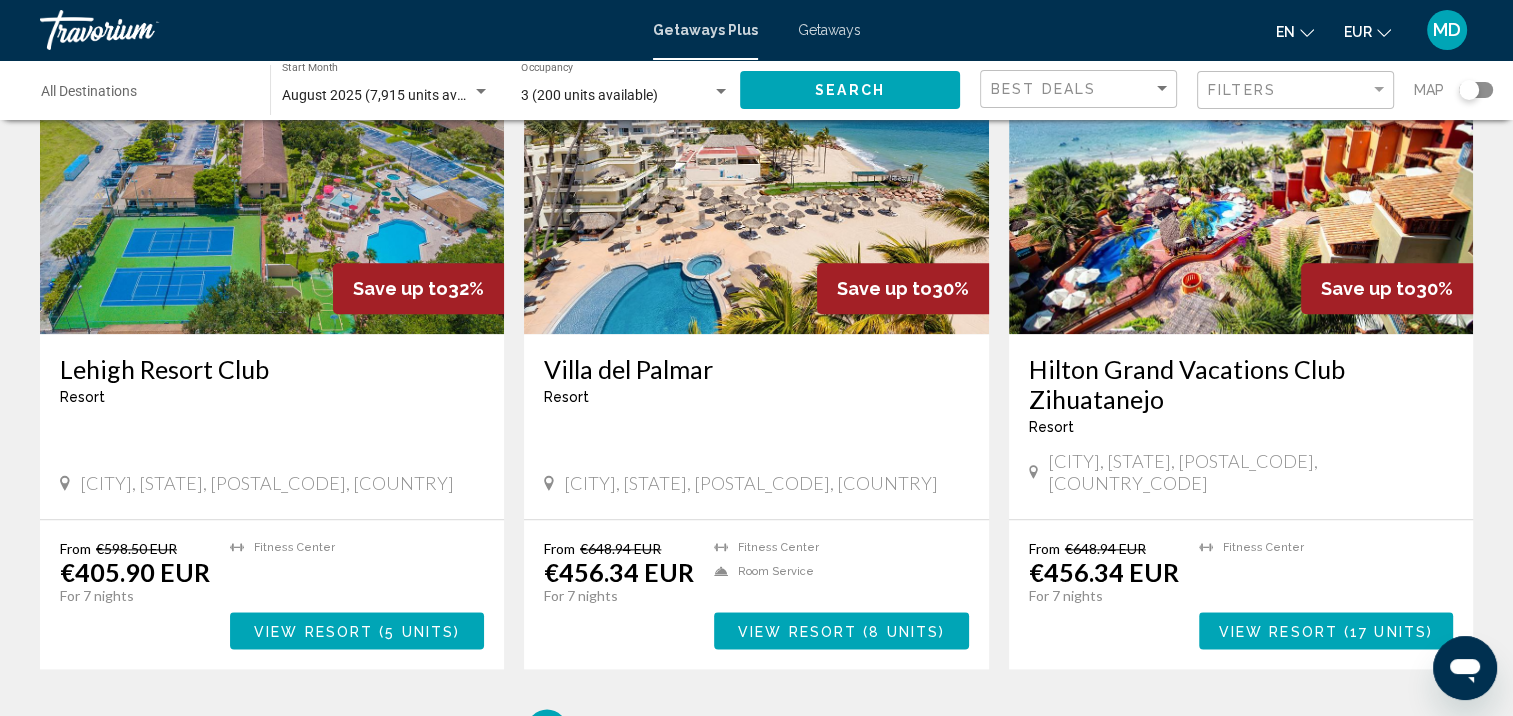 scroll, scrollTop: 2214, scrollLeft: 0, axis: vertical 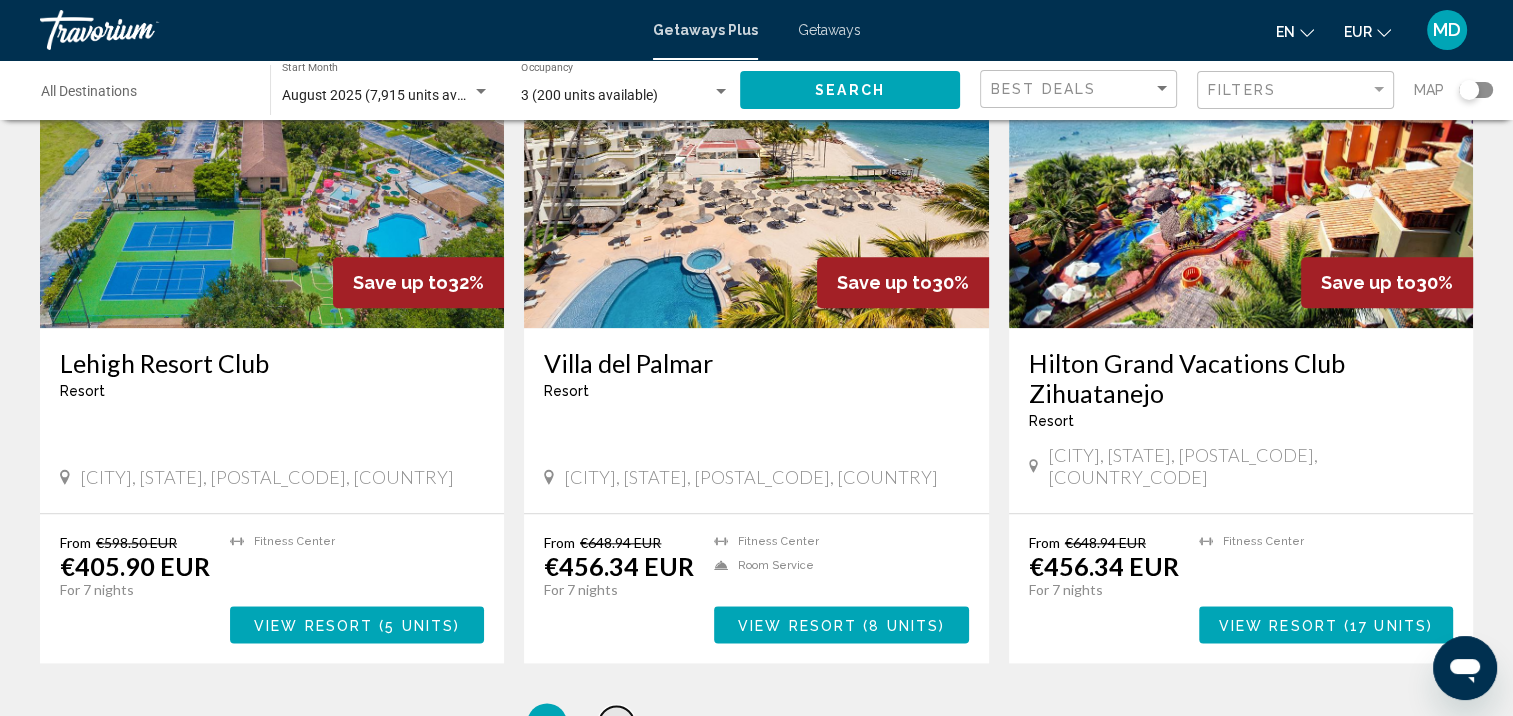 click on "page  2" at bounding box center [616, 723] 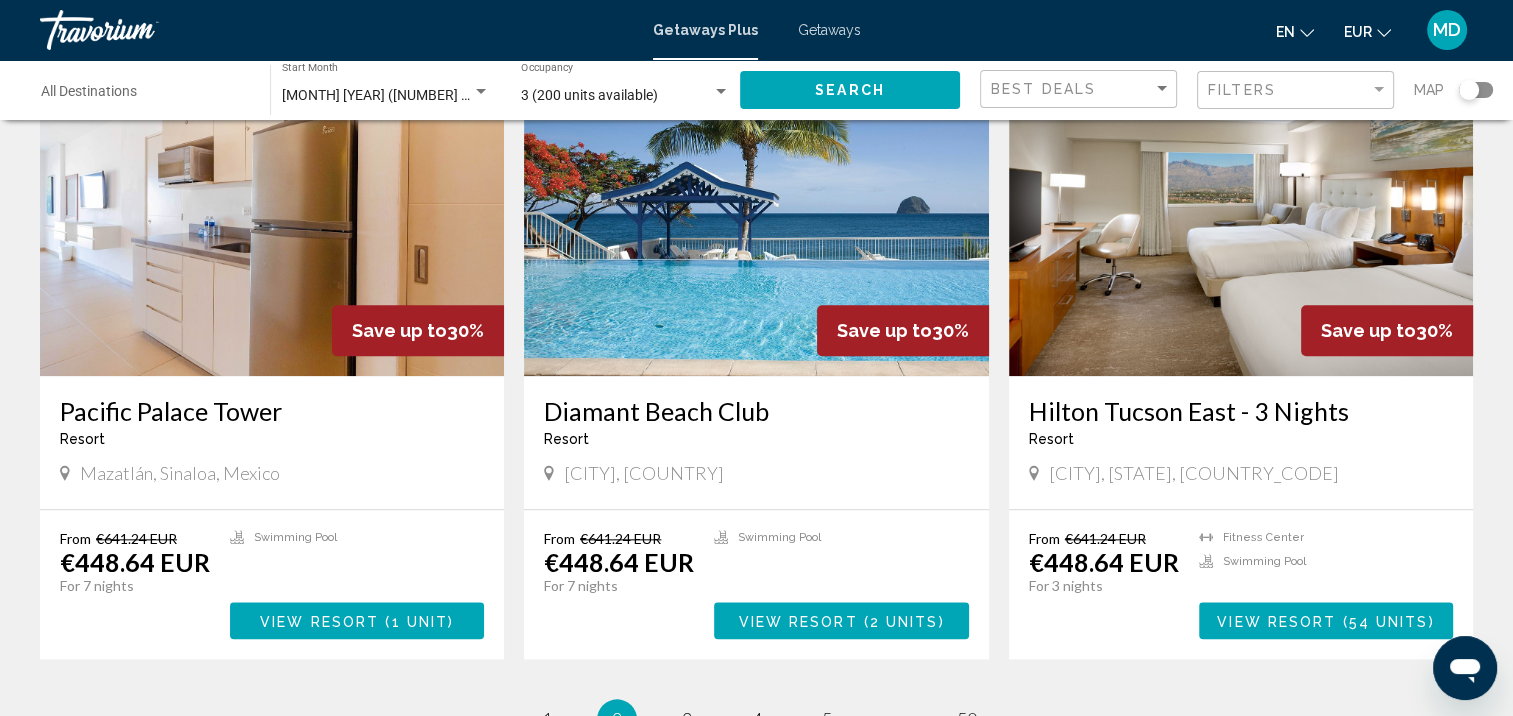 scroll, scrollTop: 2259, scrollLeft: 0, axis: vertical 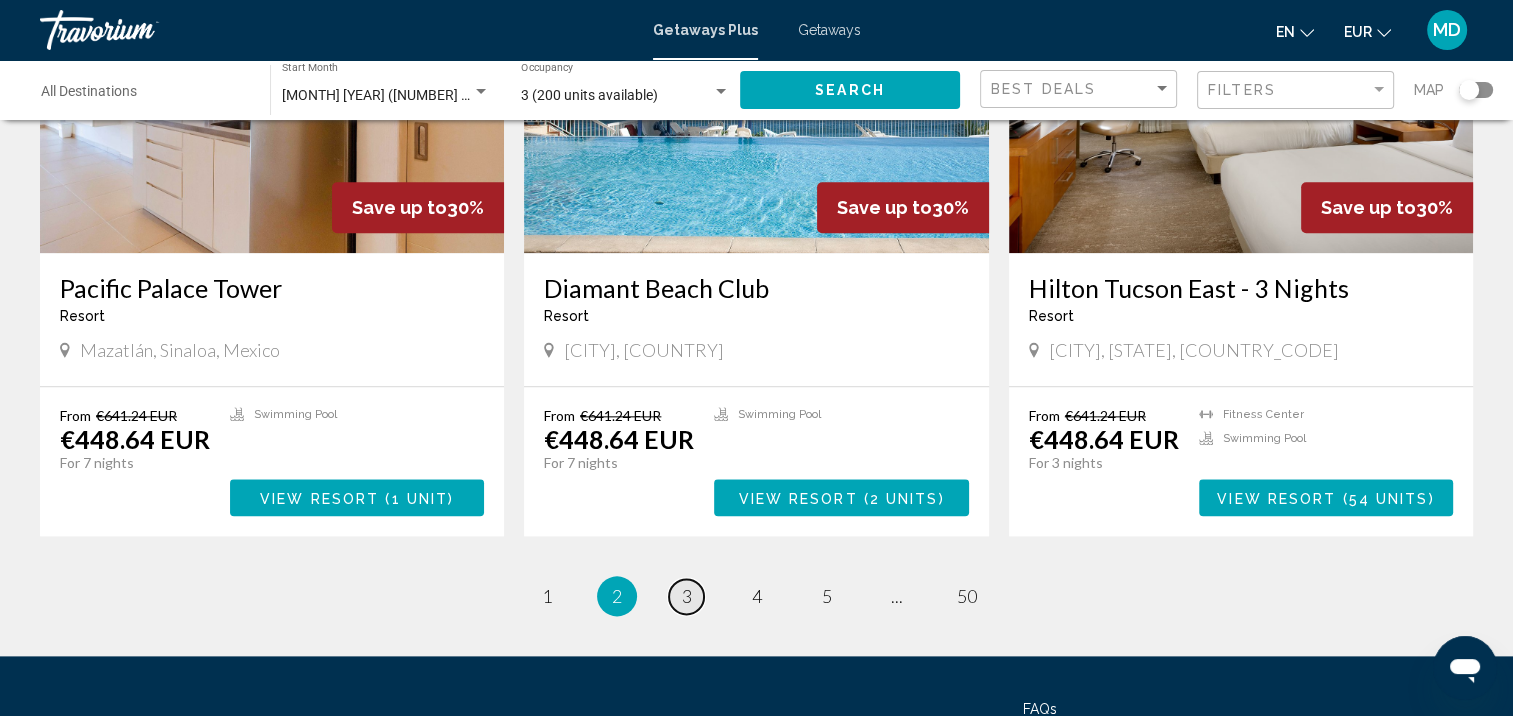 click on "page  3" at bounding box center [686, 596] 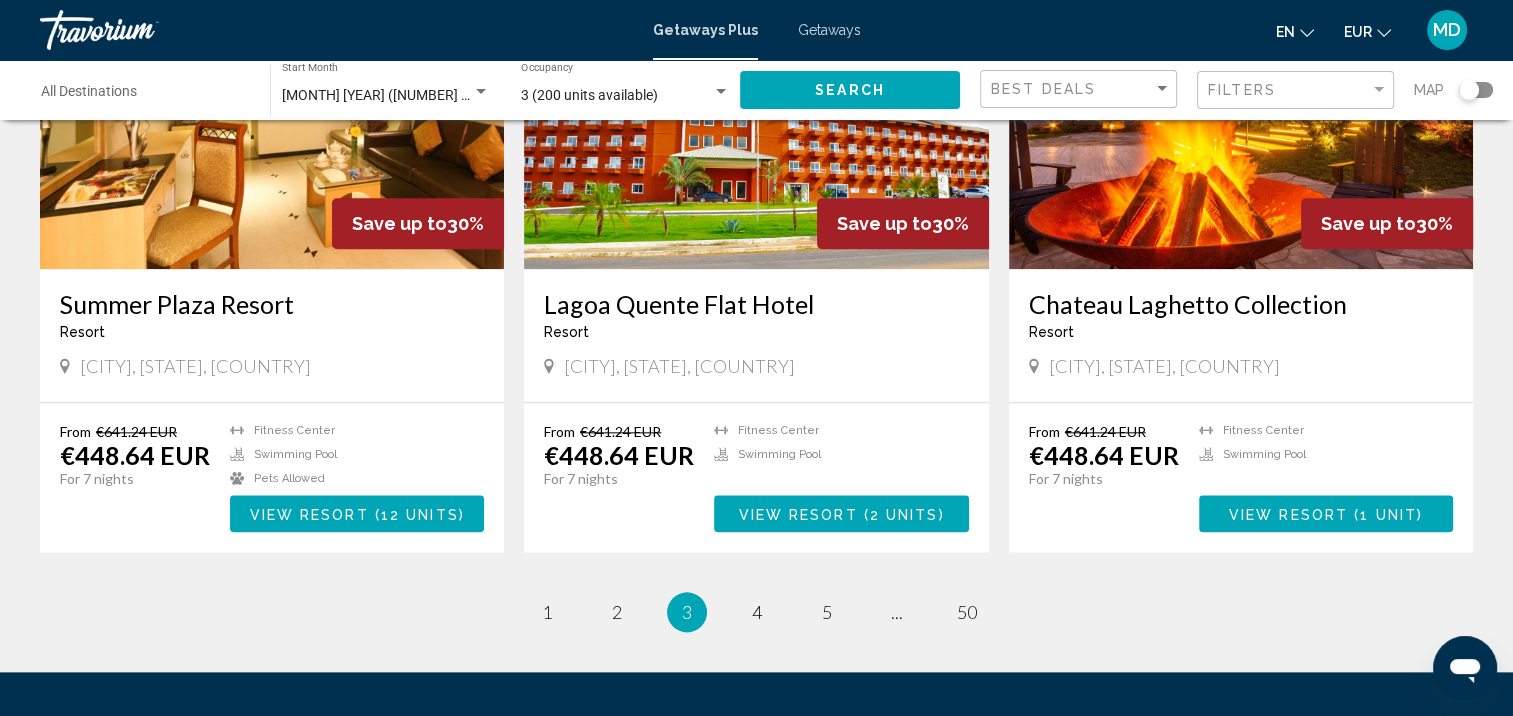 scroll, scrollTop: 2224, scrollLeft: 0, axis: vertical 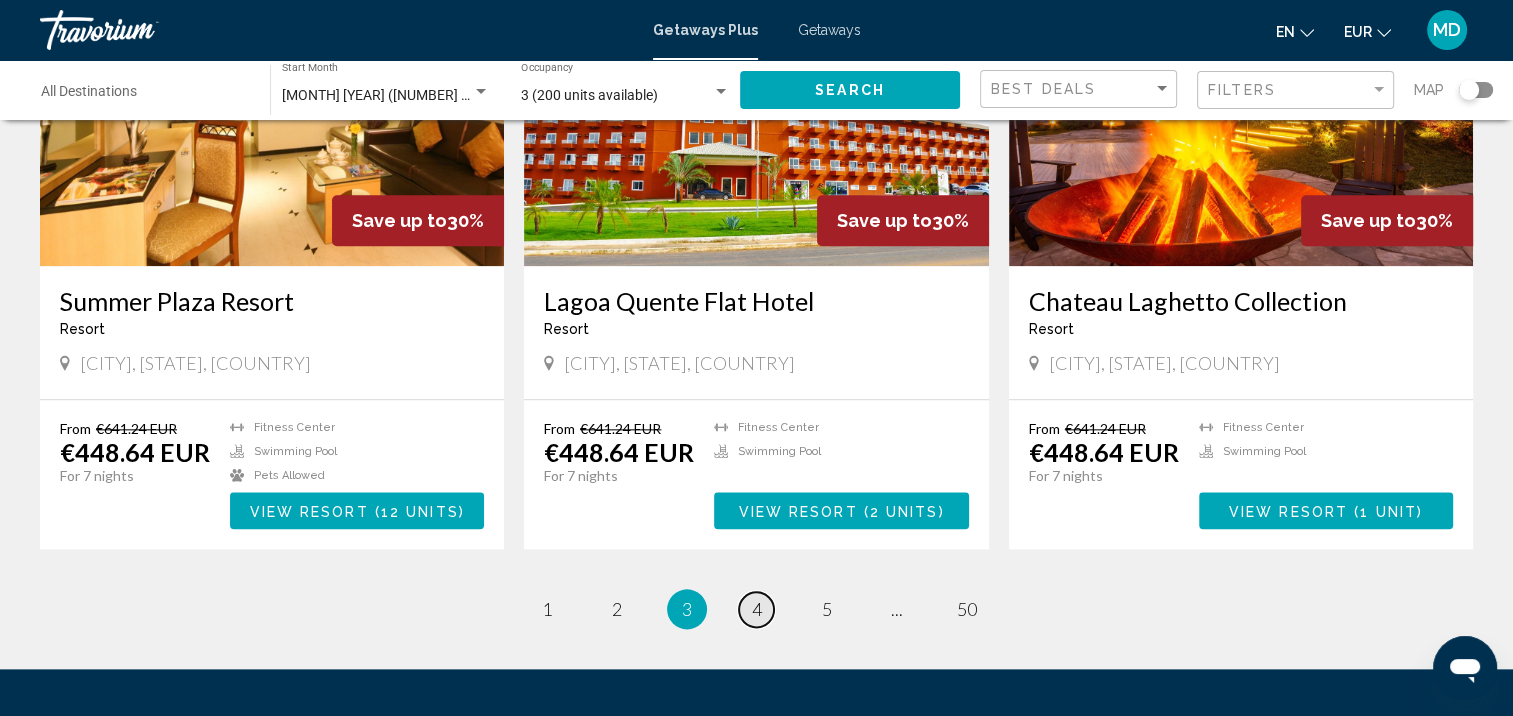 click on "4" at bounding box center [757, 609] 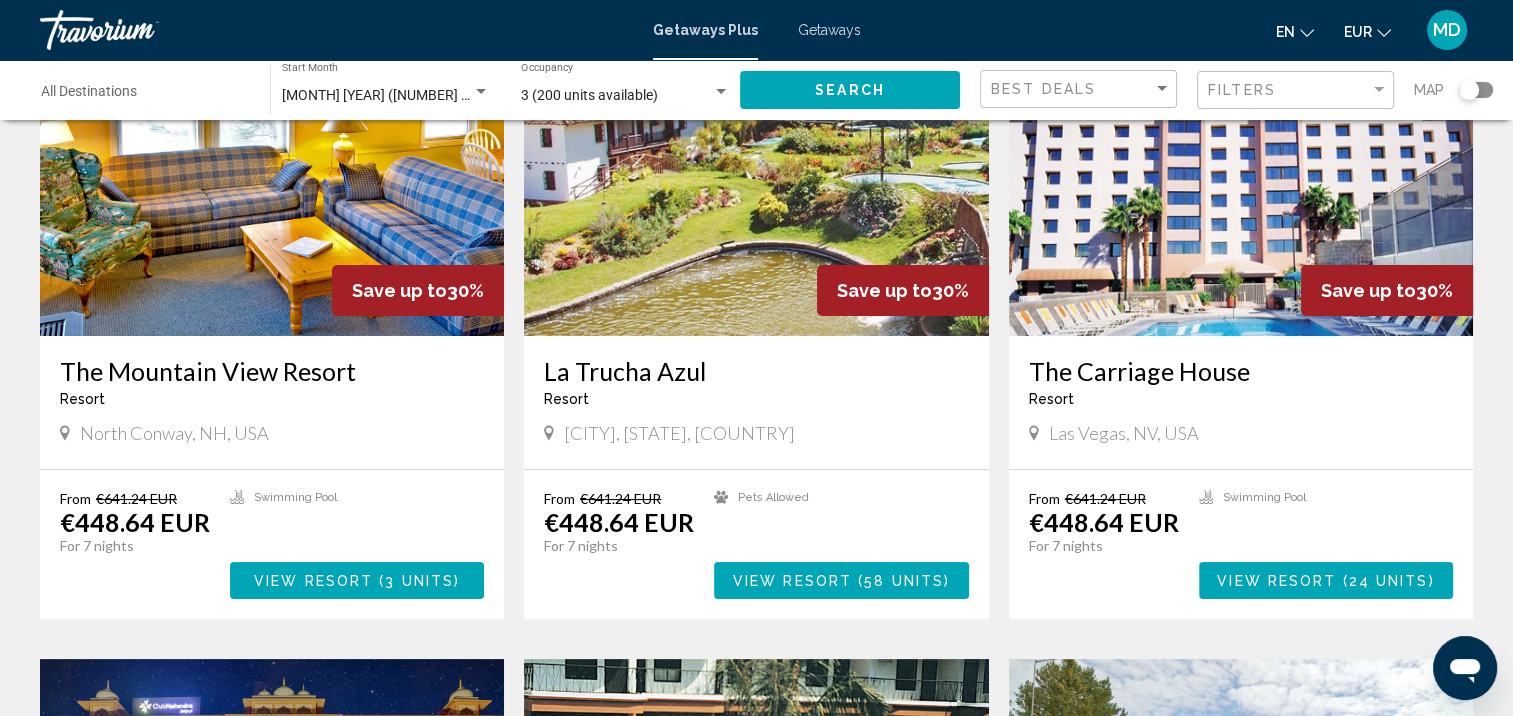 scroll, scrollTop: 0, scrollLeft: 0, axis: both 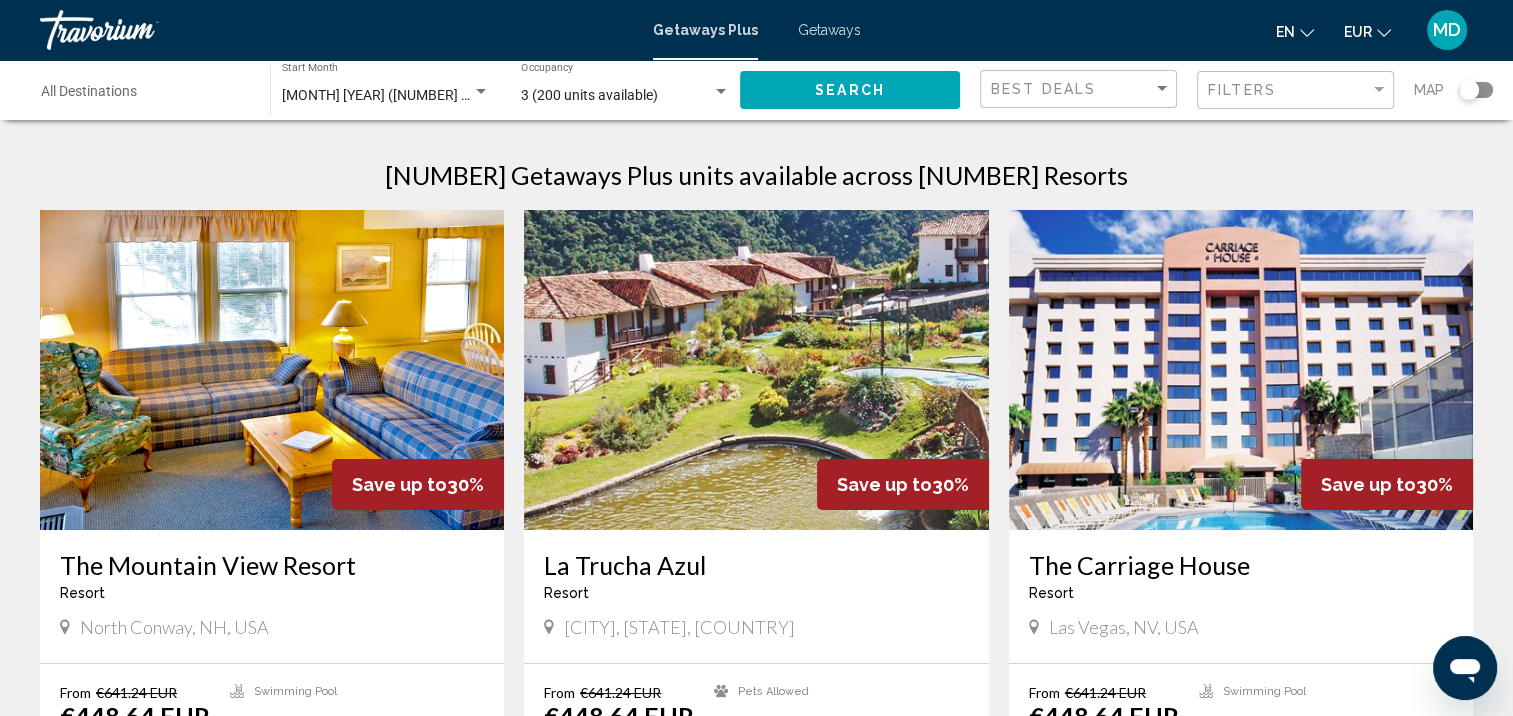 click on "Destination All Destinations" at bounding box center (145, 96) 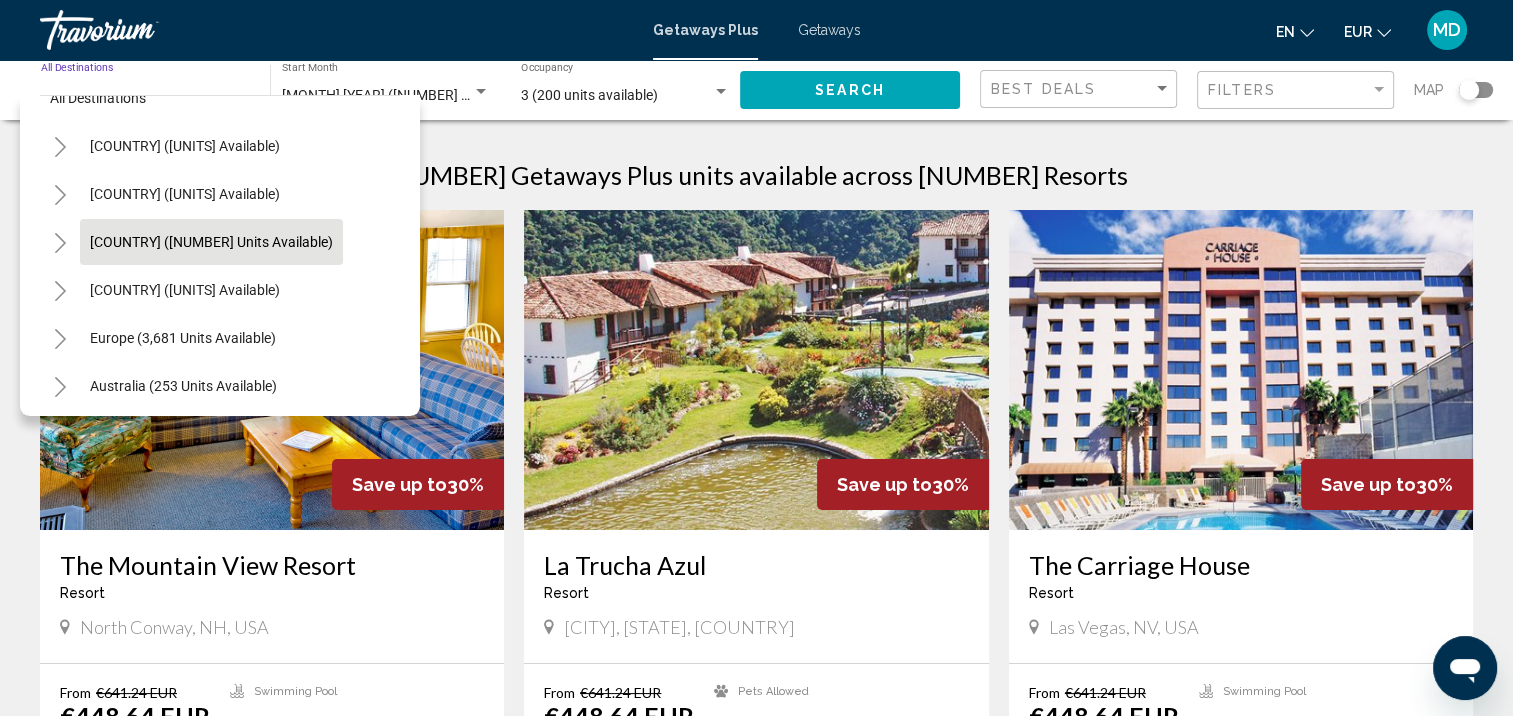 scroll, scrollTop: 32, scrollLeft: 0, axis: vertical 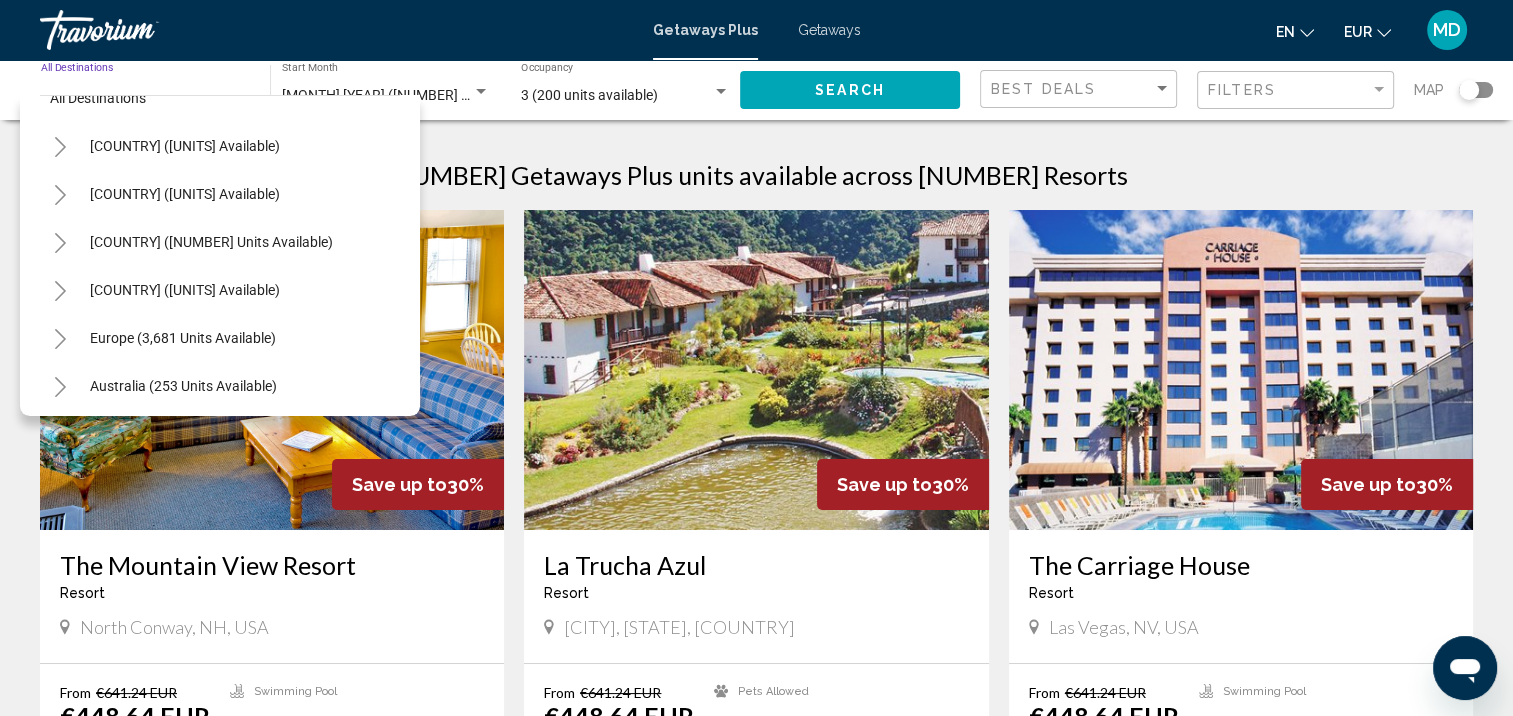 click 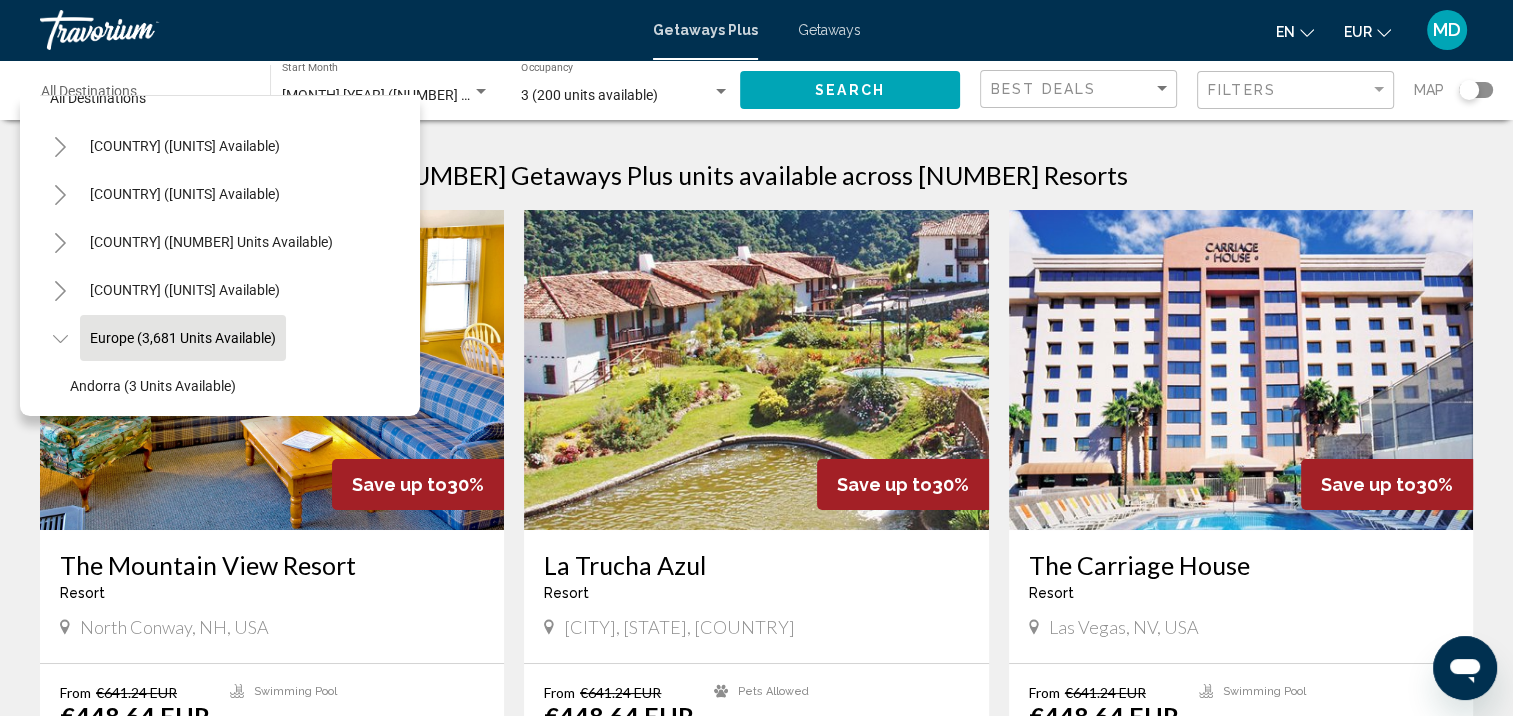 click on "Europe (3,681 units available)" at bounding box center [183, 1154] 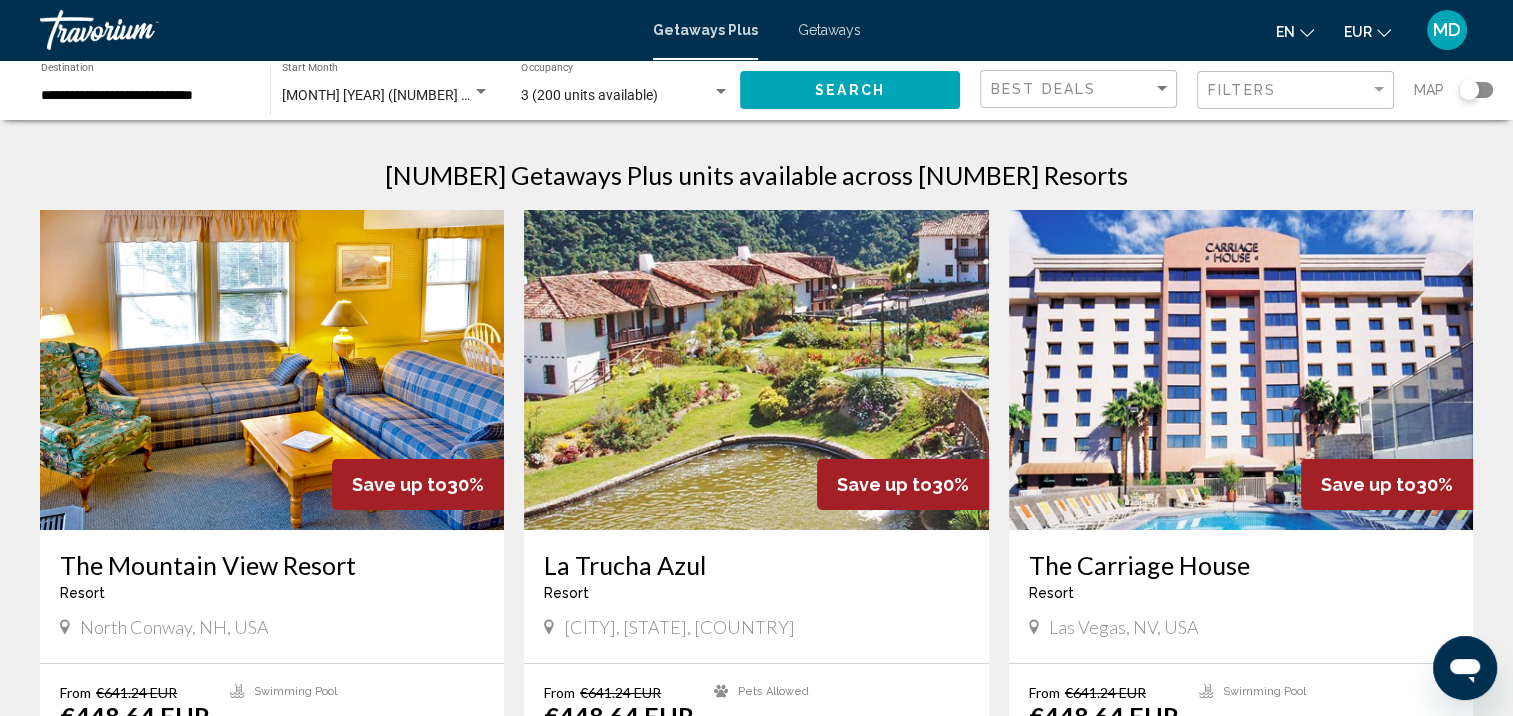 click on "Search" 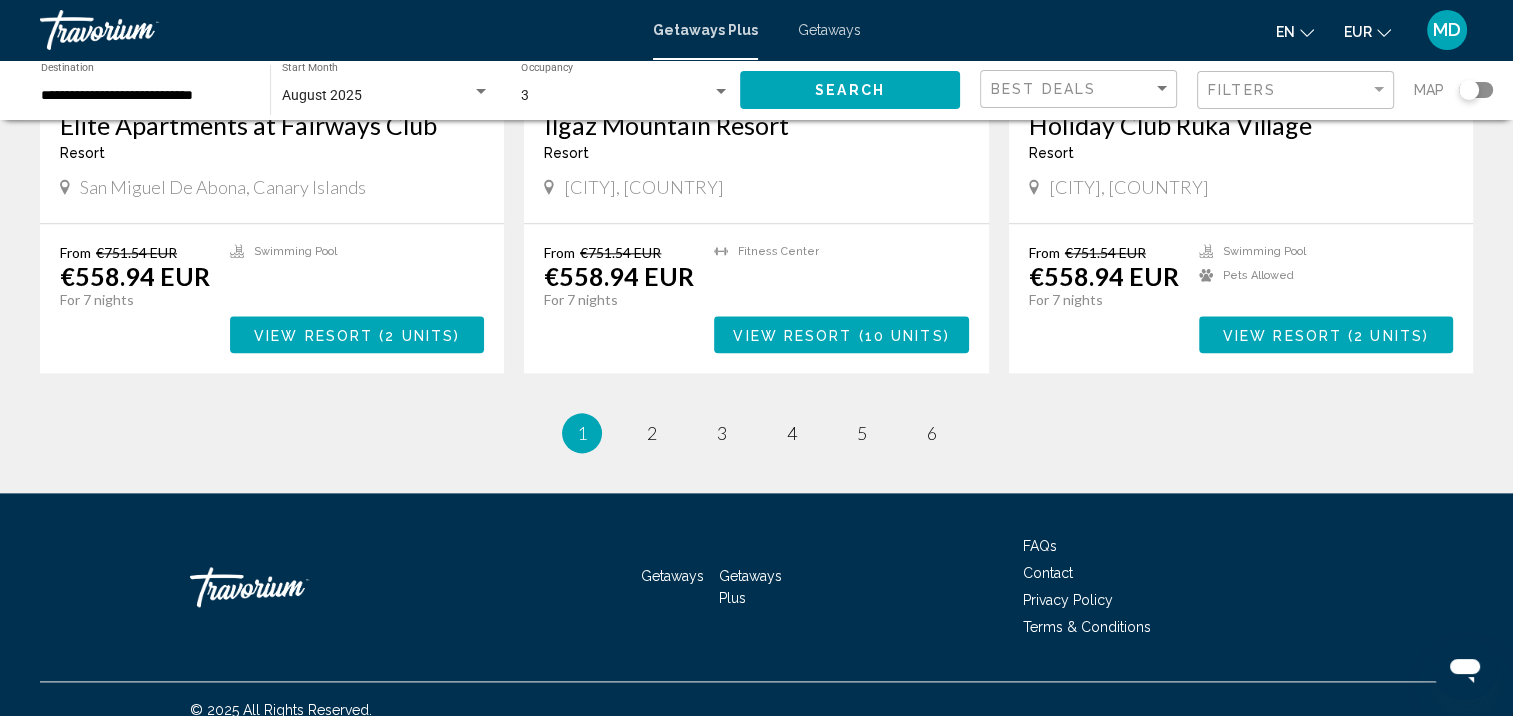 scroll, scrollTop: 2400, scrollLeft: 0, axis: vertical 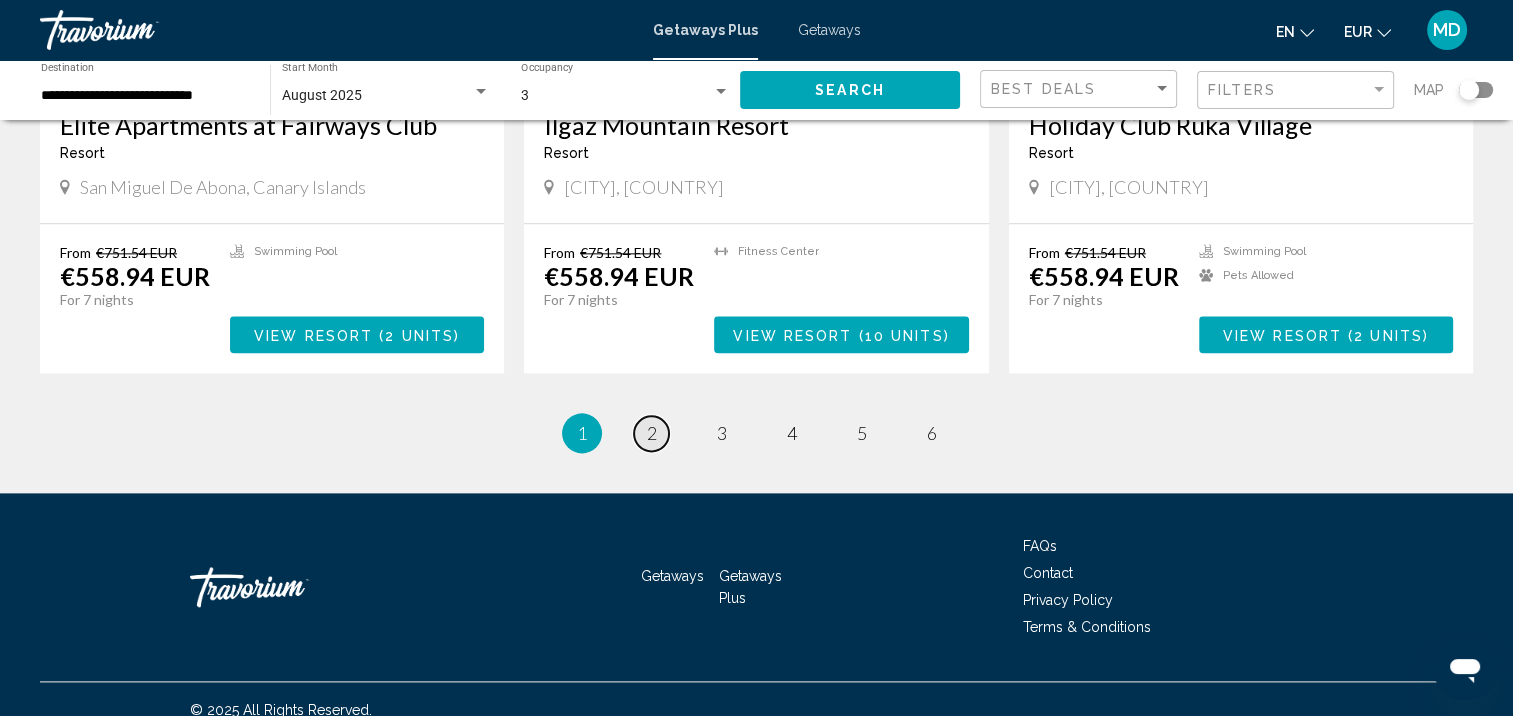 click on "2" at bounding box center (652, 433) 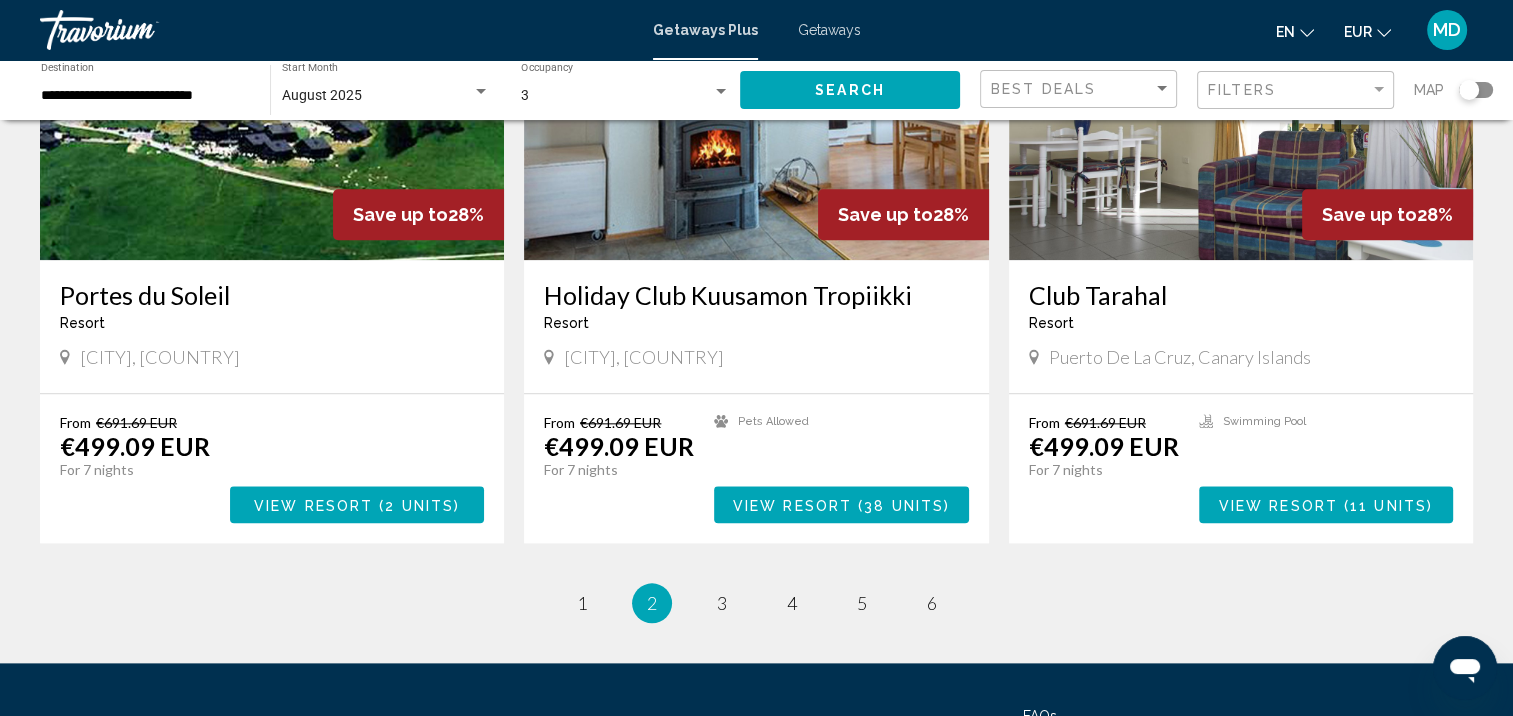 scroll, scrollTop: 2199, scrollLeft: 0, axis: vertical 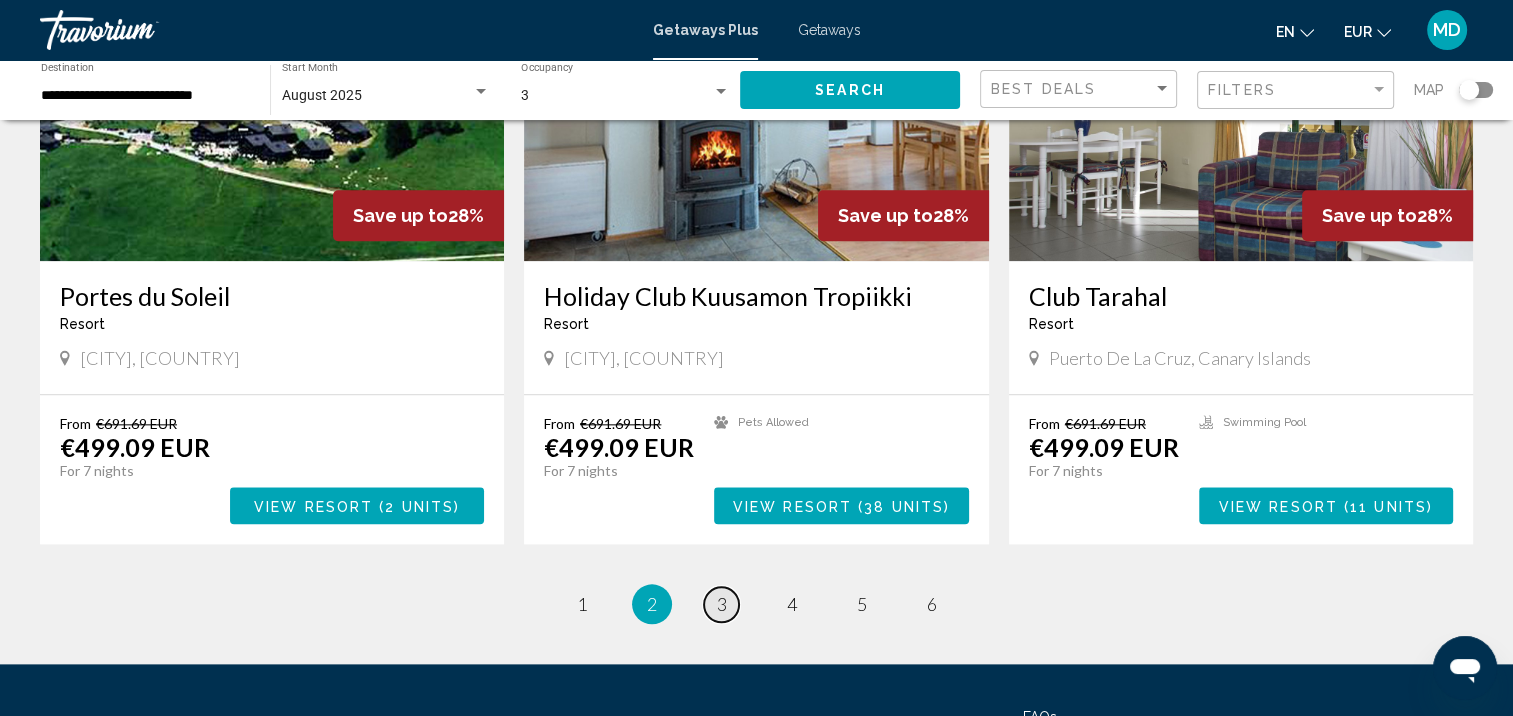 click on "page  3" at bounding box center [721, 604] 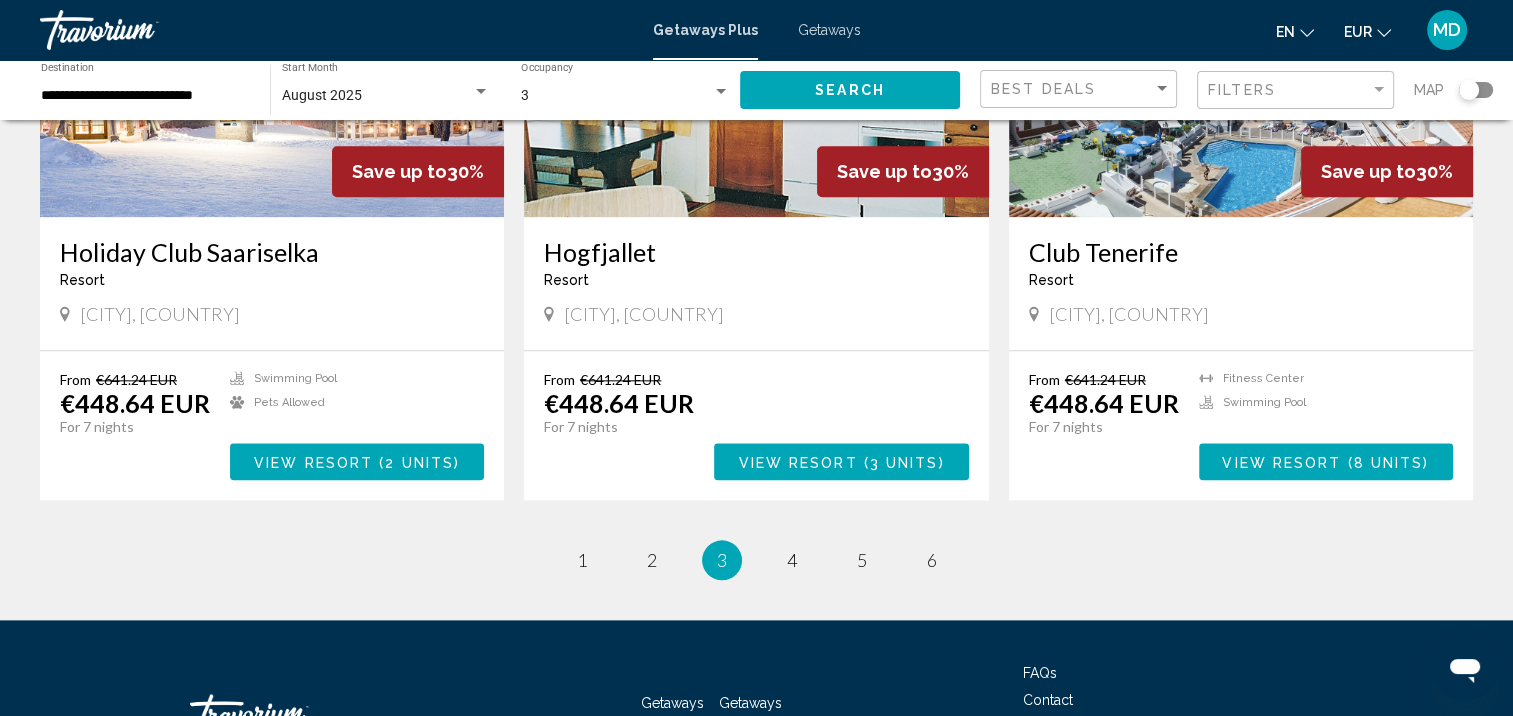 scroll, scrollTop: 2286, scrollLeft: 0, axis: vertical 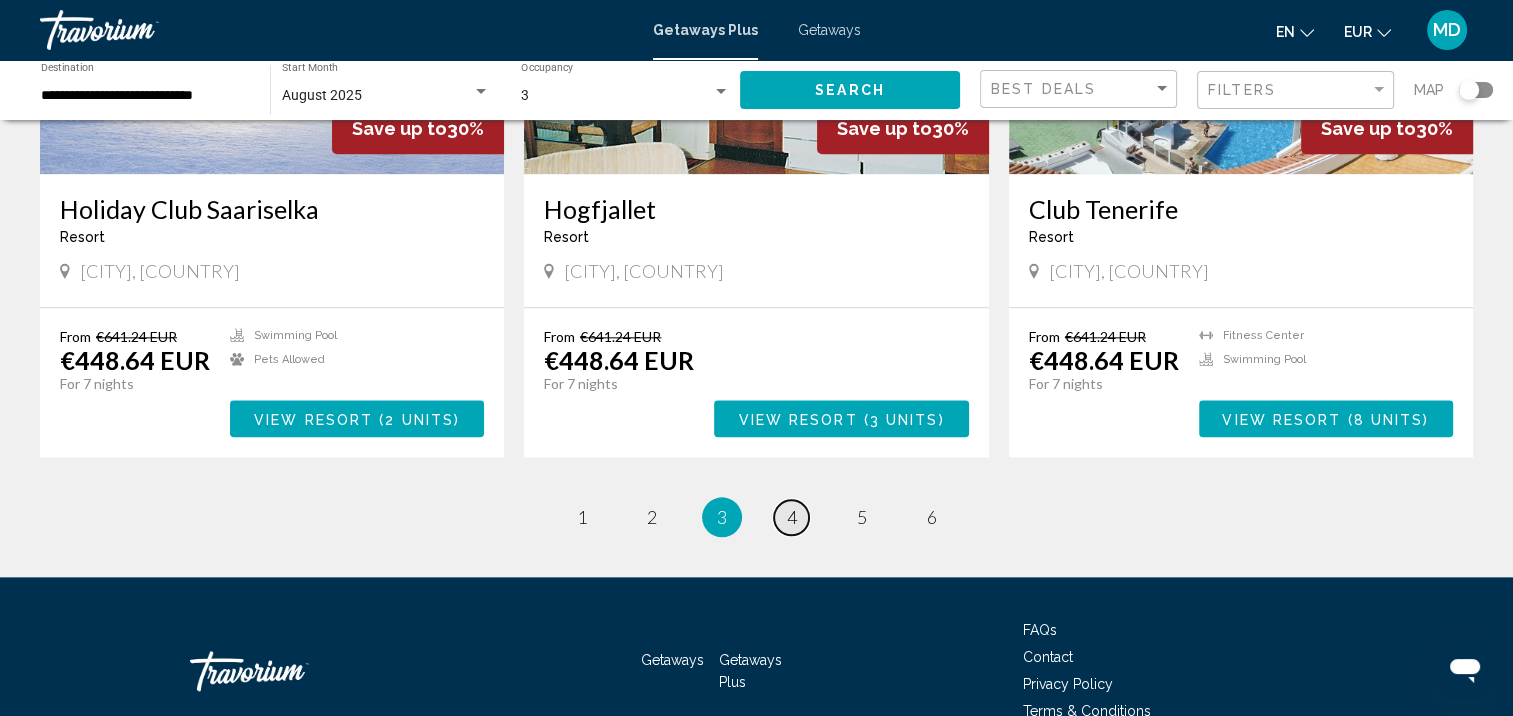 click on "4" at bounding box center [792, 517] 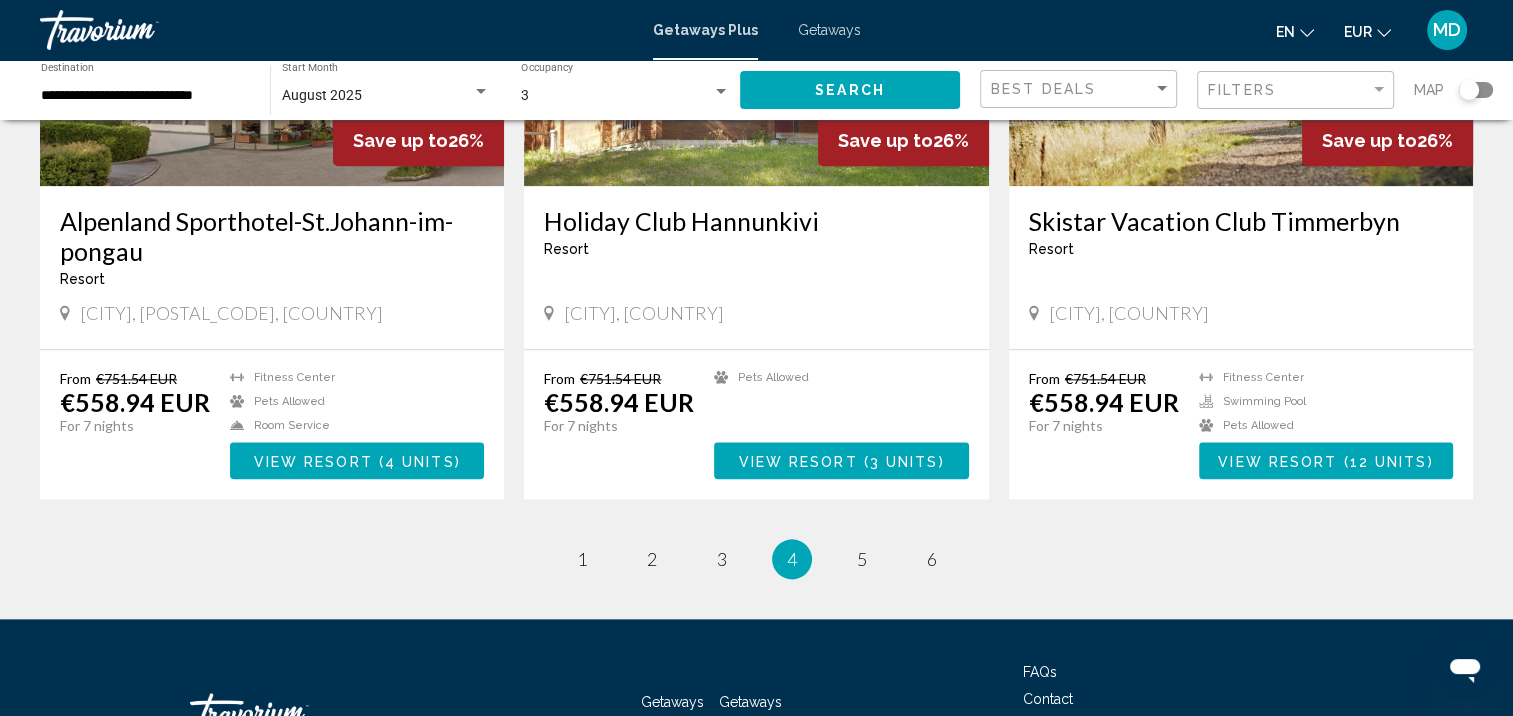 scroll, scrollTop: 2275, scrollLeft: 0, axis: vertical 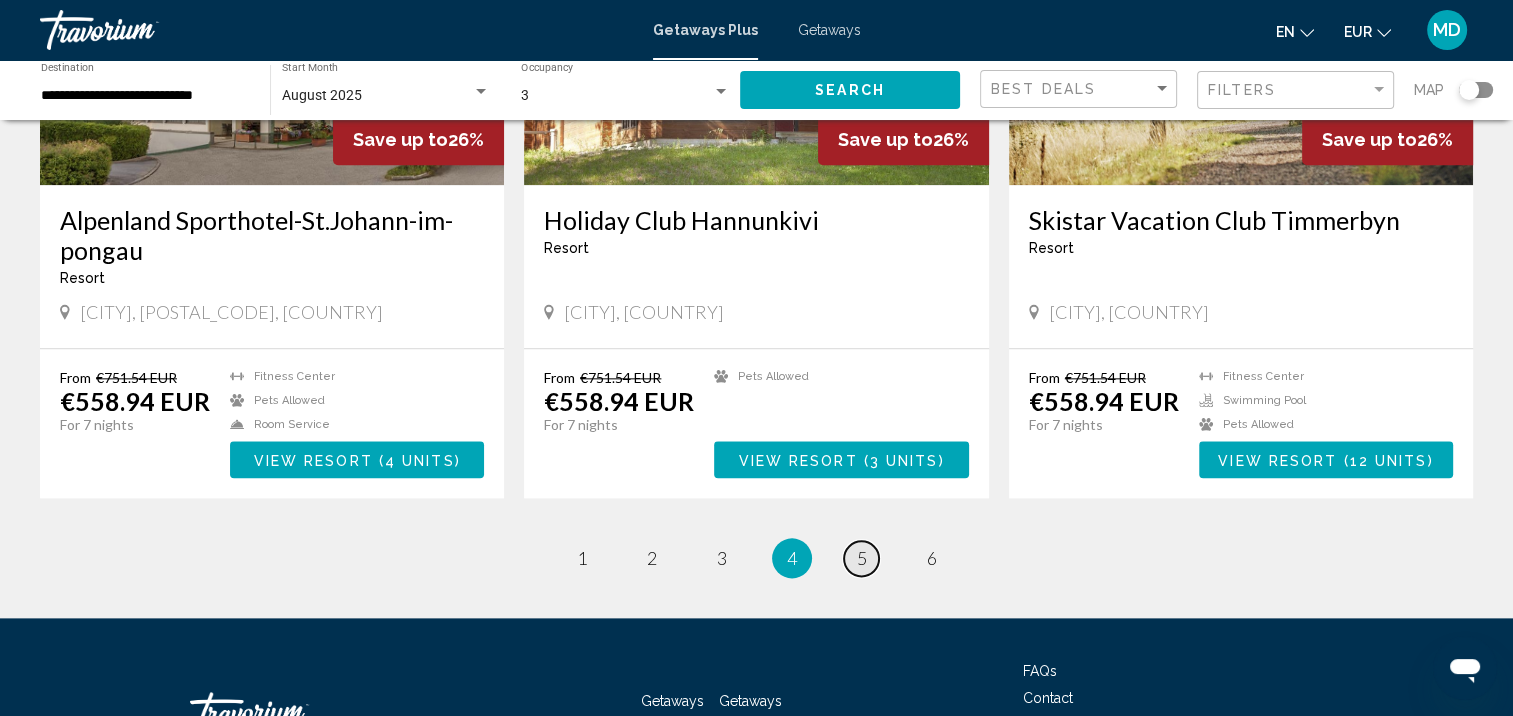 click on "5" at bounding box center (862, 558) 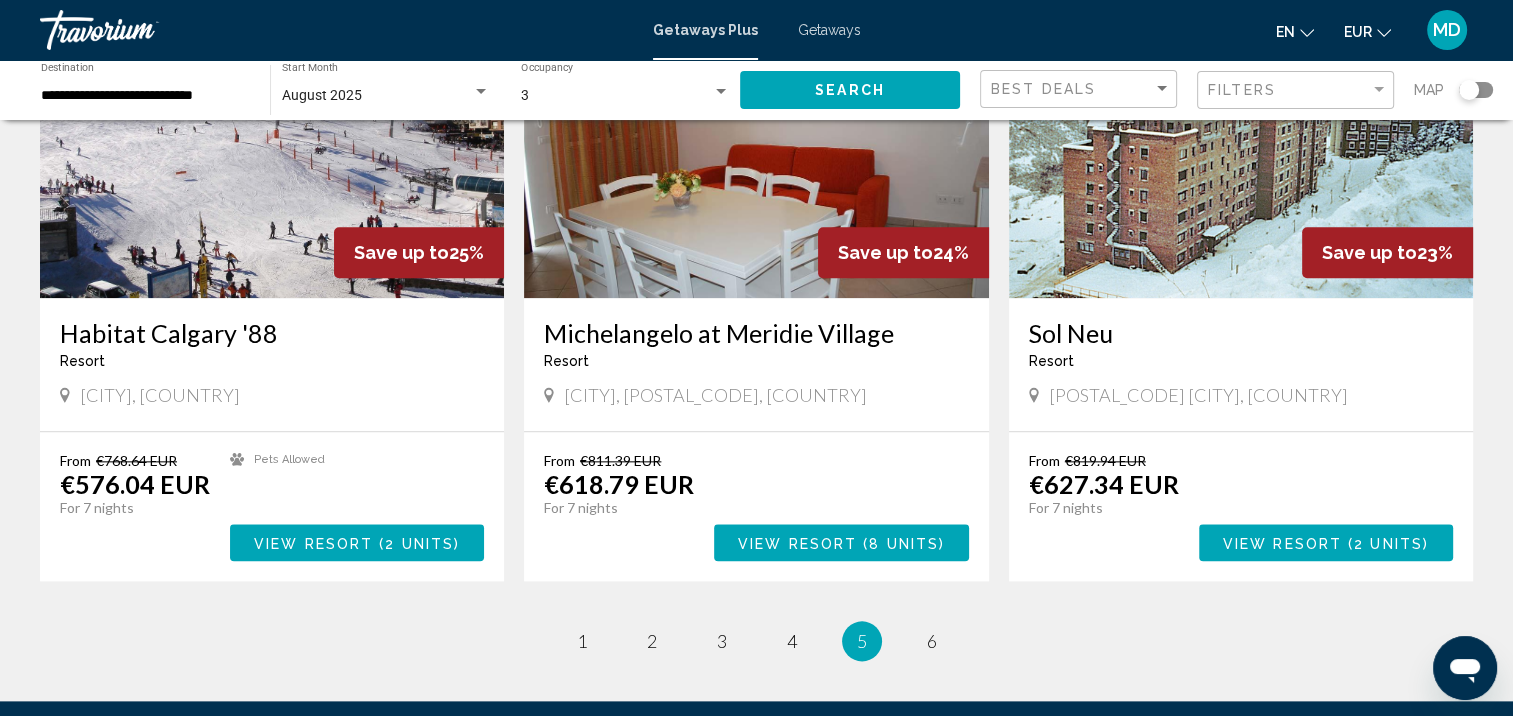 scroll, scrollTop: 2278, scrollLeft: 0, axis: vertical 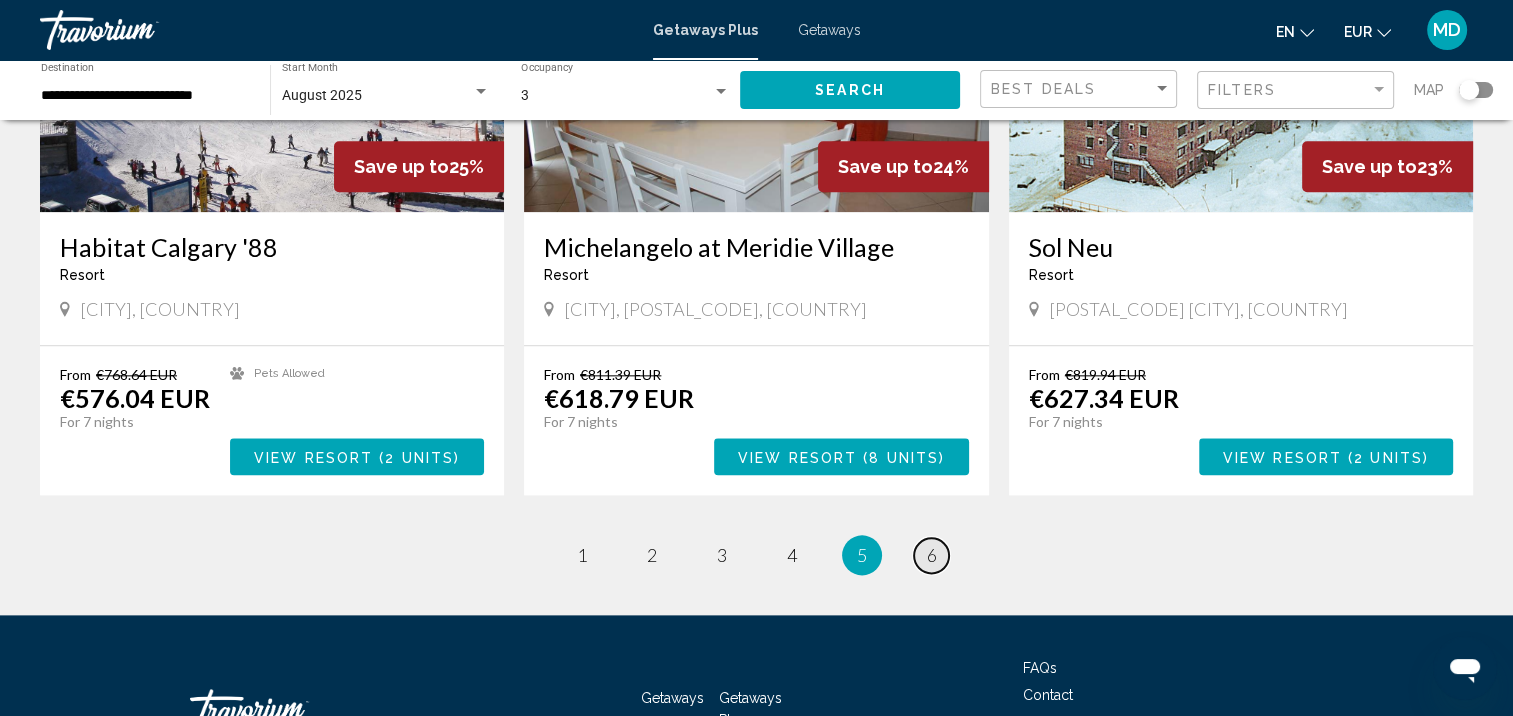 click on "page  6" at bounding box center (931, 555) 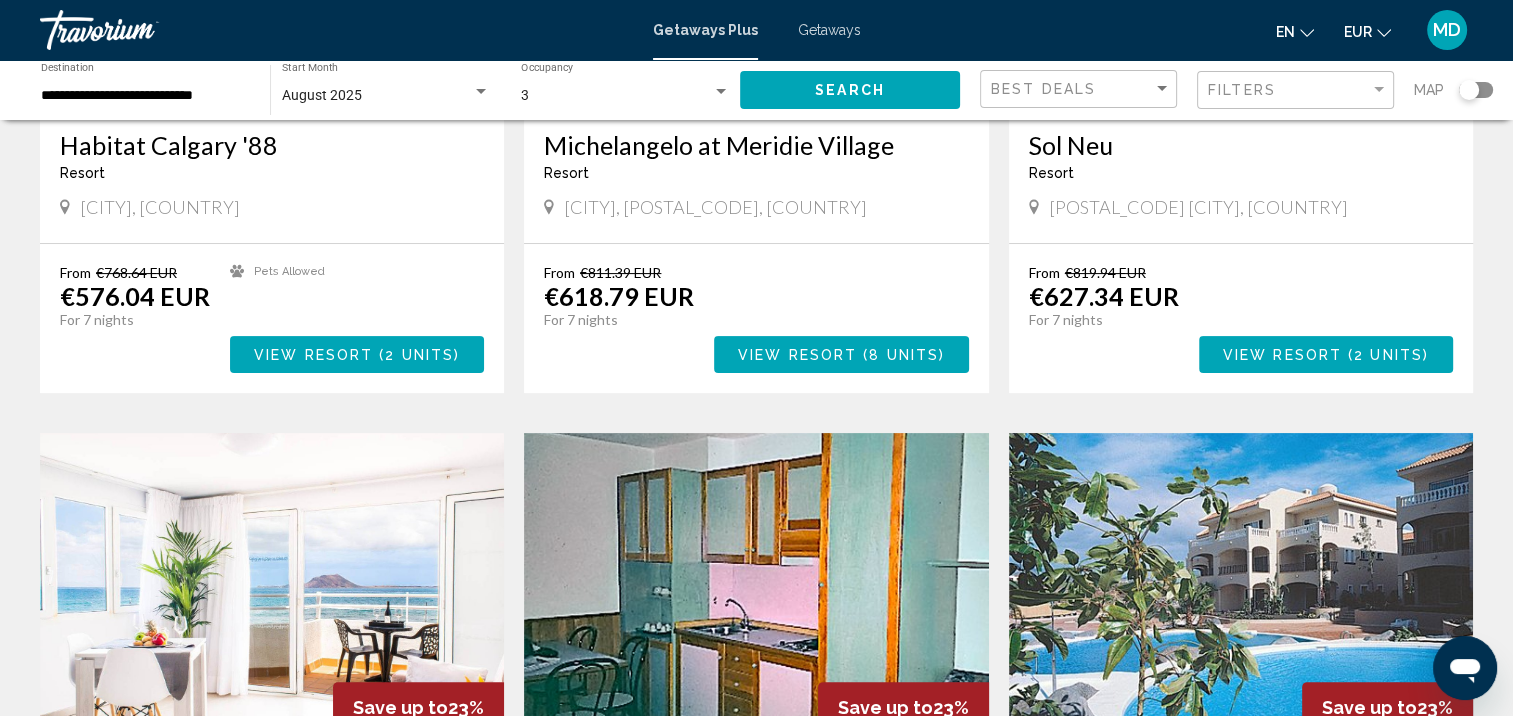 scroll, scrollTop: 398, scrollLeft: 0, axis: vertical 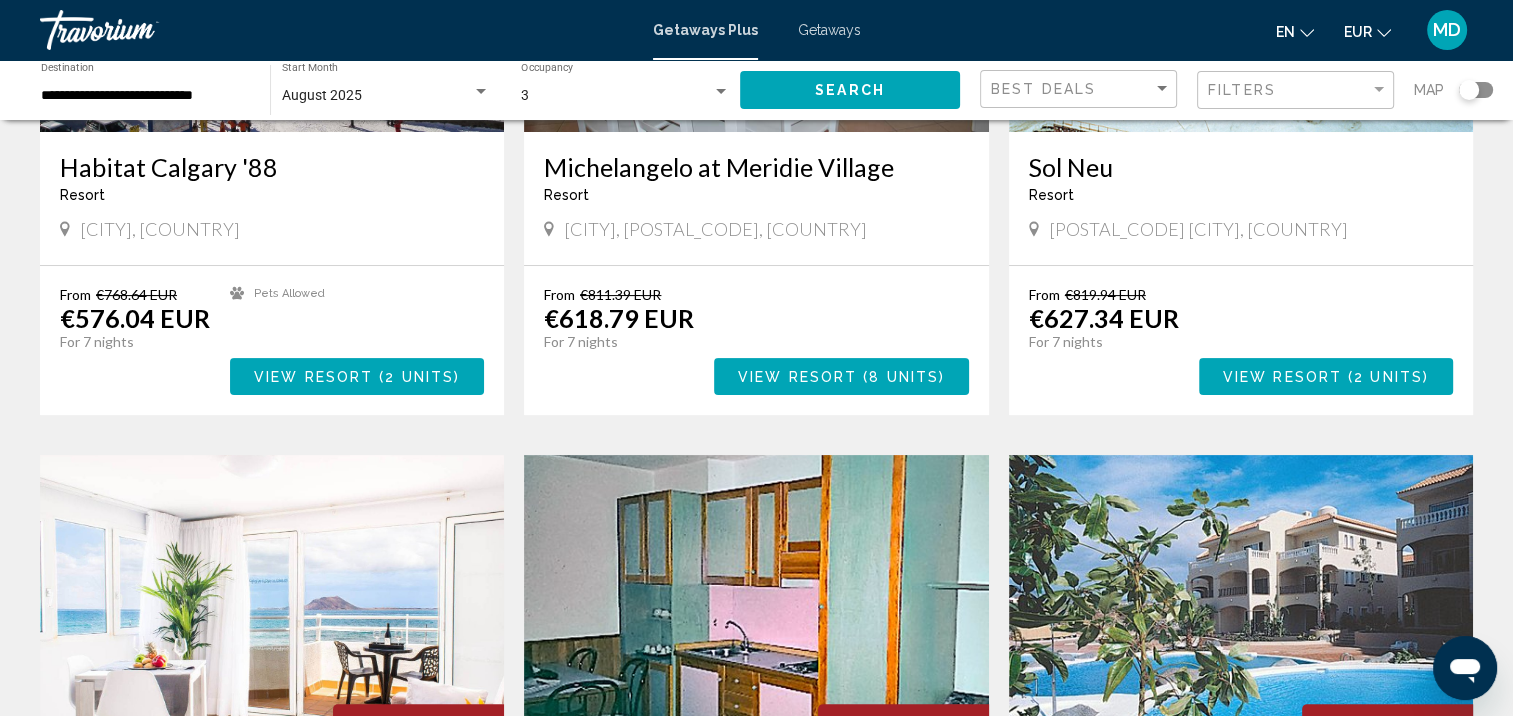 click 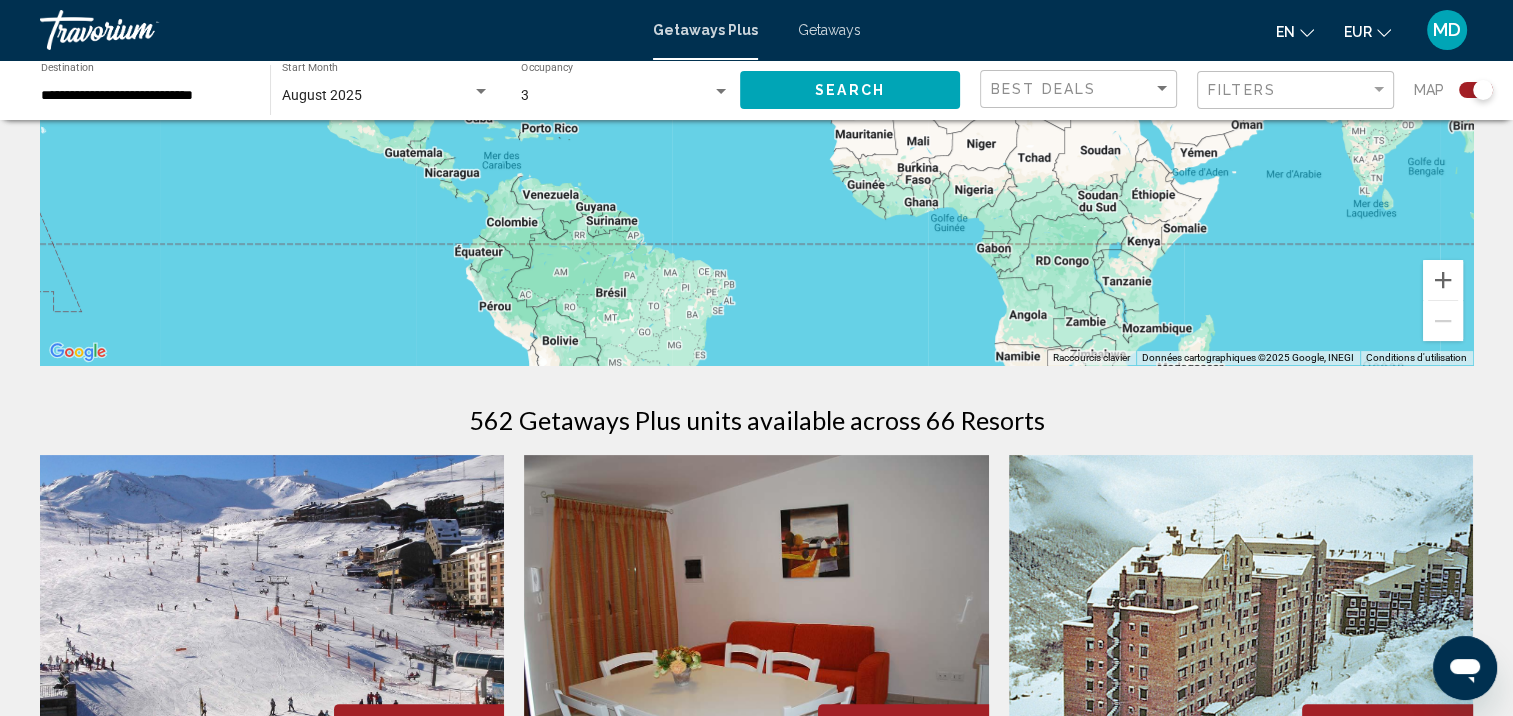 scroll, scrollTop: 0, scrollLeft: 0, axis: both 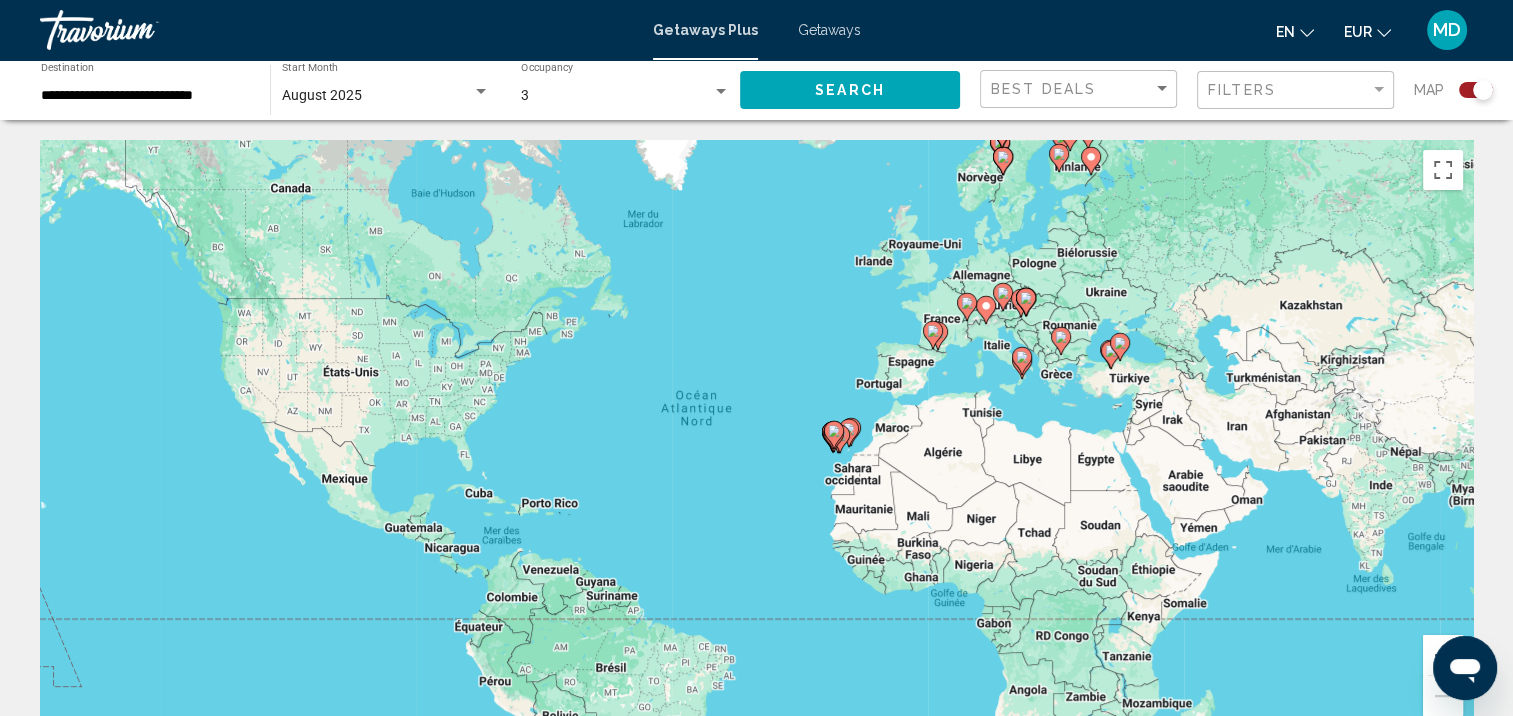 click 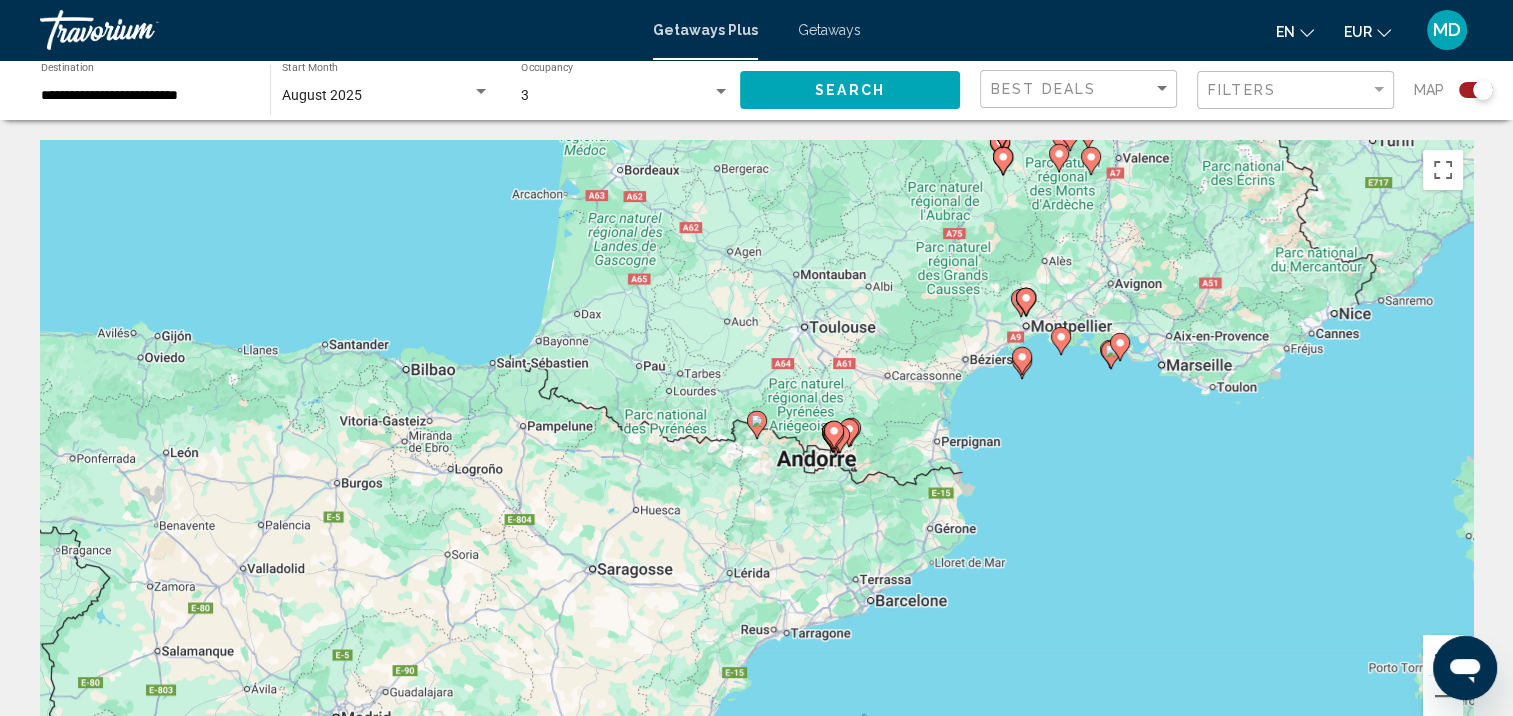 click 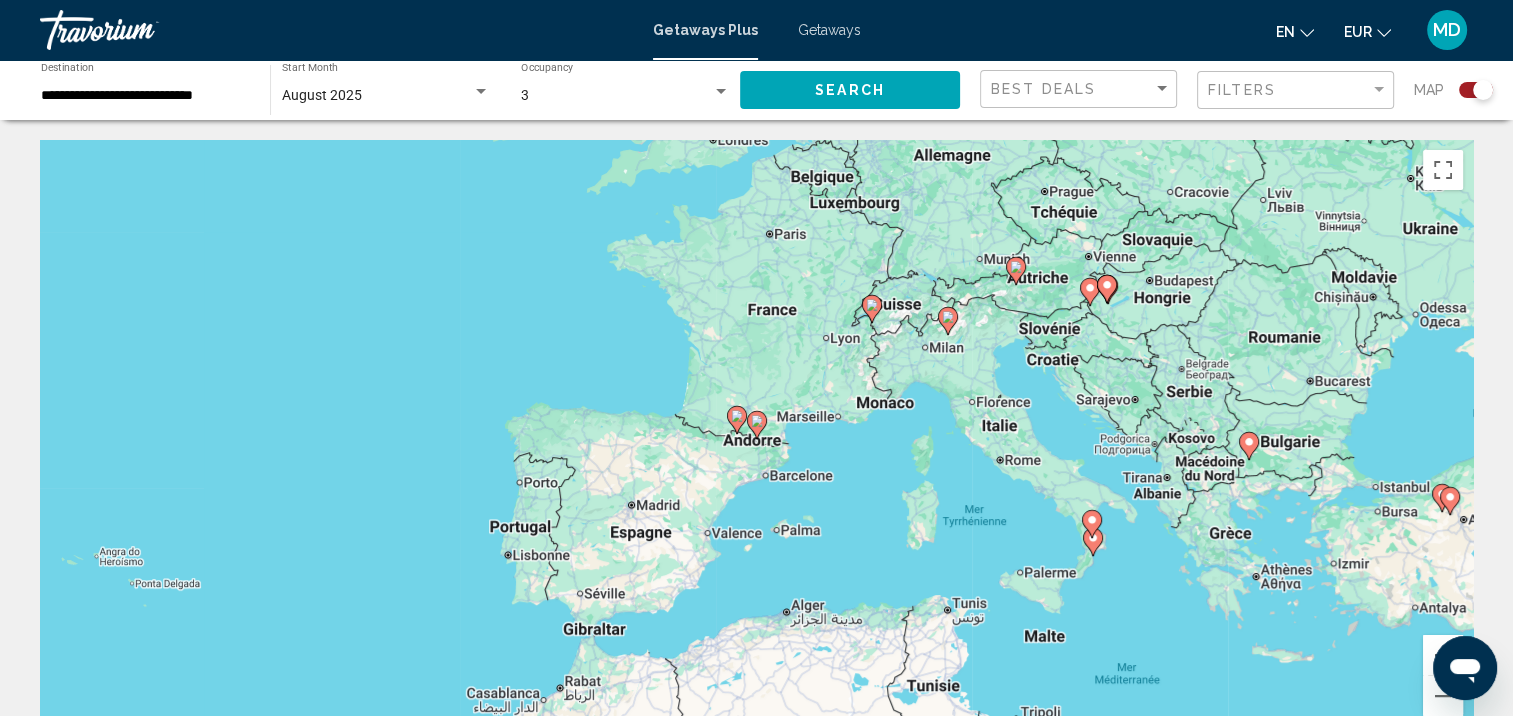 click 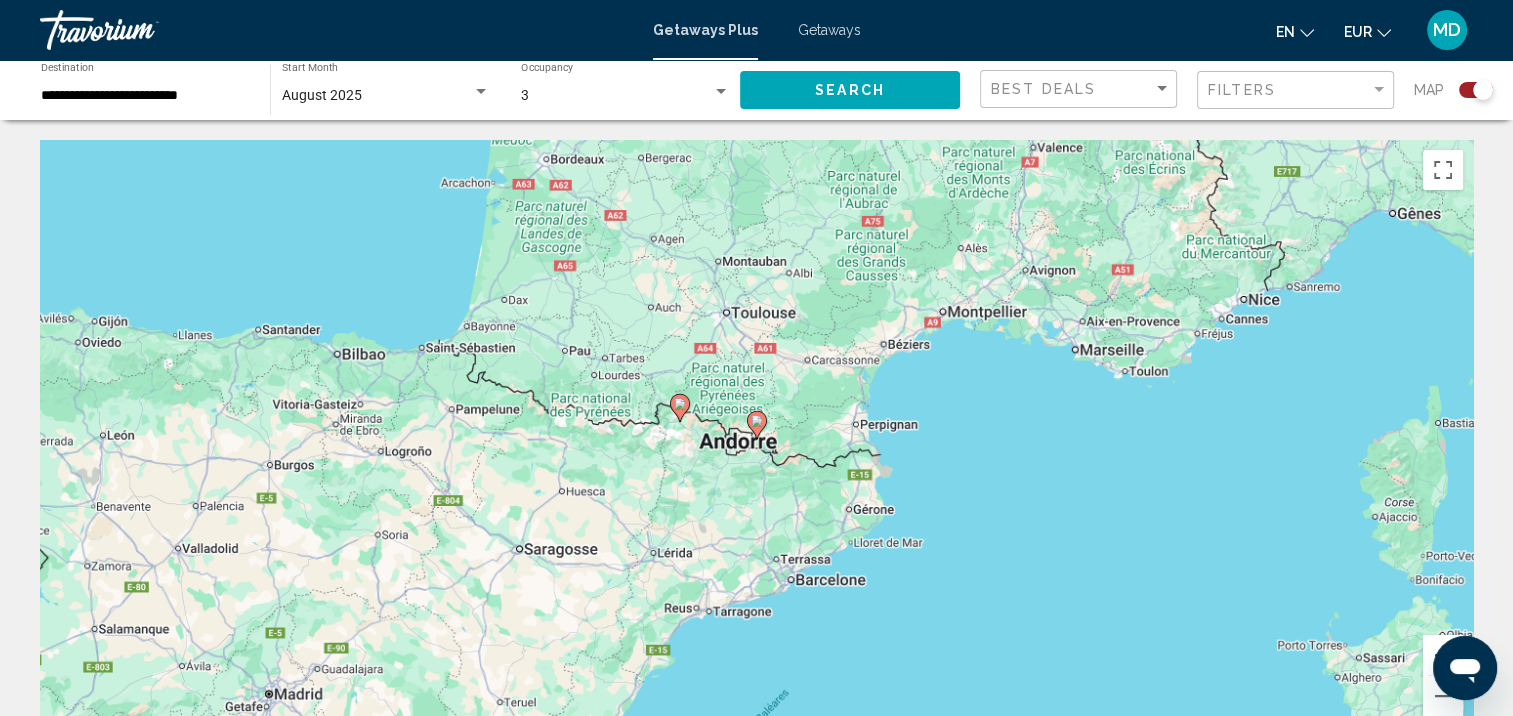 click 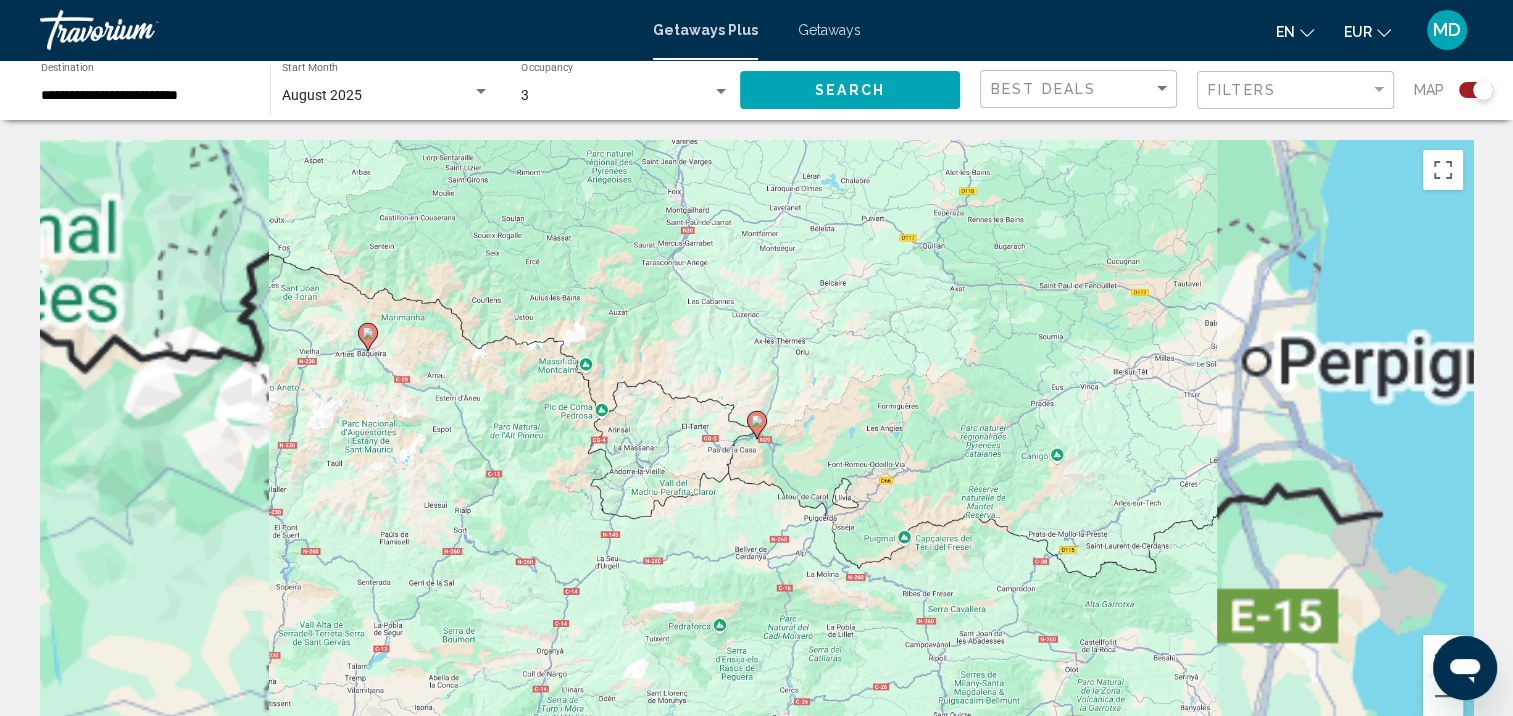 click 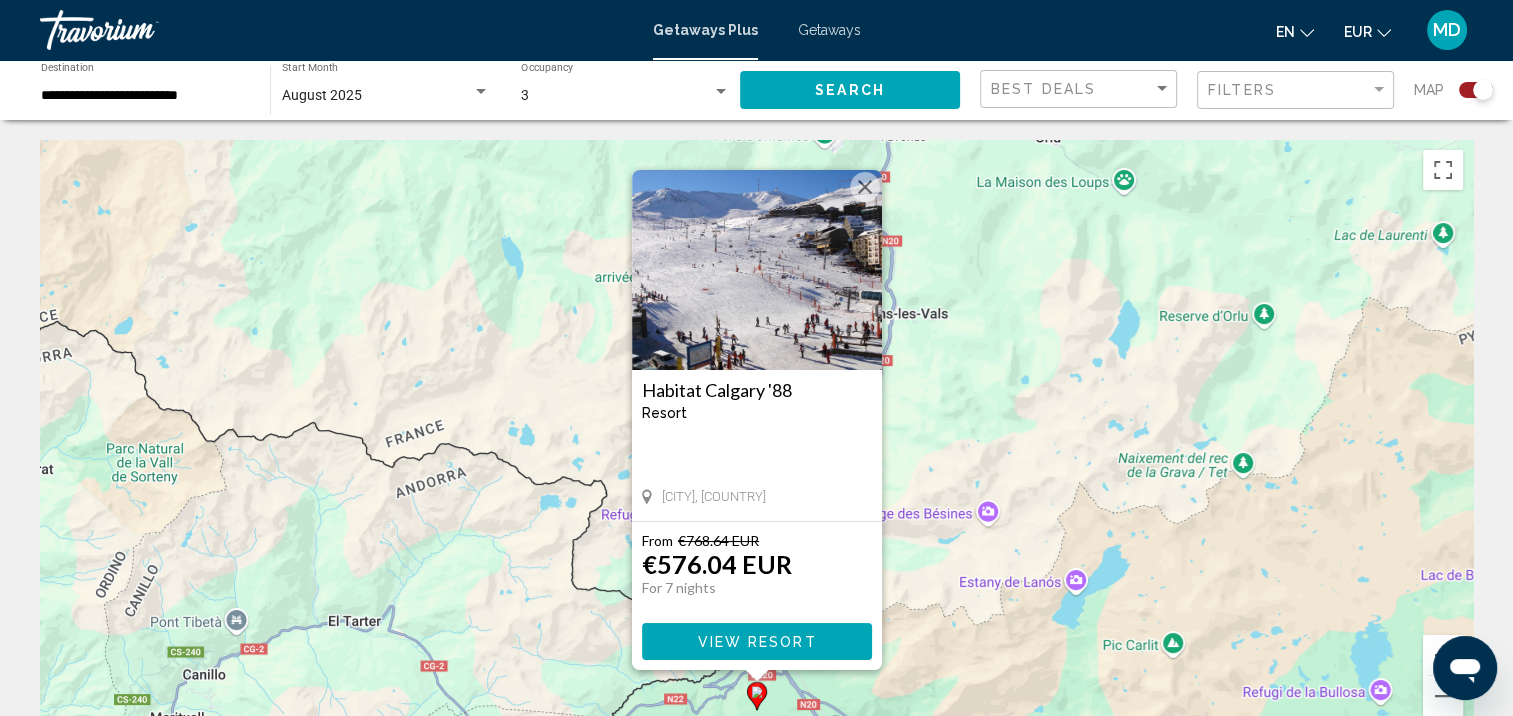 click on "**********" at bounding box center (145, 96) 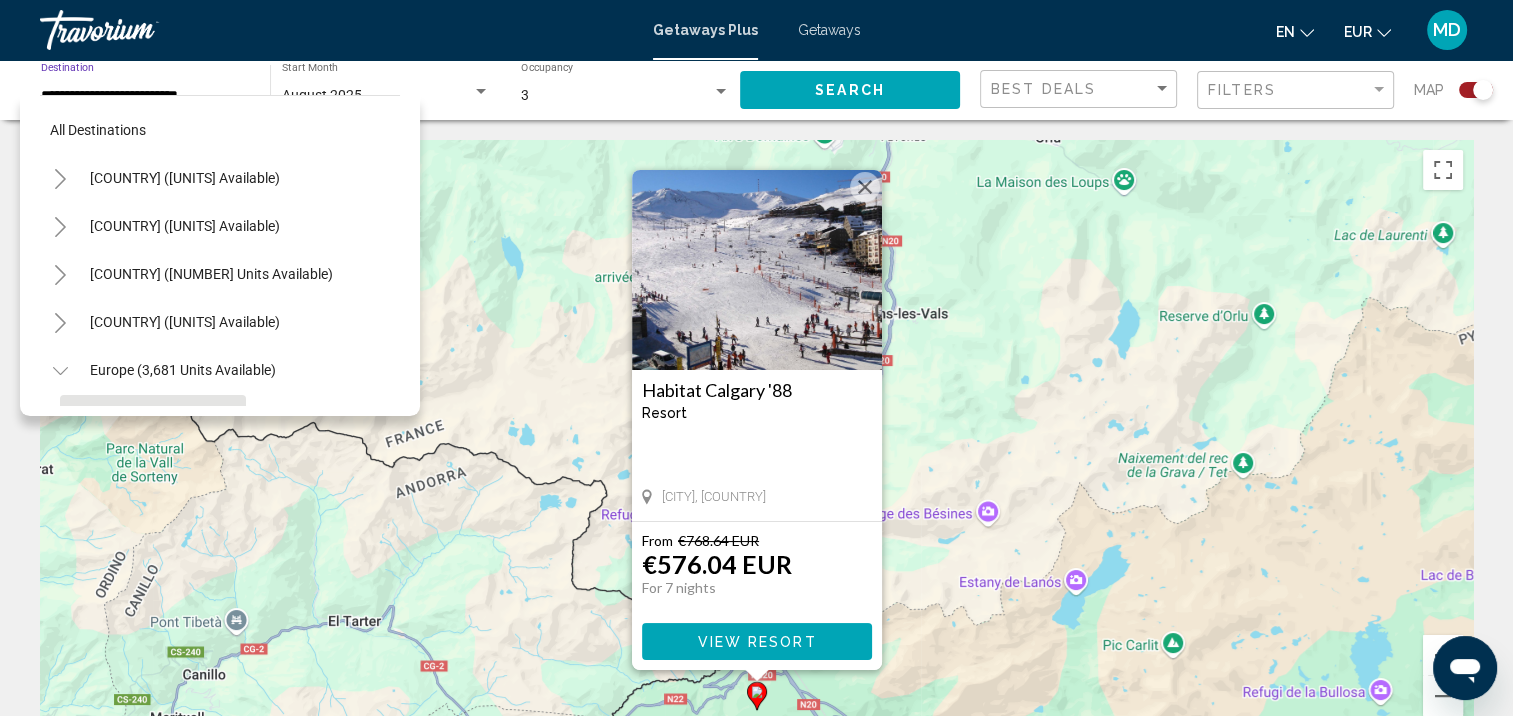scroll, scrollTop: 174, scrollLeft: 0, axis: vertical 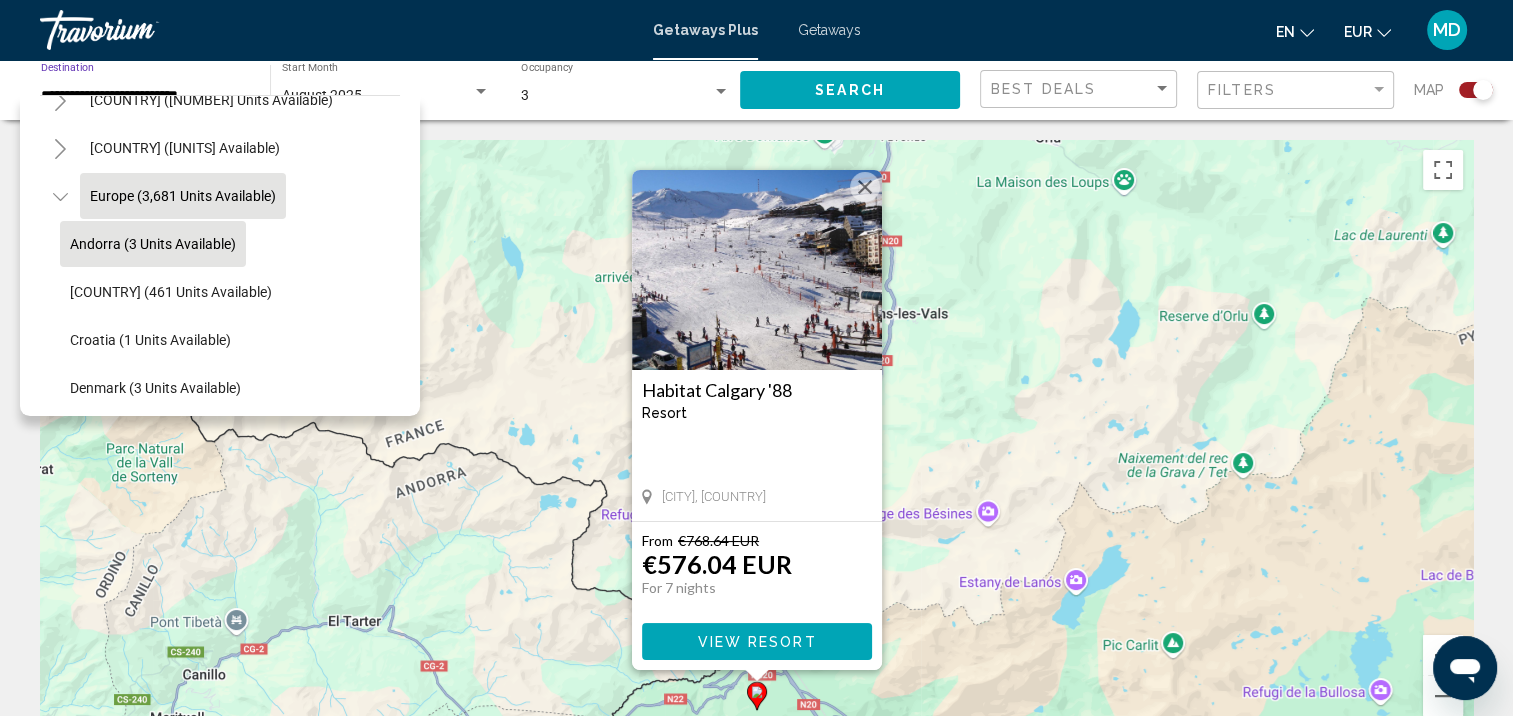 click on "Europe (3,681 units available)" at bounding box center [183, 1012] 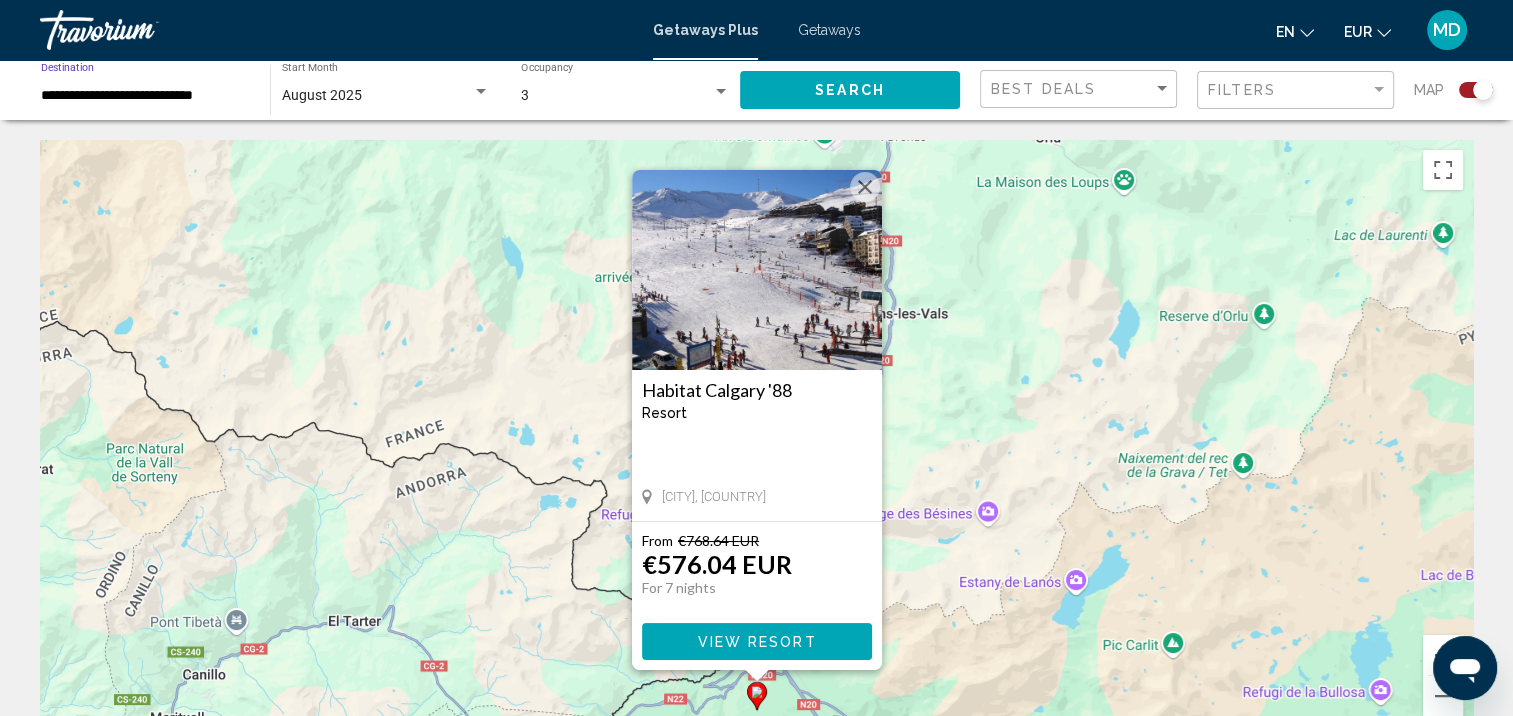 click on "Search" 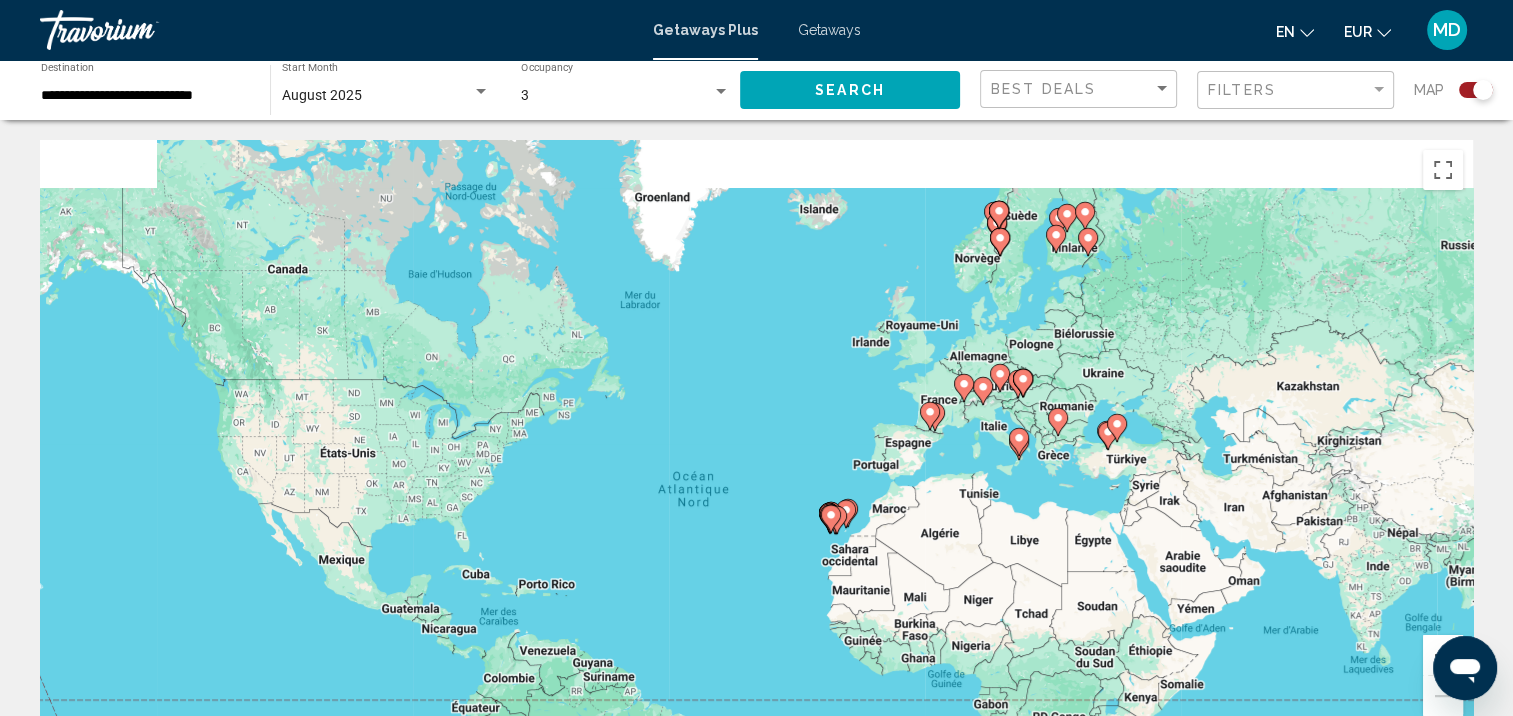 drag, startPoint x: 979, startPoint y: 392, endPoint x: 976, endPoint y: 498, distance: 106.04244 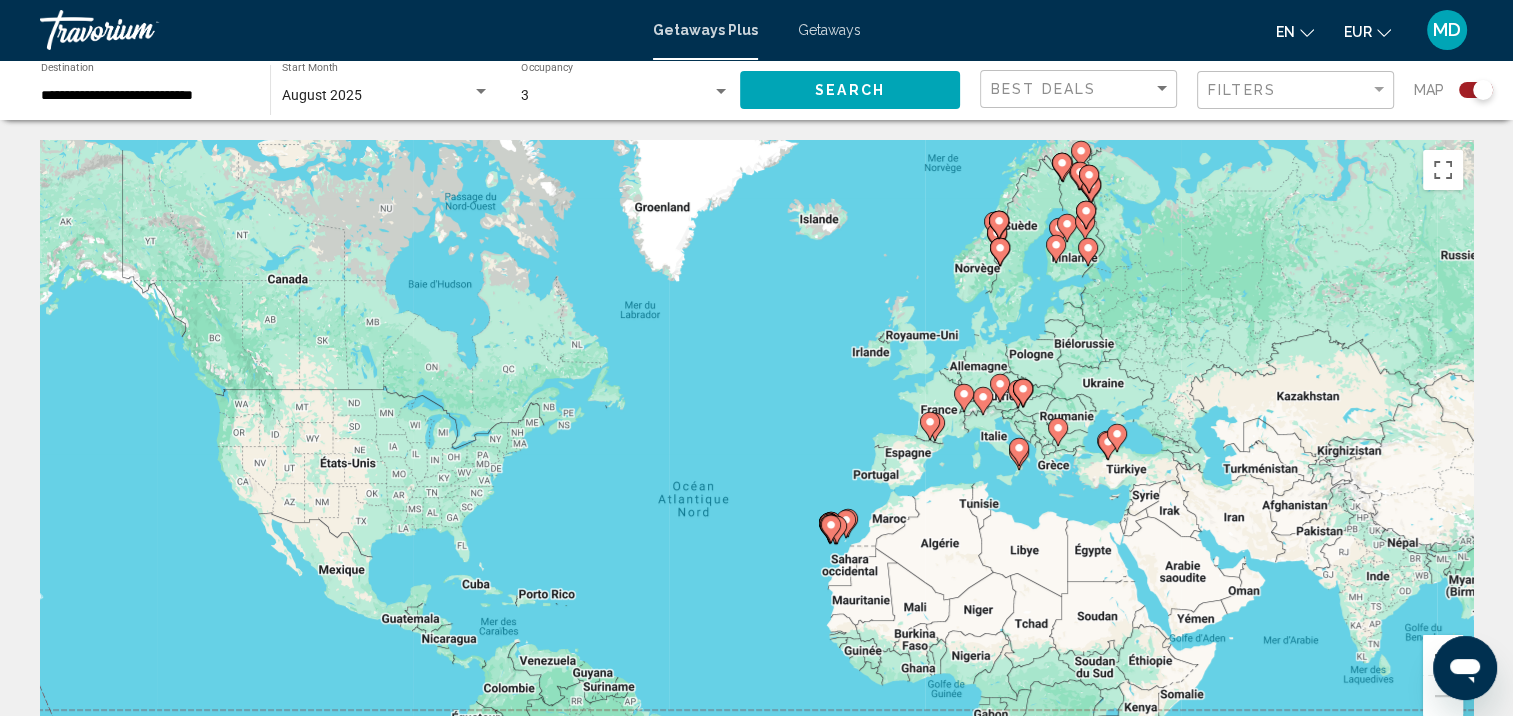 click on "Getaways" at bounding box center [829, 30] 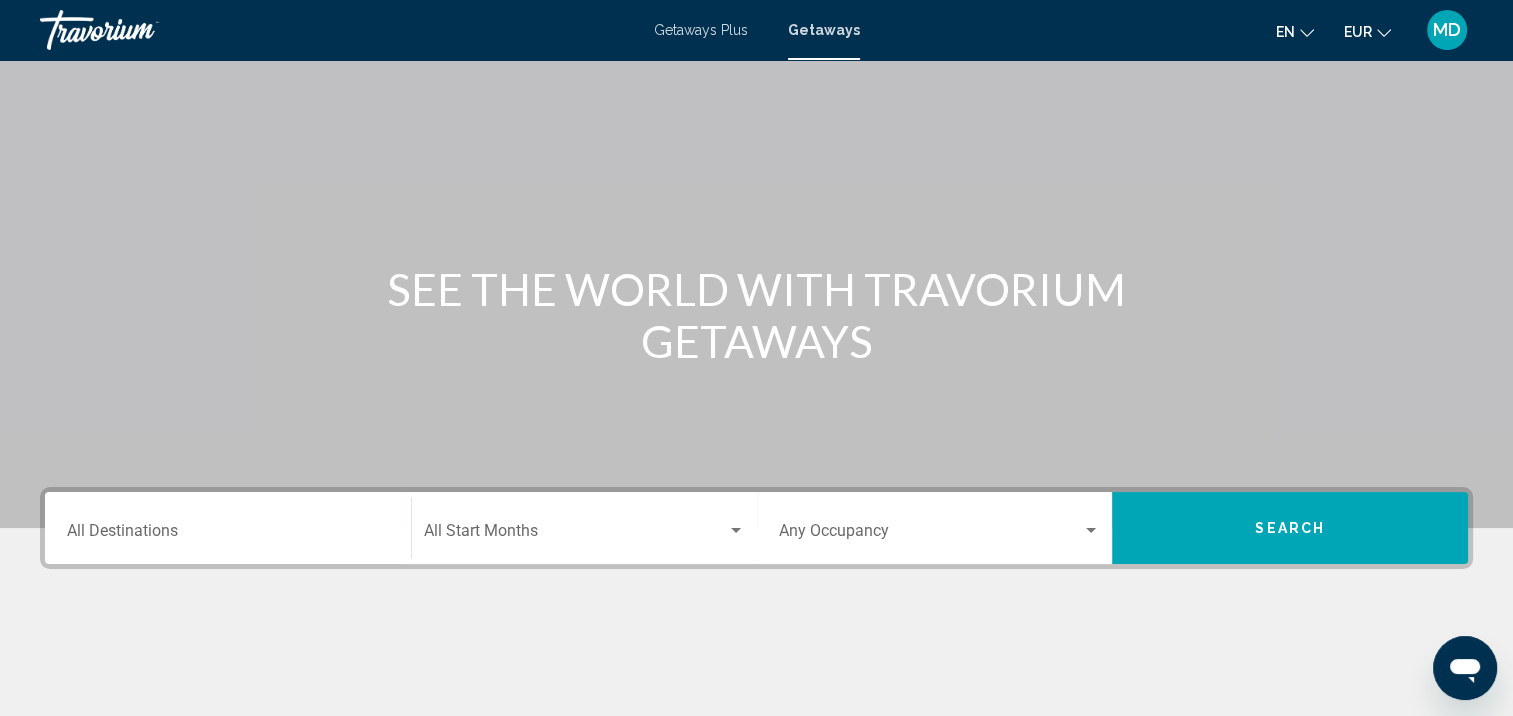 click on "Destination All Destinations" at bounding box center (228, 535) 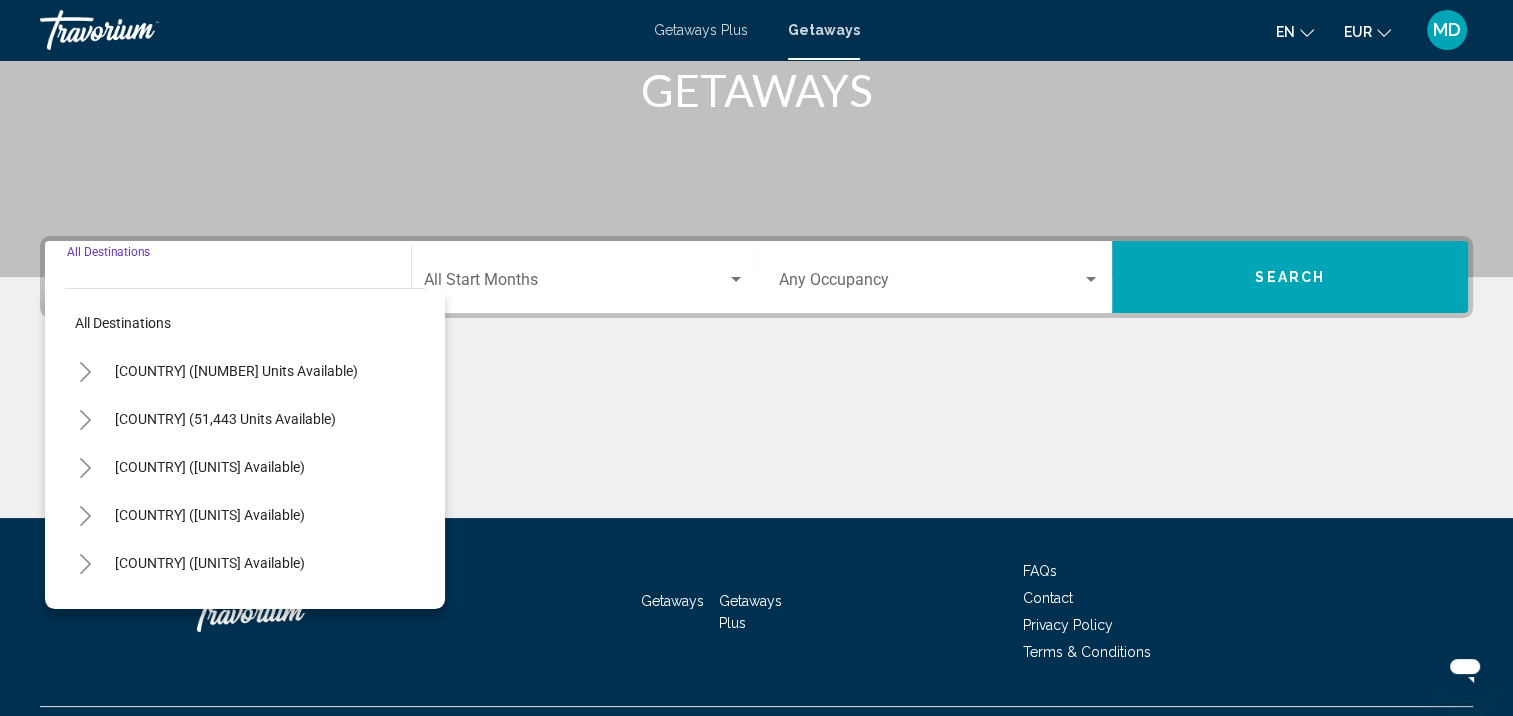 scroll, scrollTop: 369, scrollLeft: 0, axis: vertical 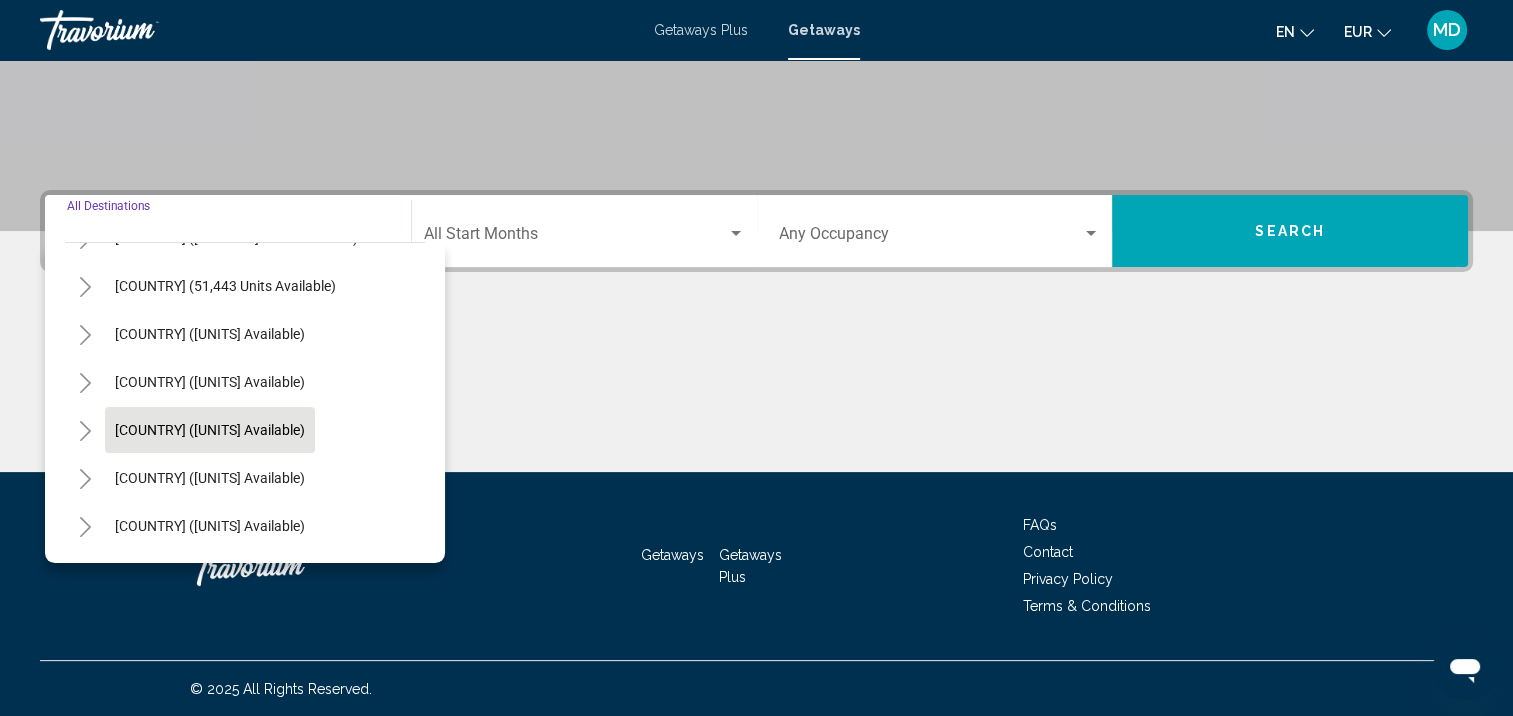 click on "Europe (39,044 units available)" at bounding box center (210, 478) 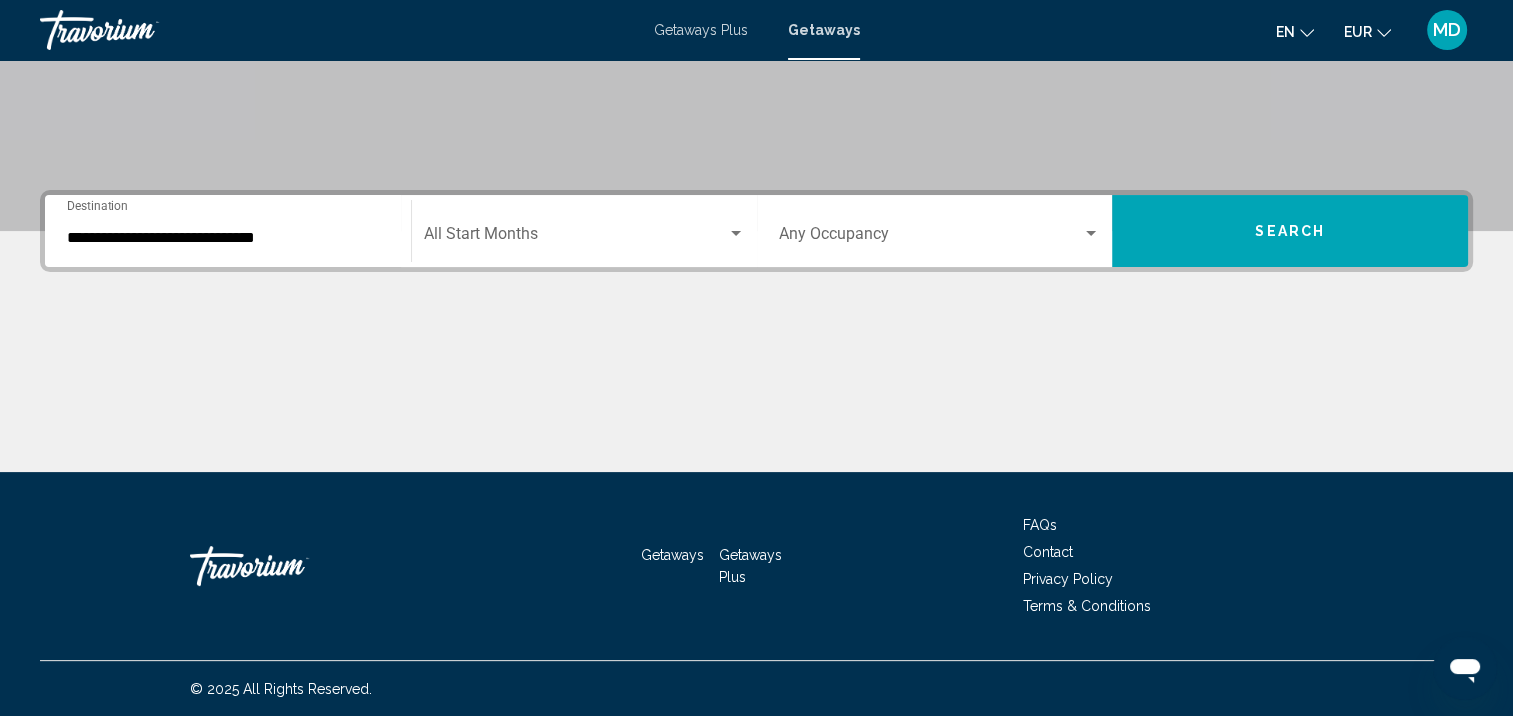 click on "Start Month All Start Months" 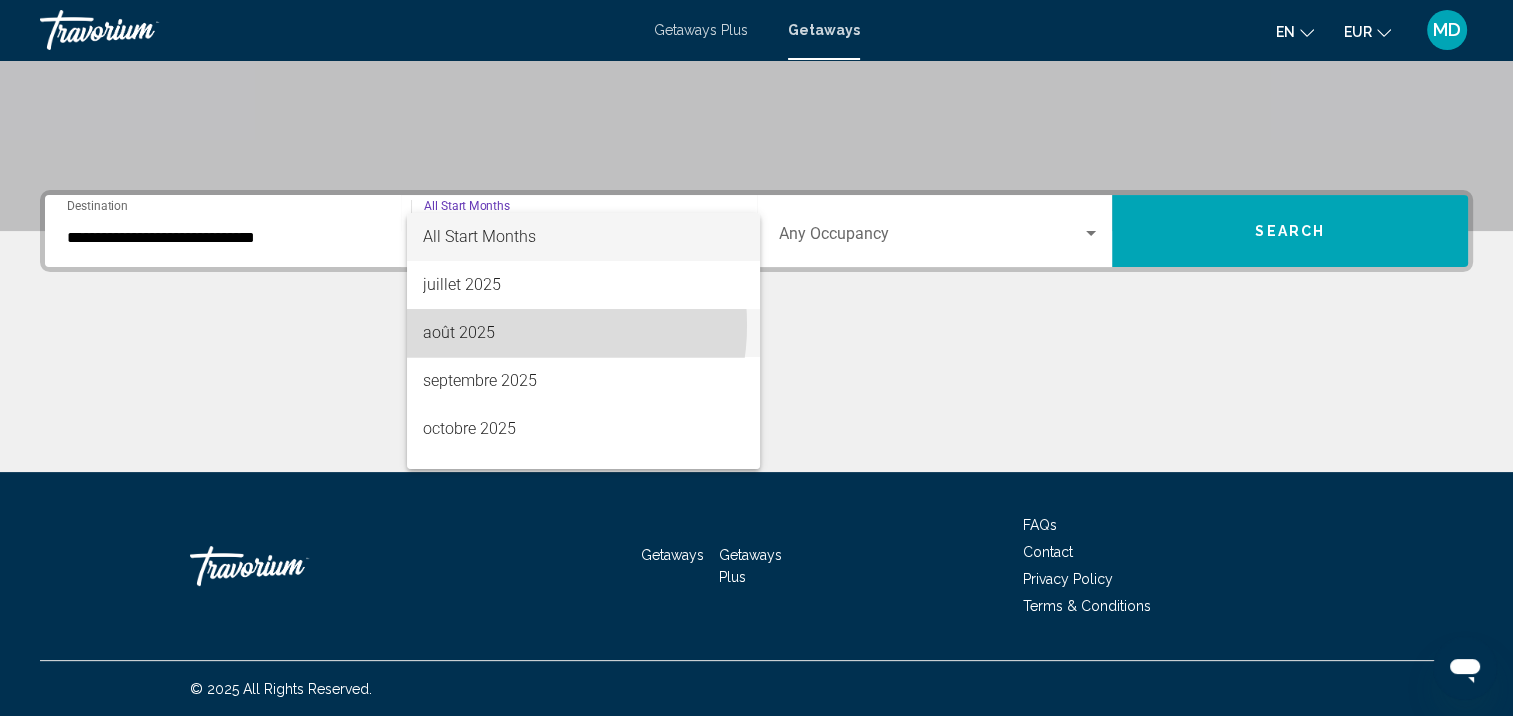 click on "août 2025" at bounding box center (583, 333) 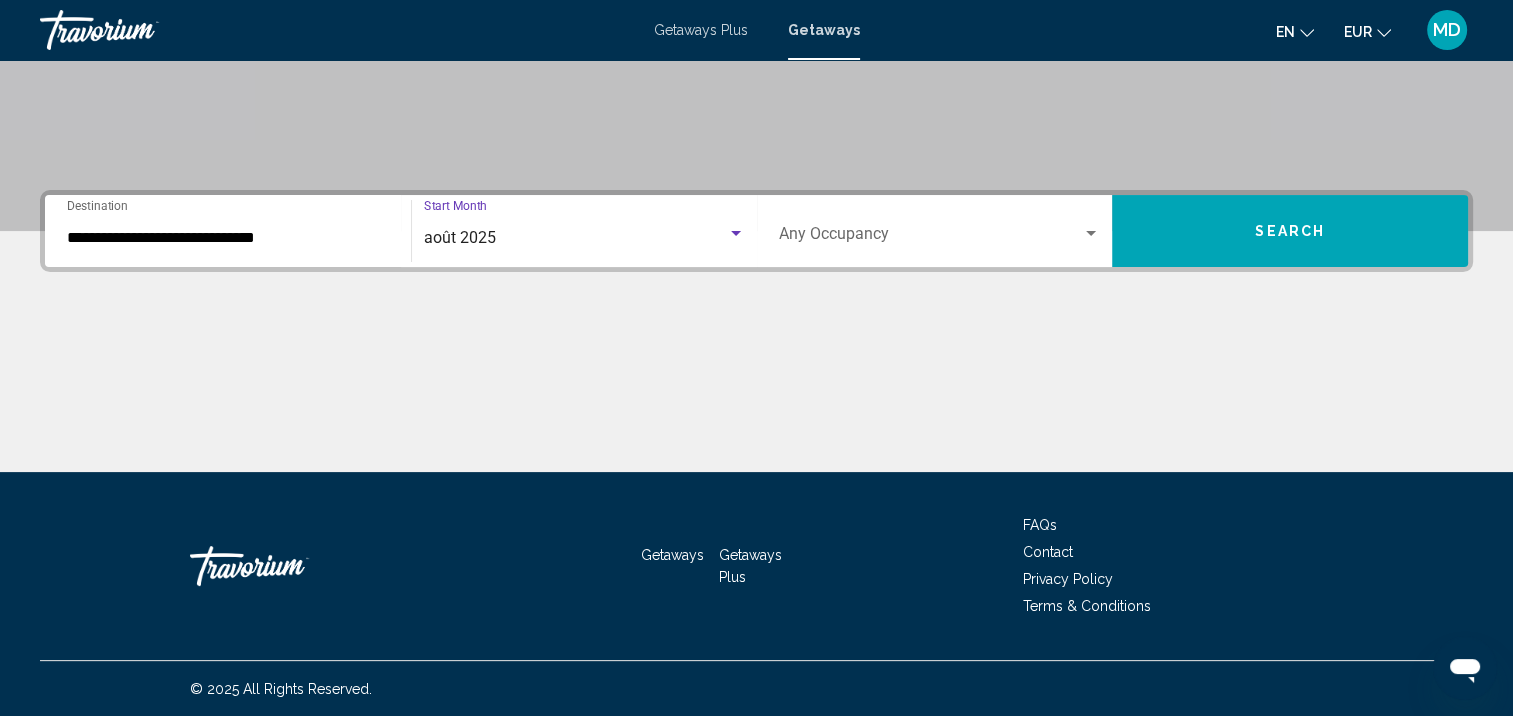 click at bounding box center [931, 238] 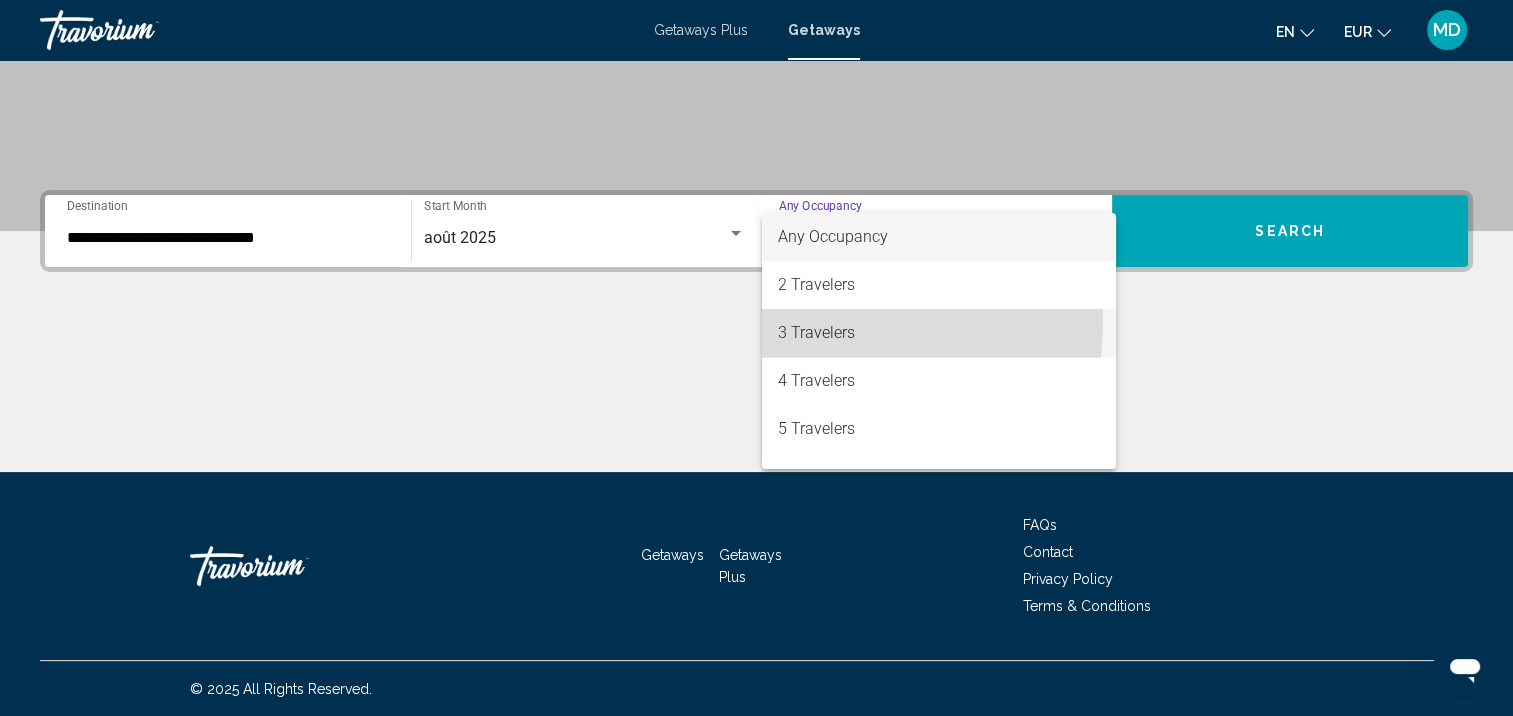 click on "3 Travelers" at bounding box center (939, 333) 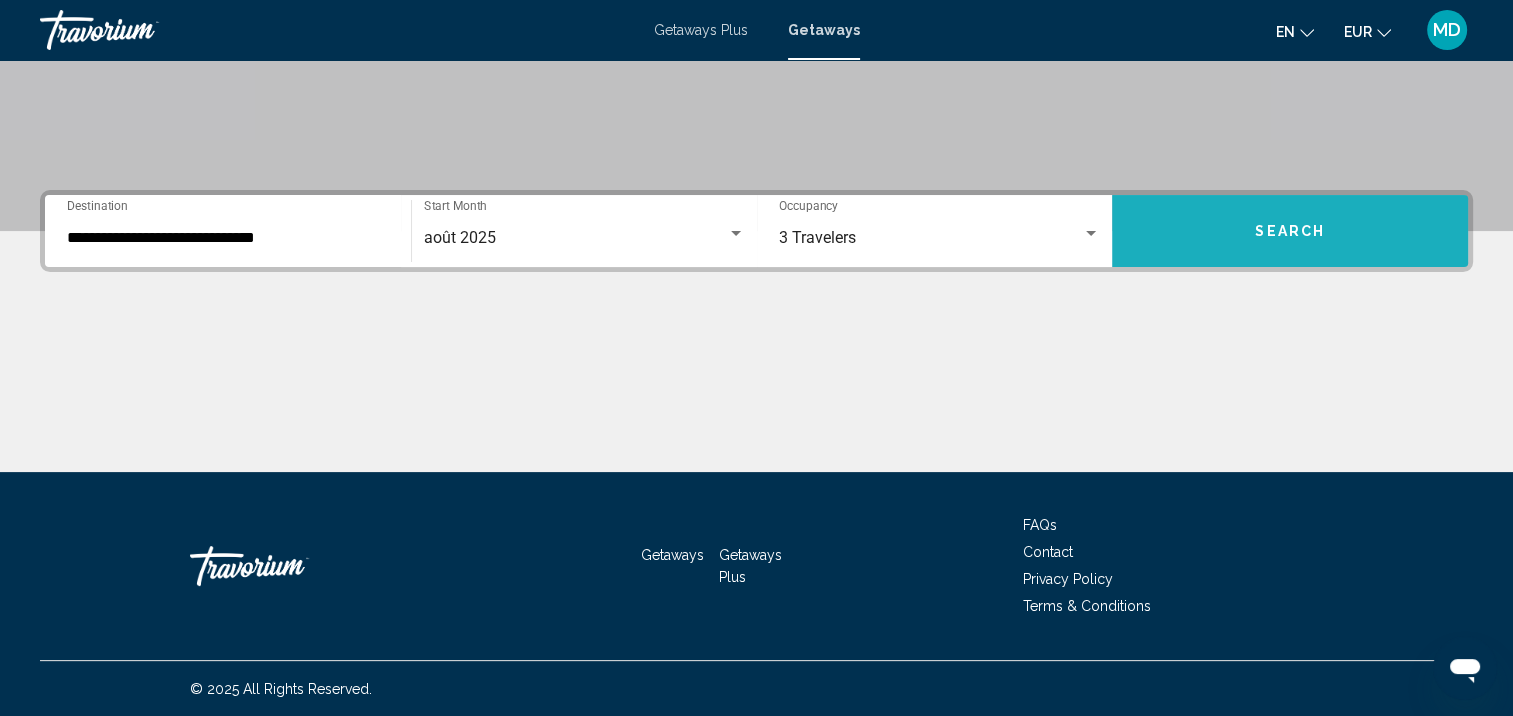 click on "Search" at bounding box center [1290, 231] 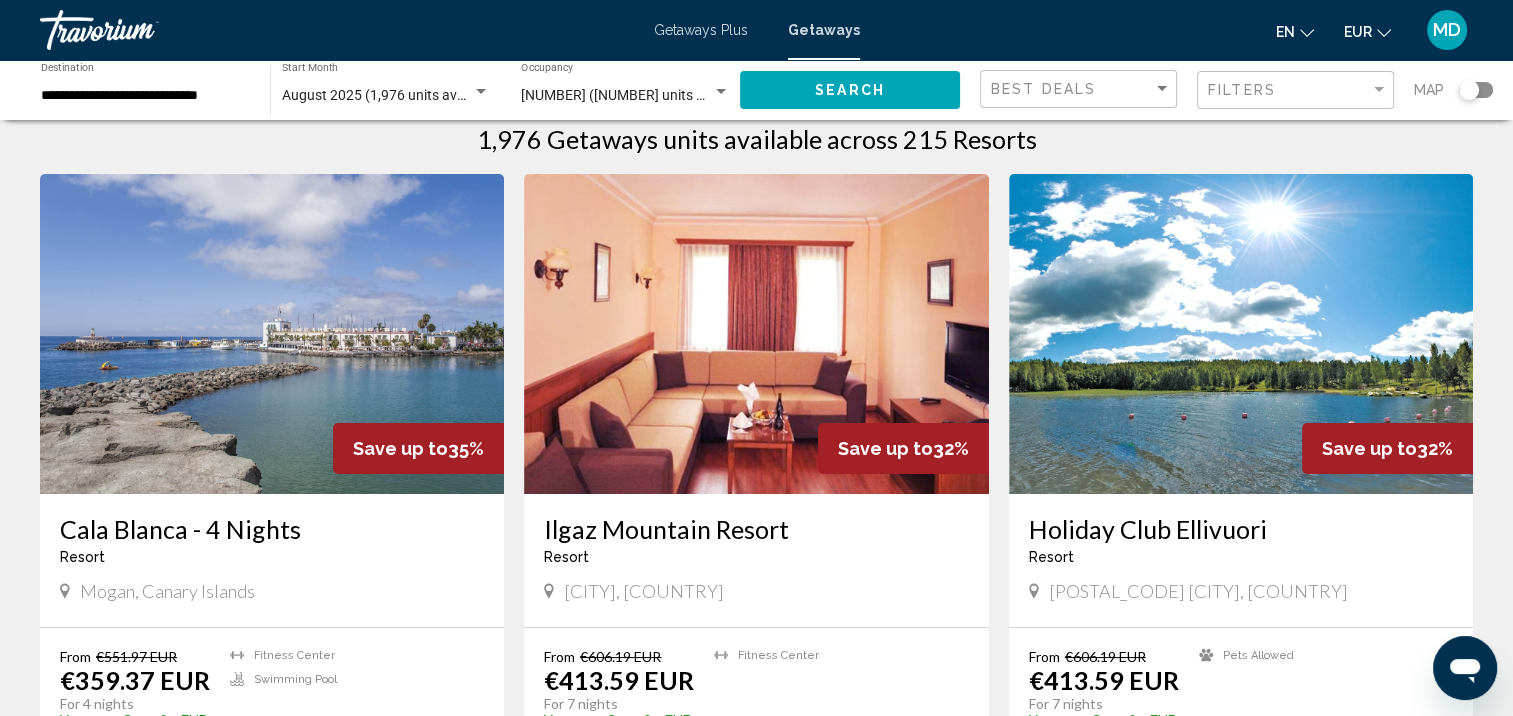 scroll, scrollTop: 40, scrollLeft: 0, axis: vertical 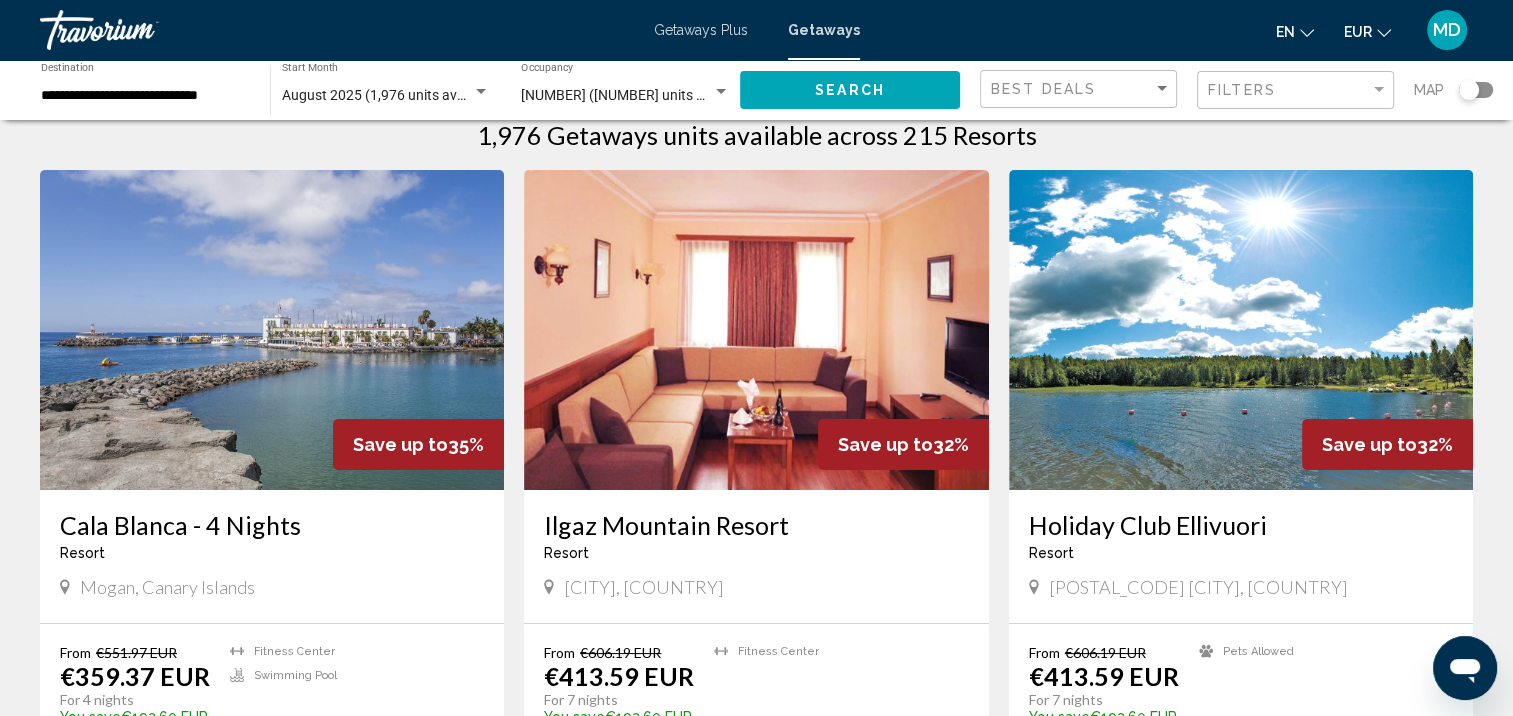 click 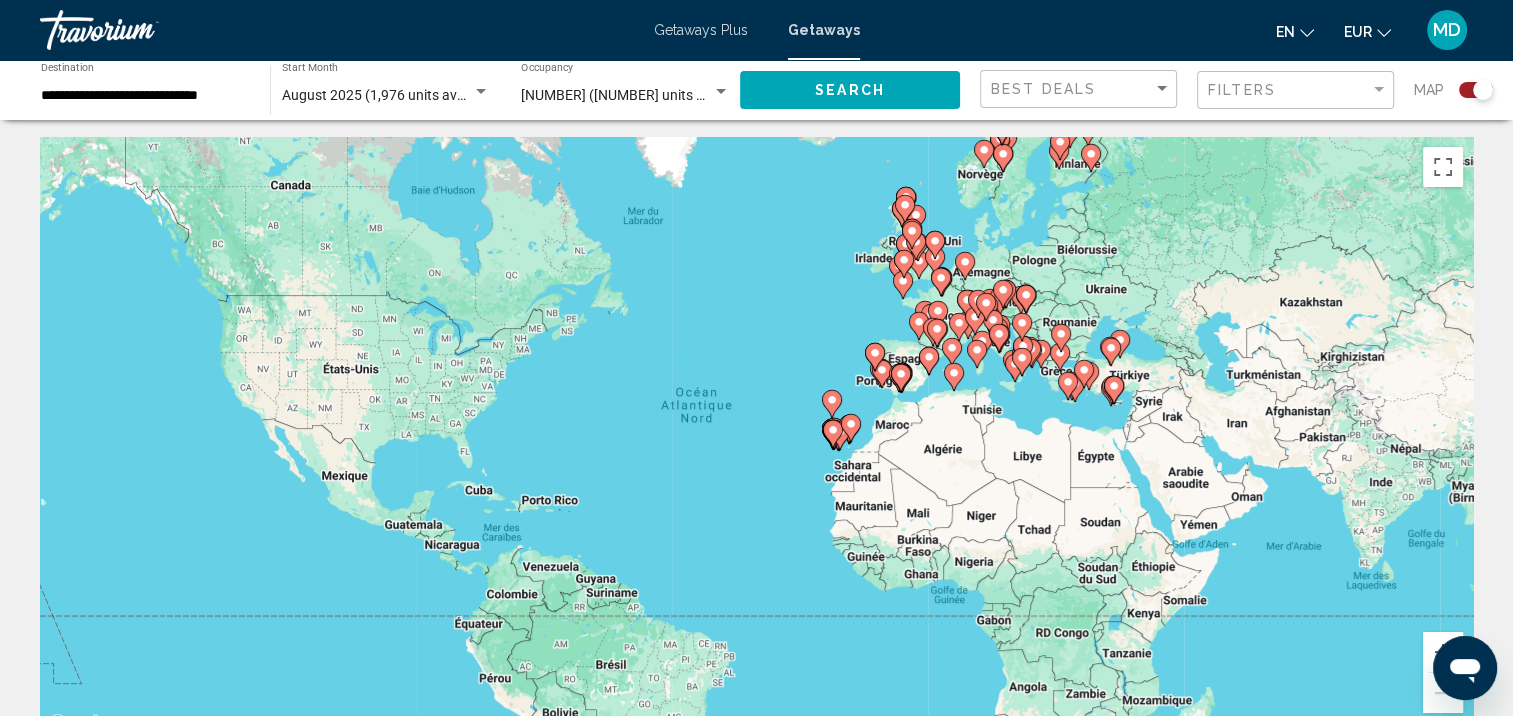 scroll, scrollTop: 0, scrollLeft: 0, axis: both 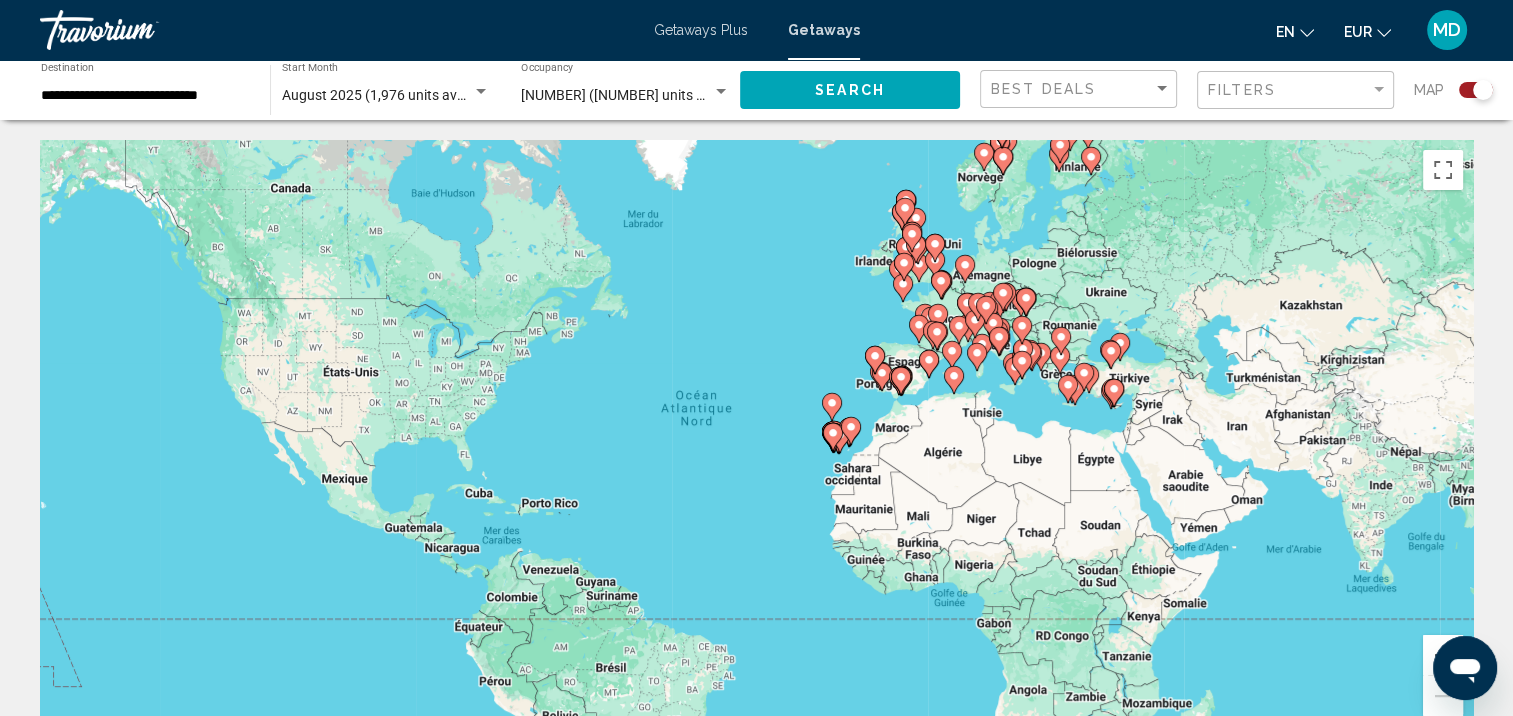 click 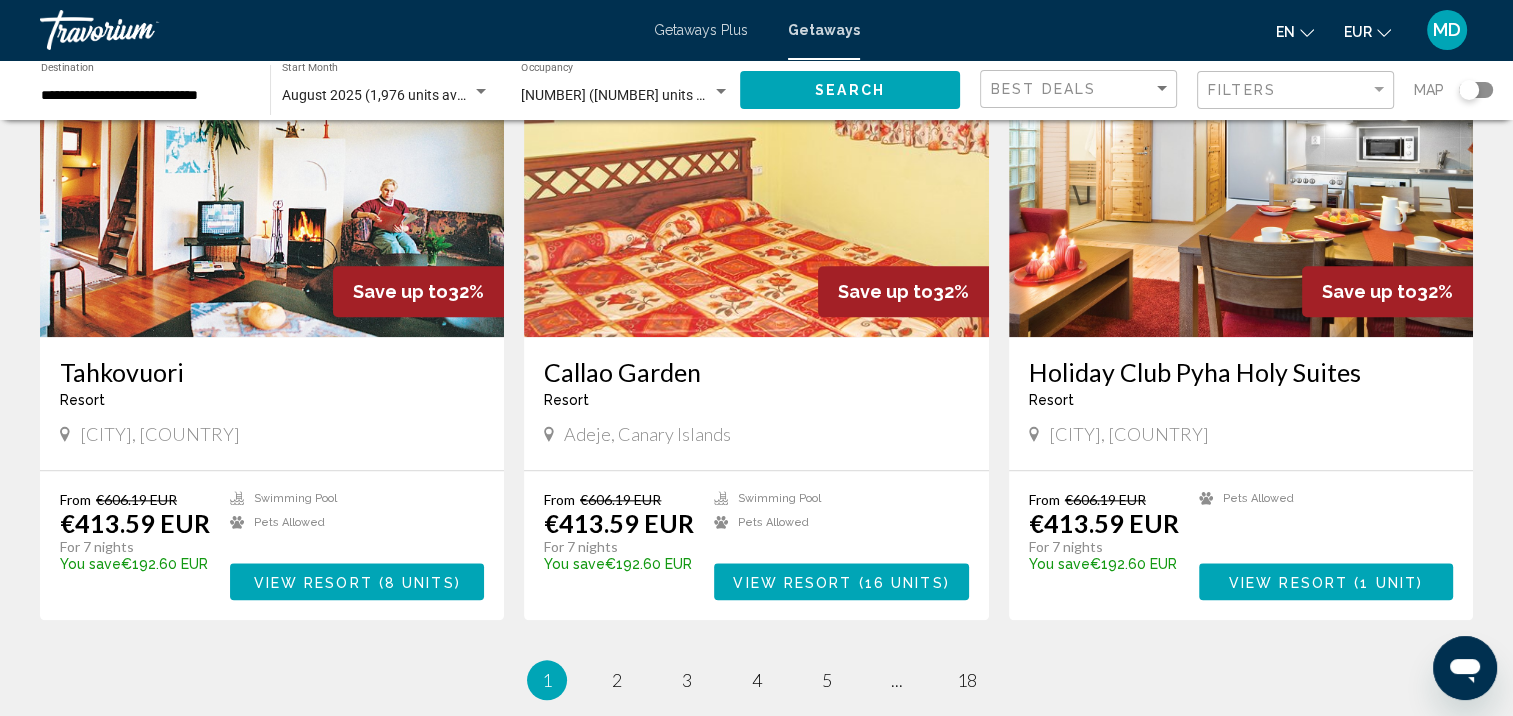 scroll, scrollTop: 2179, scrollLeft: 0, axis: vertical 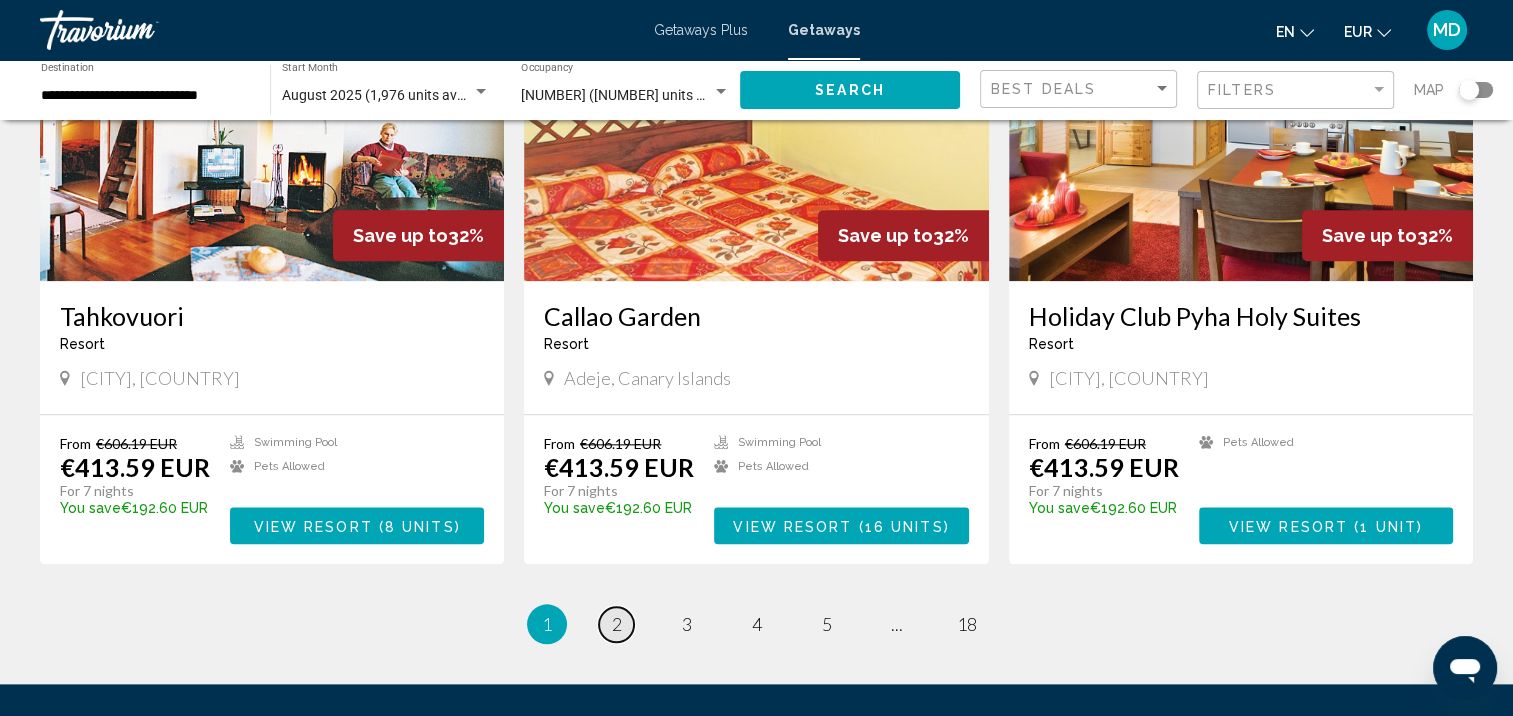 click on "2" at bounding box center (617, 624) 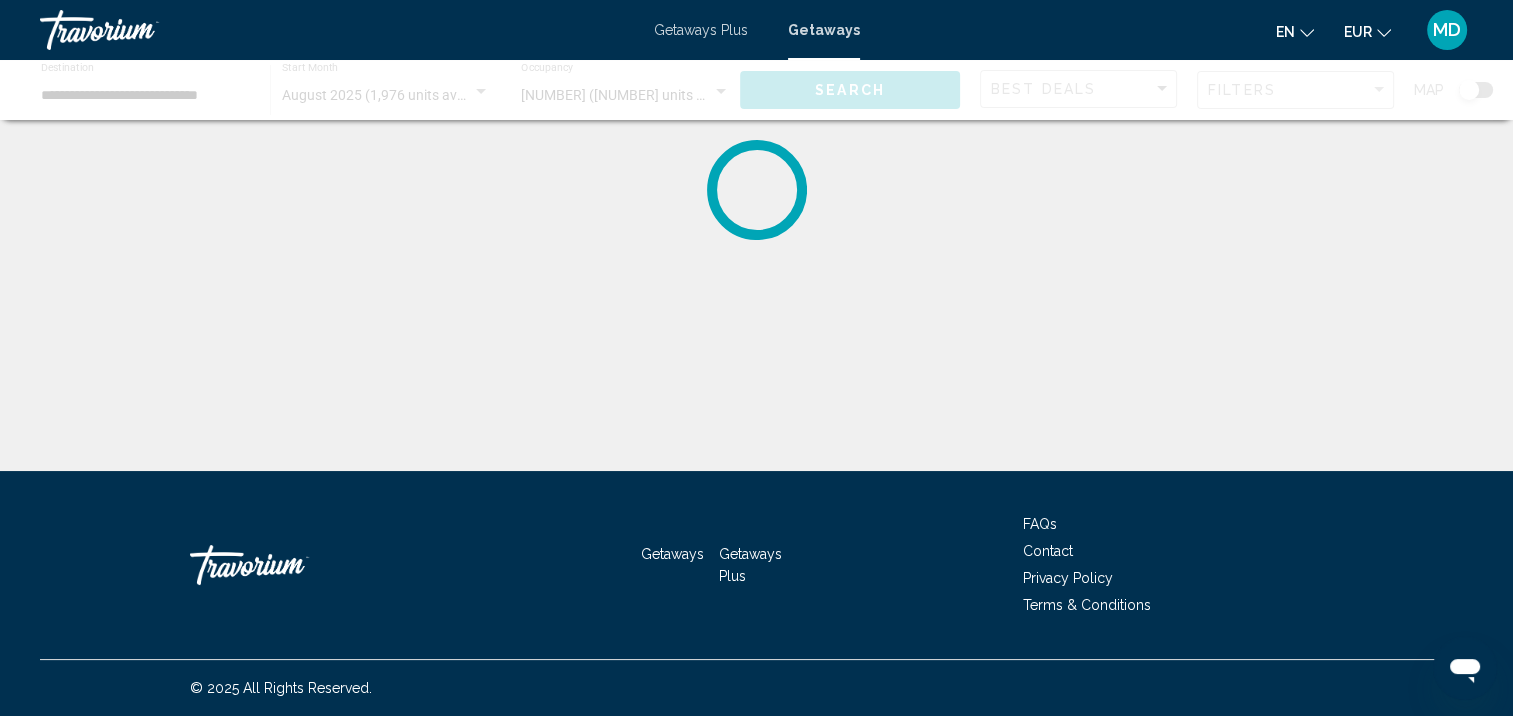 scroll, scrollTop: 0, scrollLeft: 0, axis: both 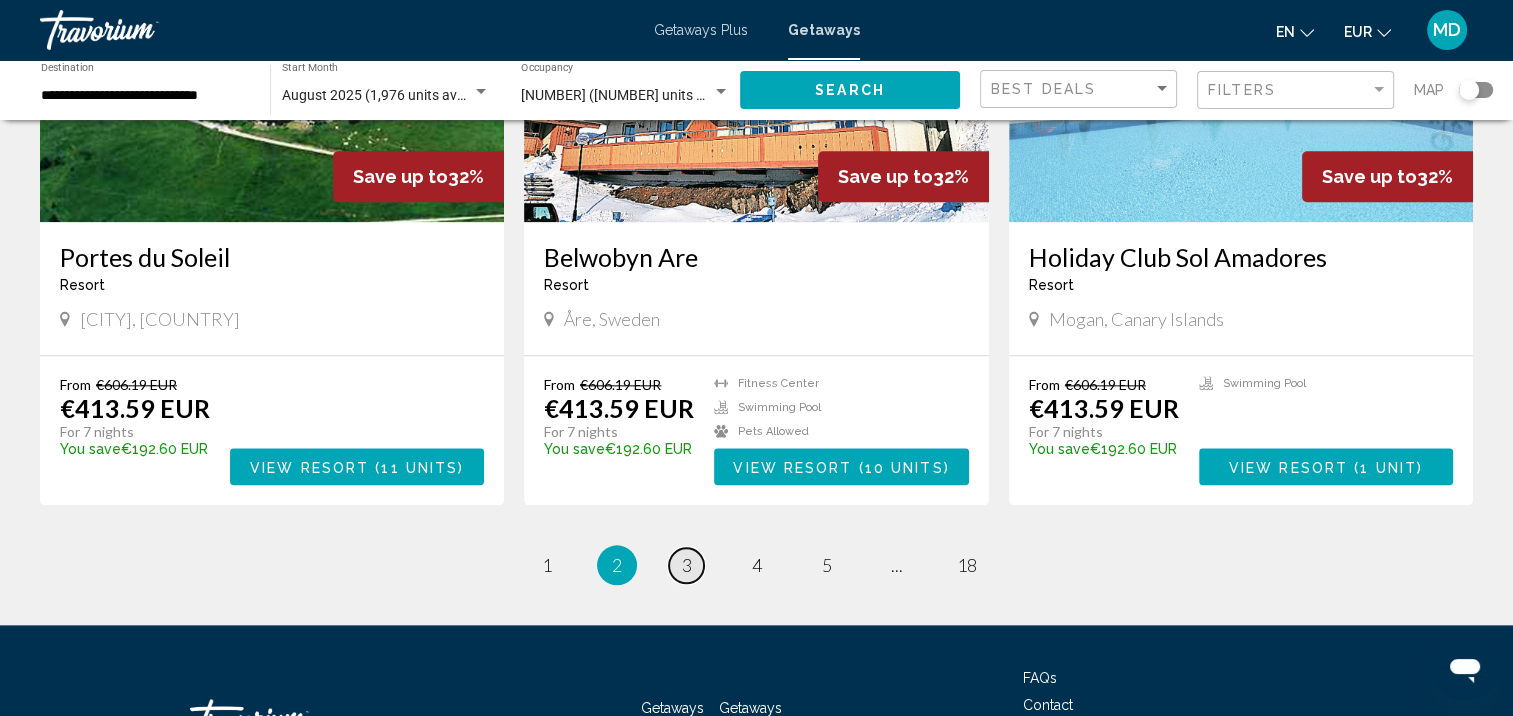 click on "page  3" at bounding box center [686, 565] 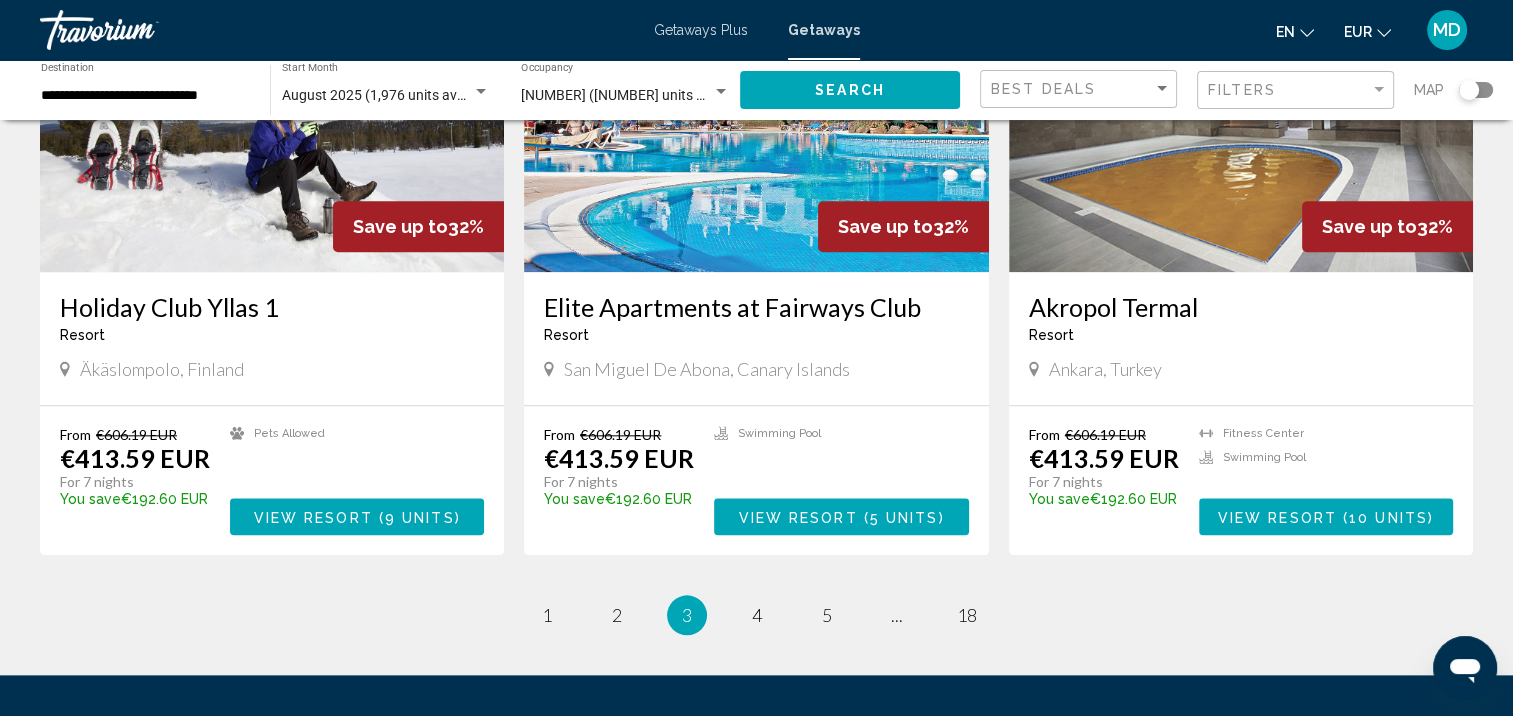 scroll, scrollTop: 2188, scrollLeft: 0, axis: vertical 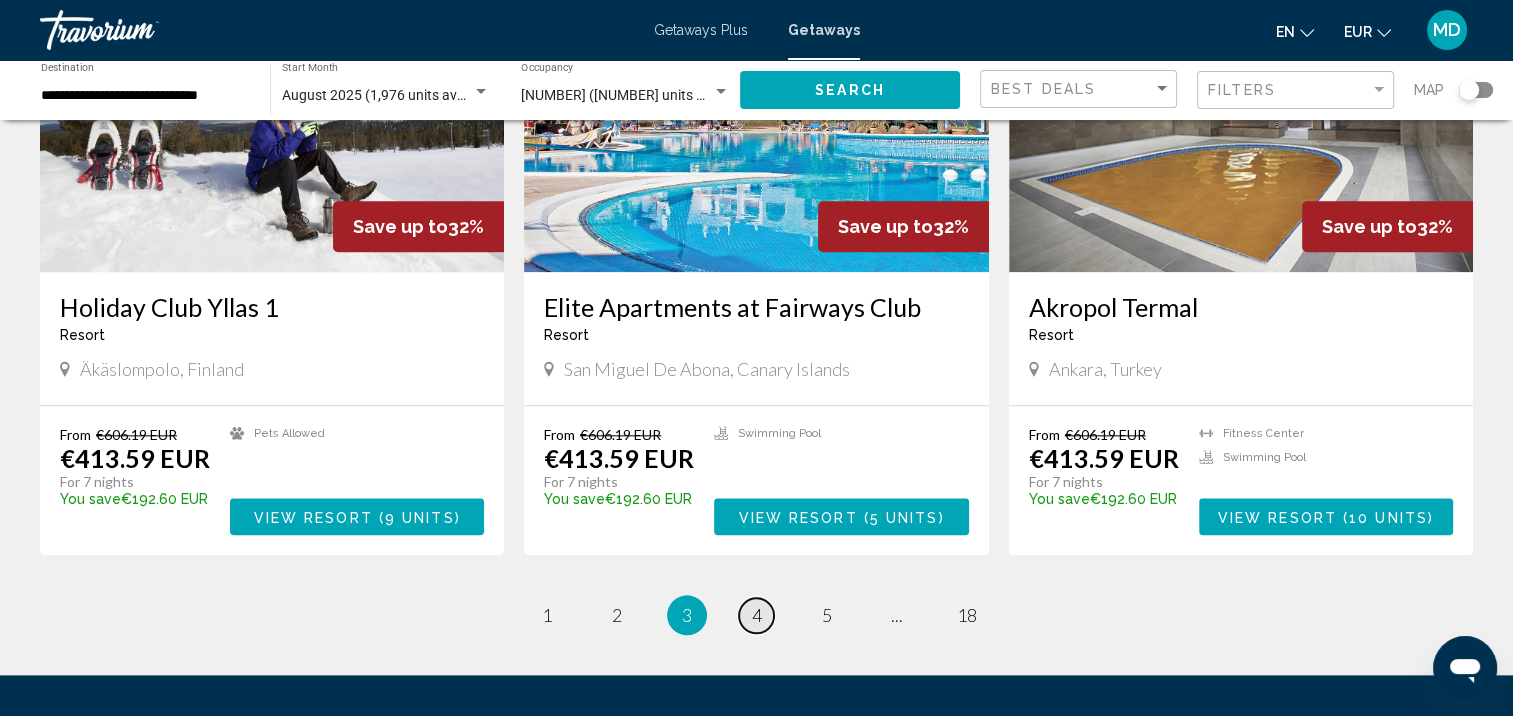 click on "4" at bounding box center [757, 615] 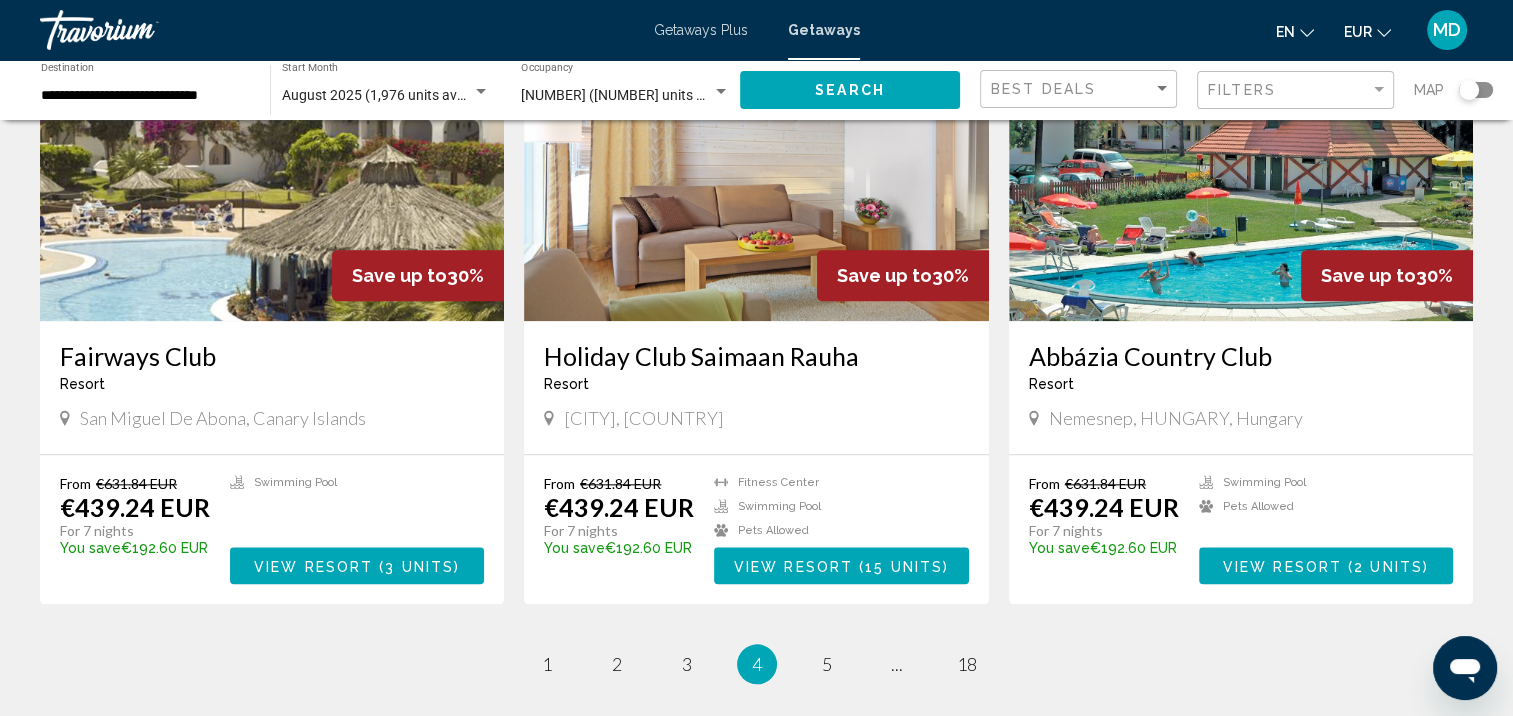 scroll, scrollTop: 2140, scrollLeft: 0, axis: vertical 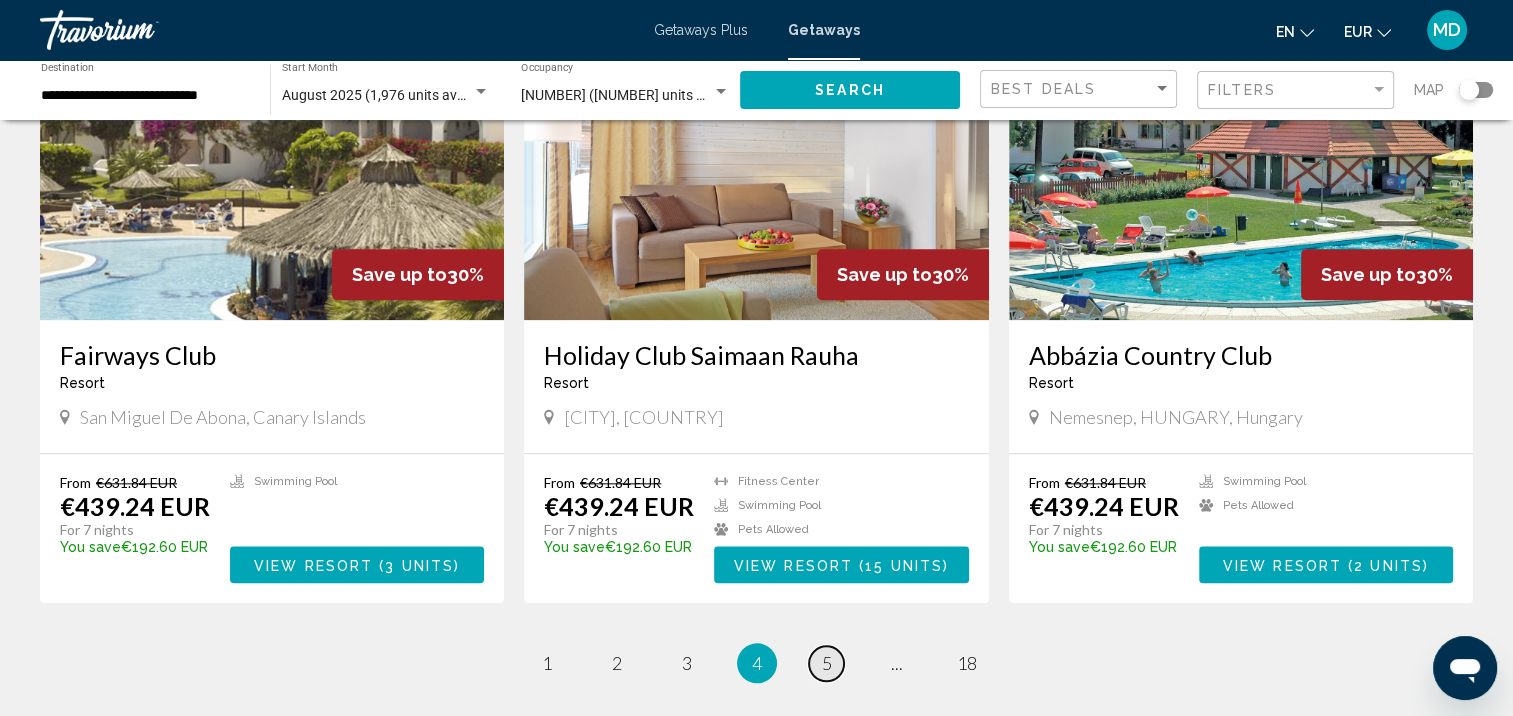 click on "5" at bounding box center [827, 663] 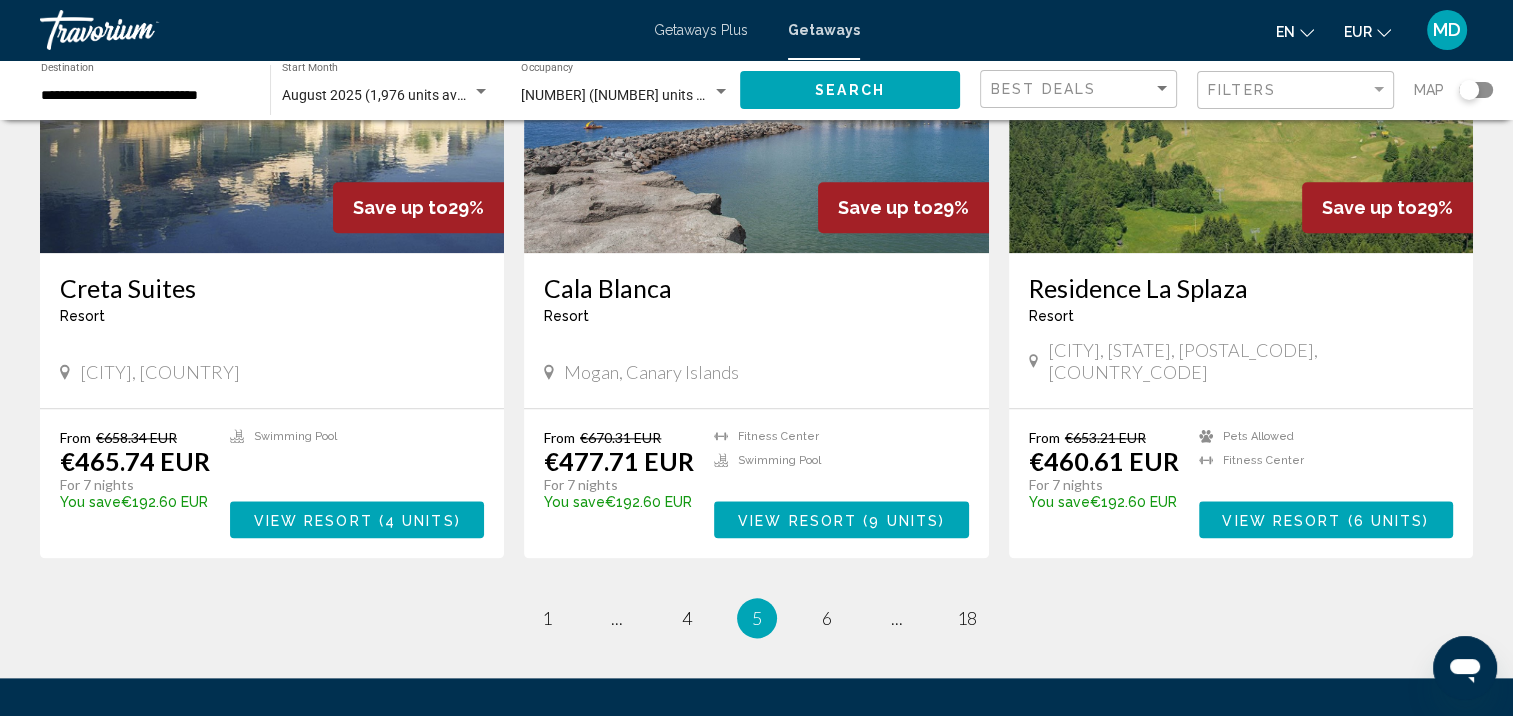 scroll, scrollTop: 2208, scrollLeft: 0, axis: vertical 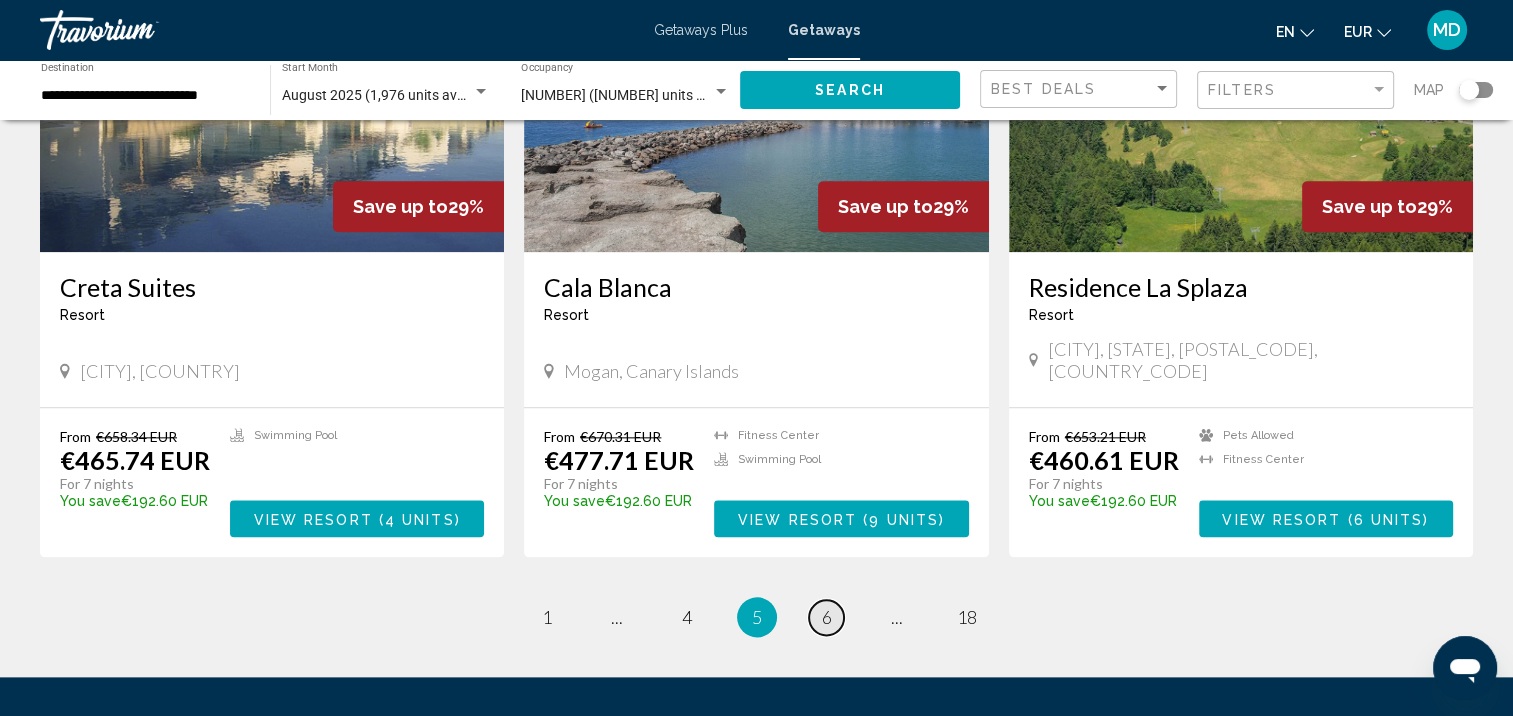 click on "page  6" at bounding box center (826, 617) 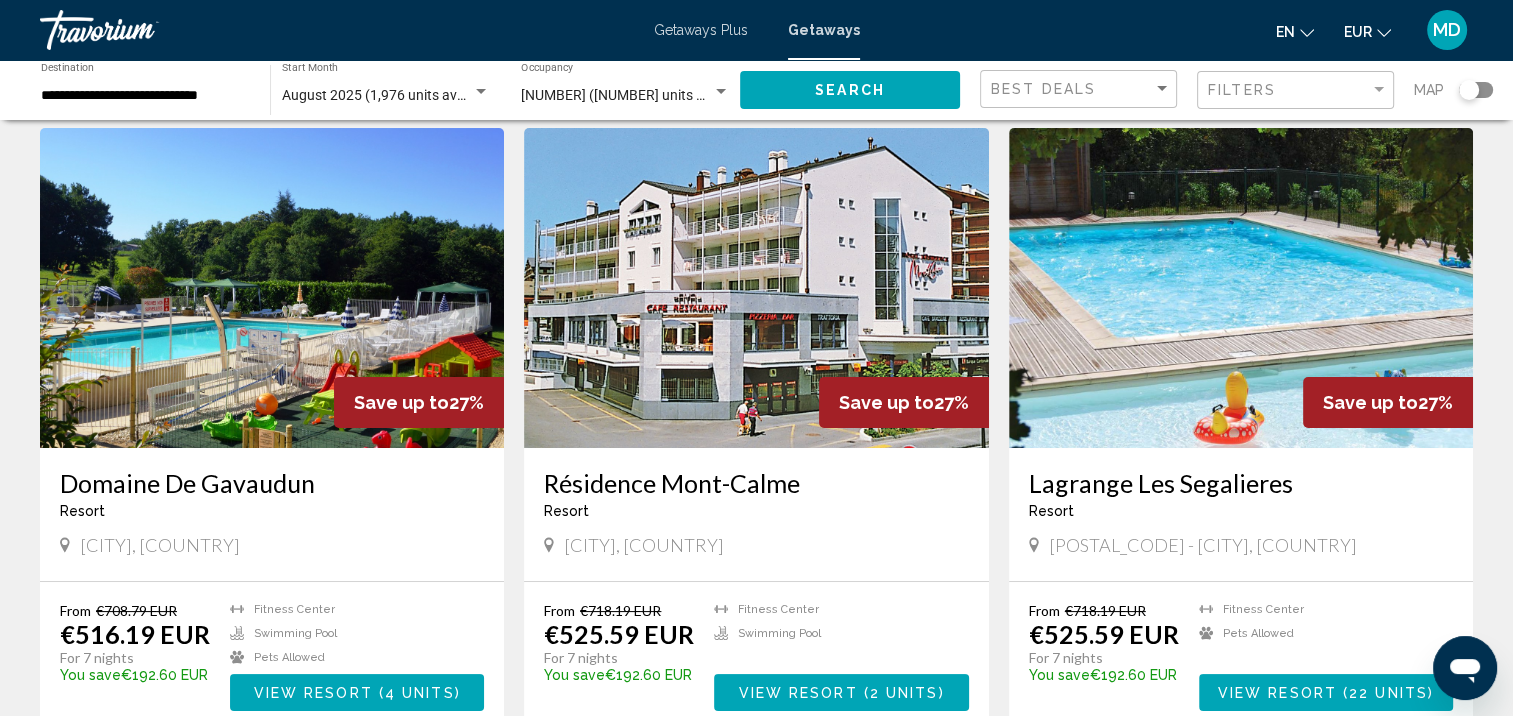 scroll, scrollTop: 84, scrollLeft: 0, axis: vertical 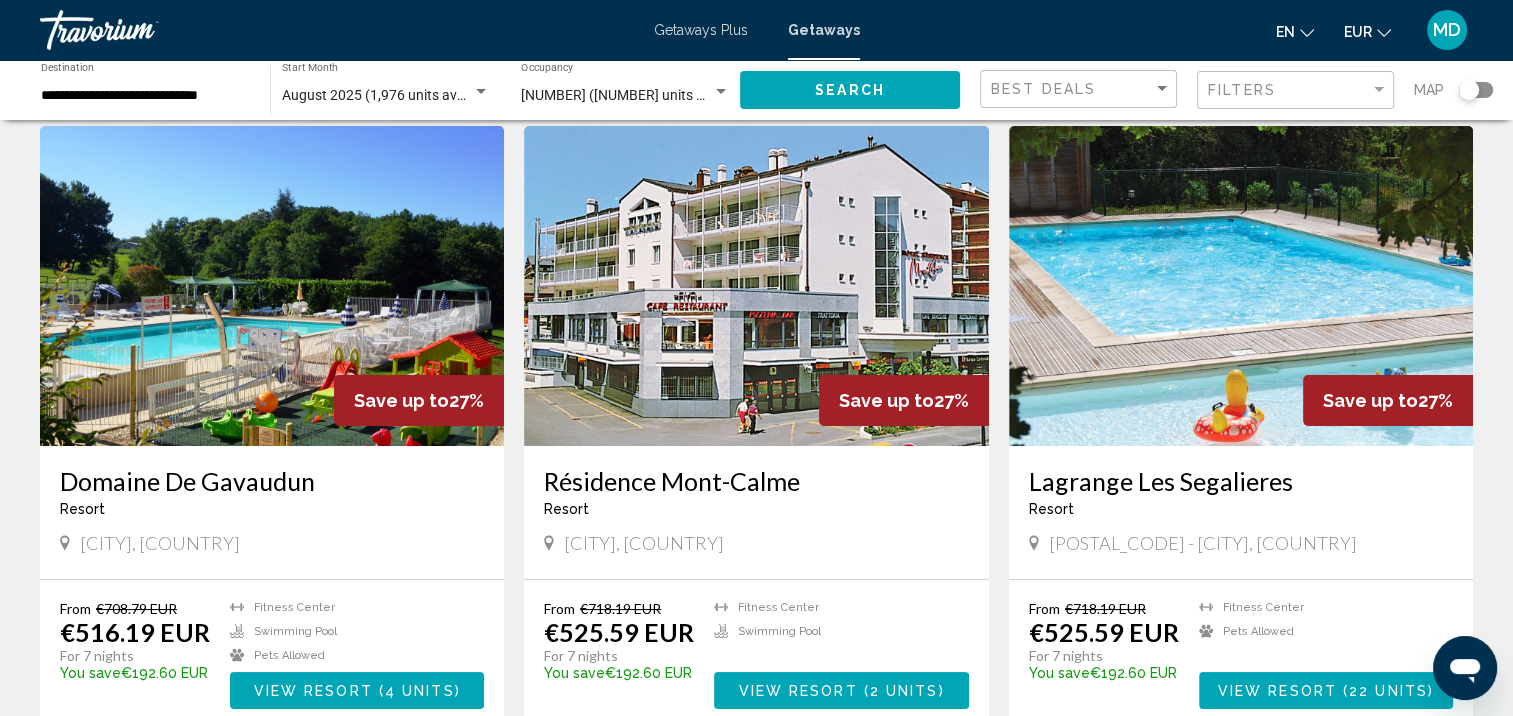 click on "Lagrange Les Segalieres" at bounding box center [1241, 481] 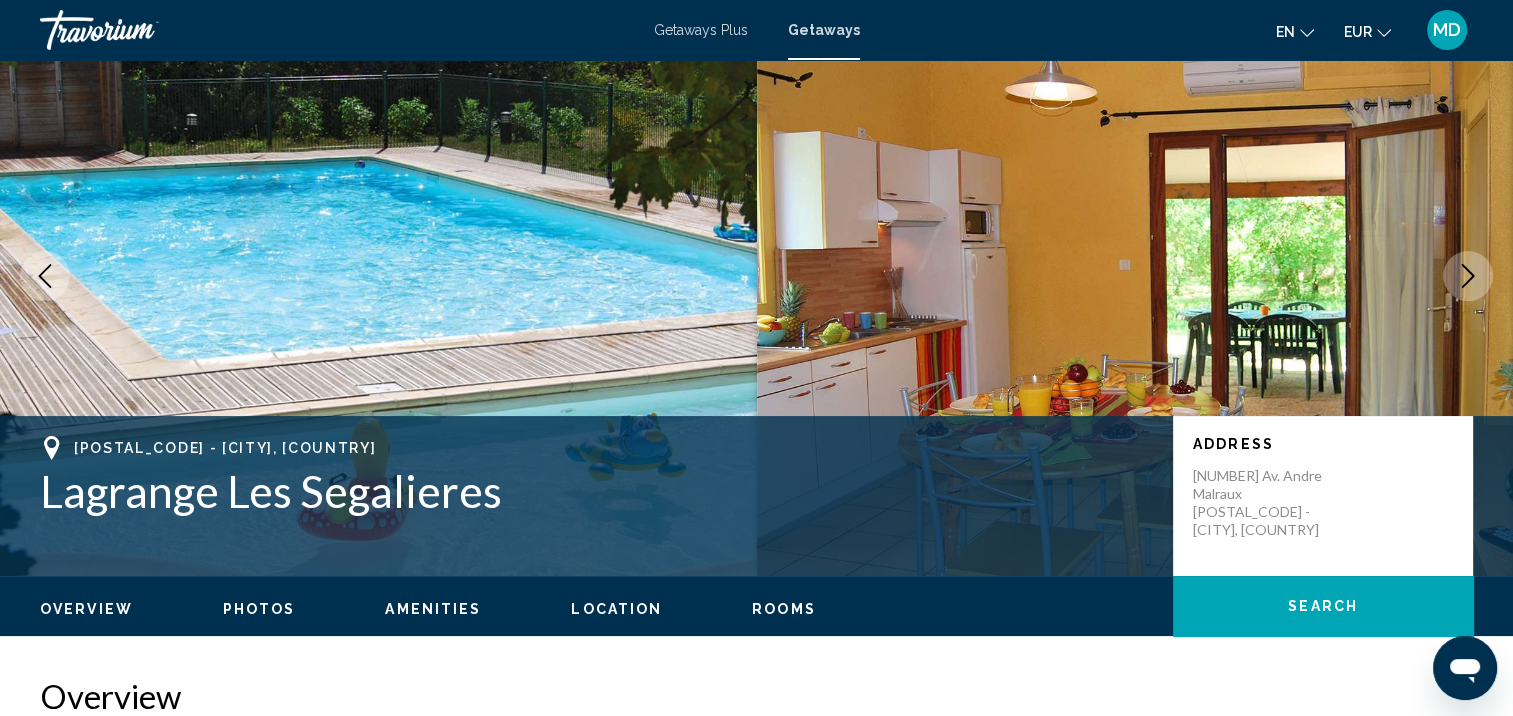 scroll, scrollTop: 1, scrollLeft: 0, axis: vertical 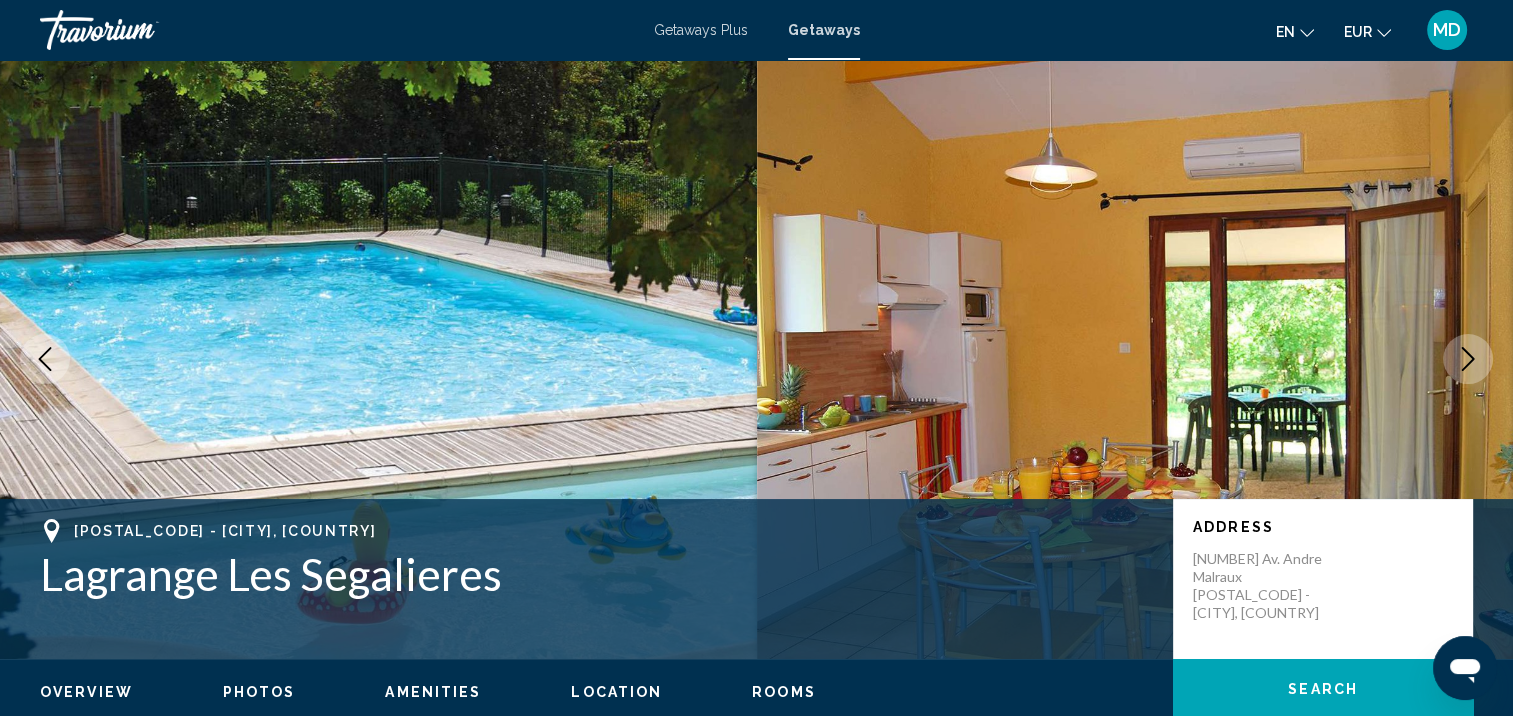 click 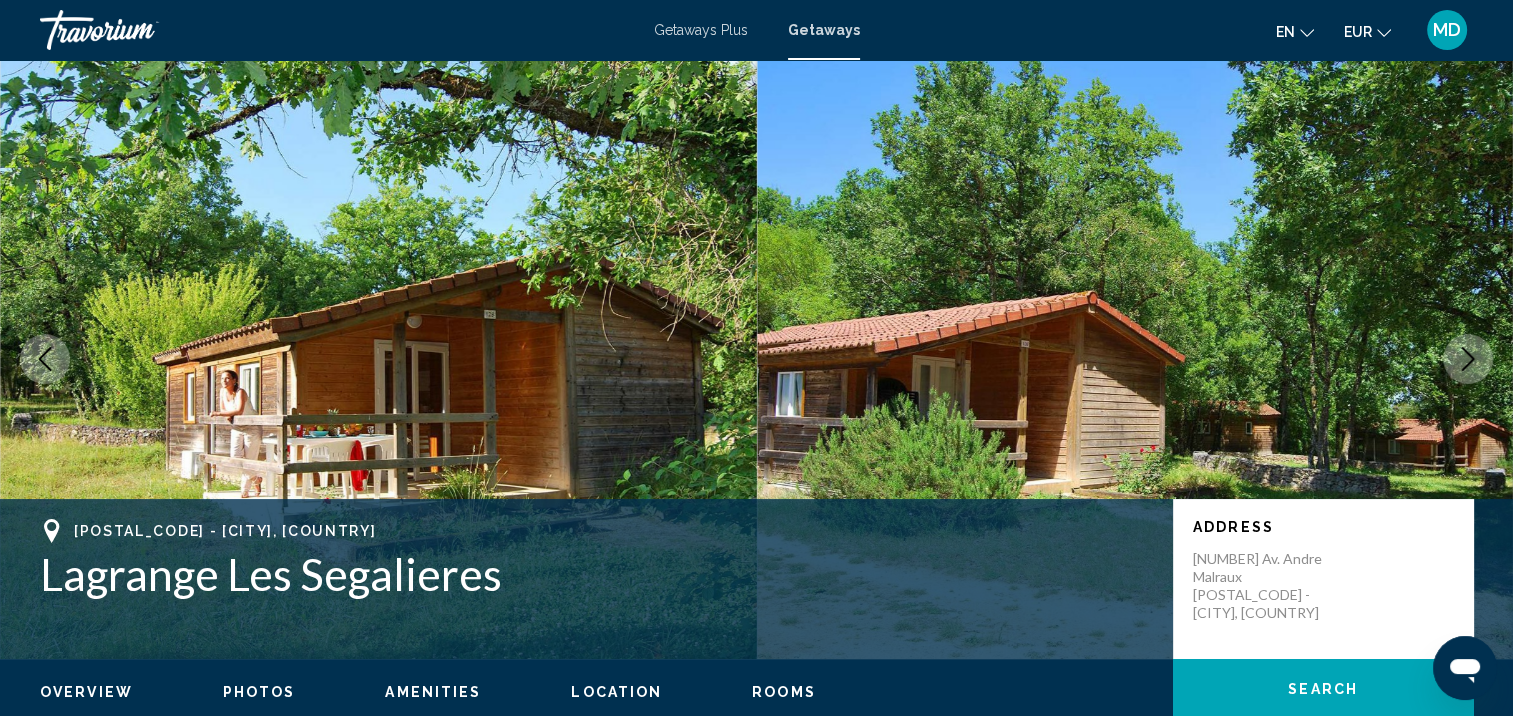 click 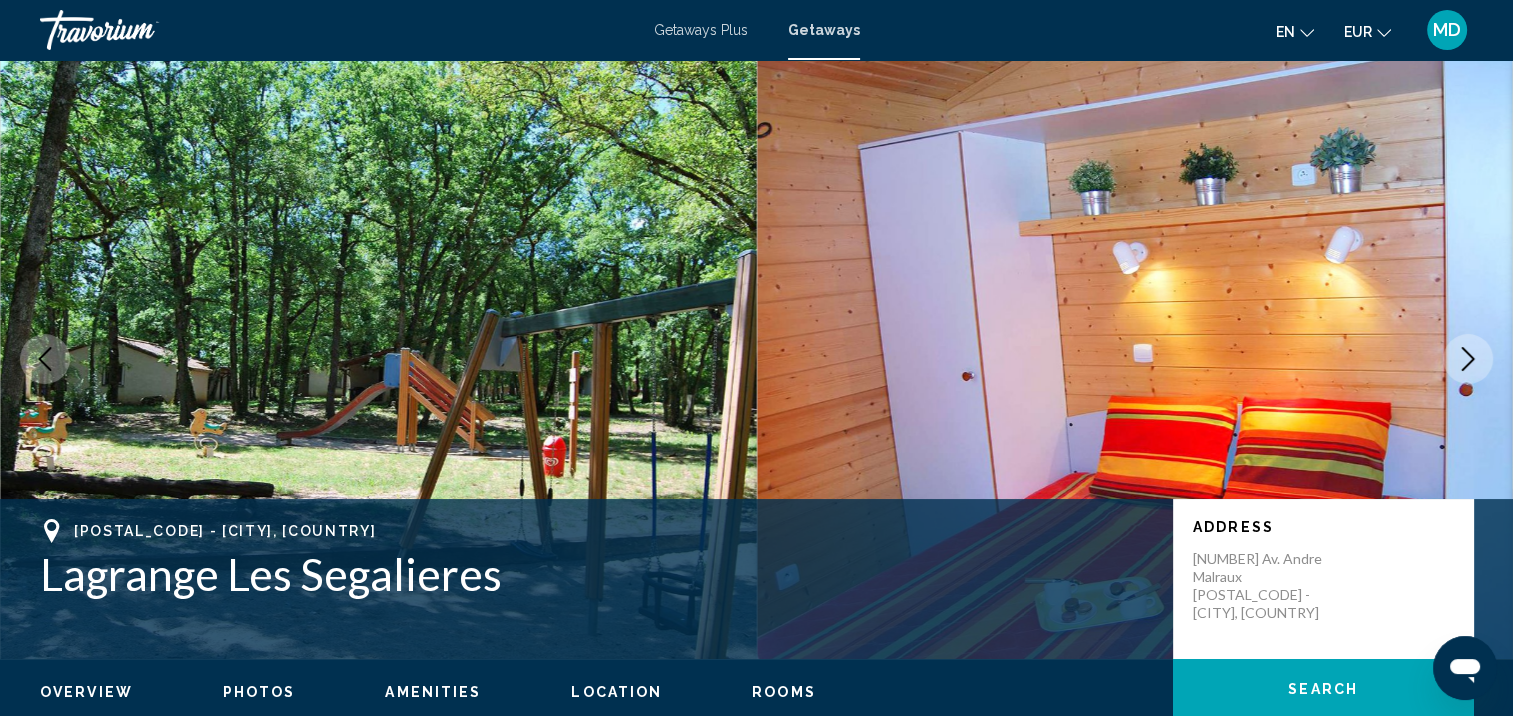 click 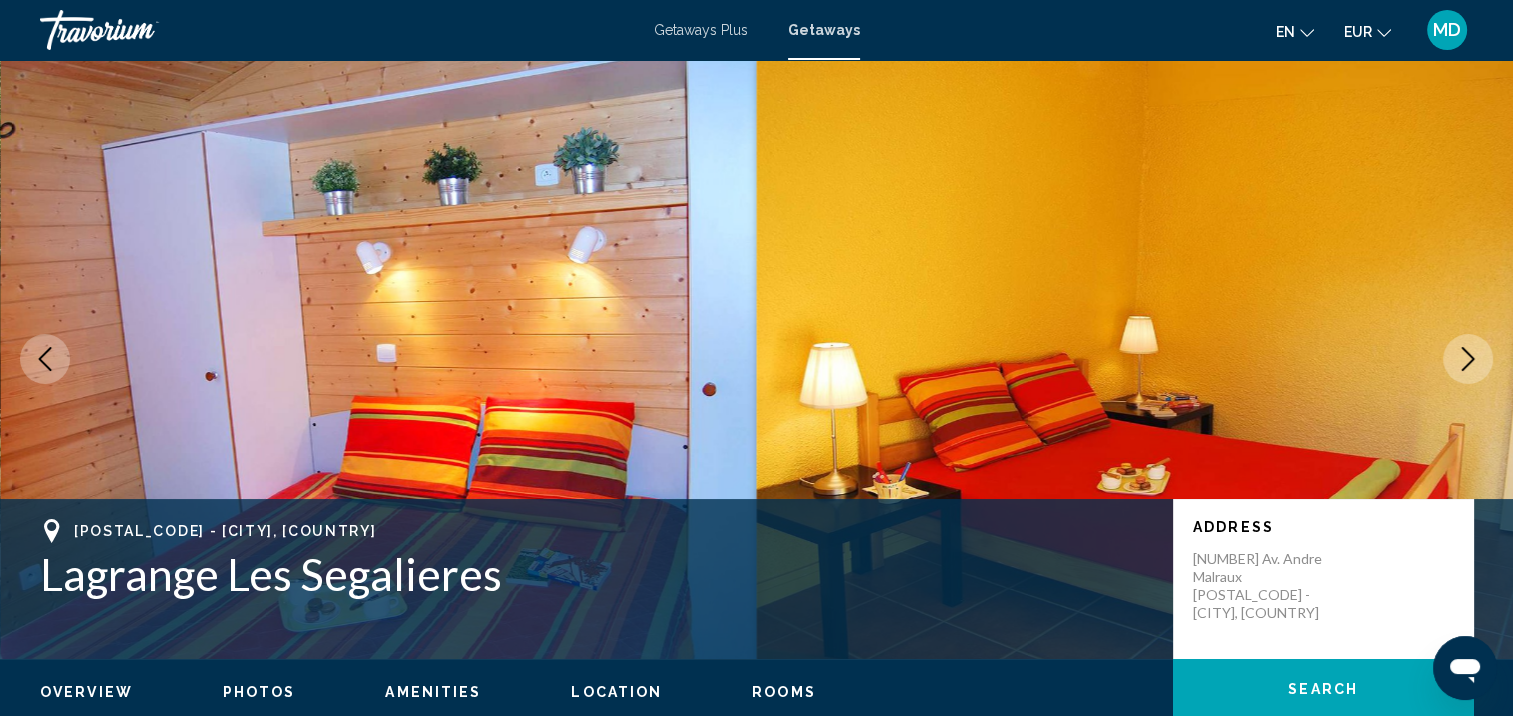 click 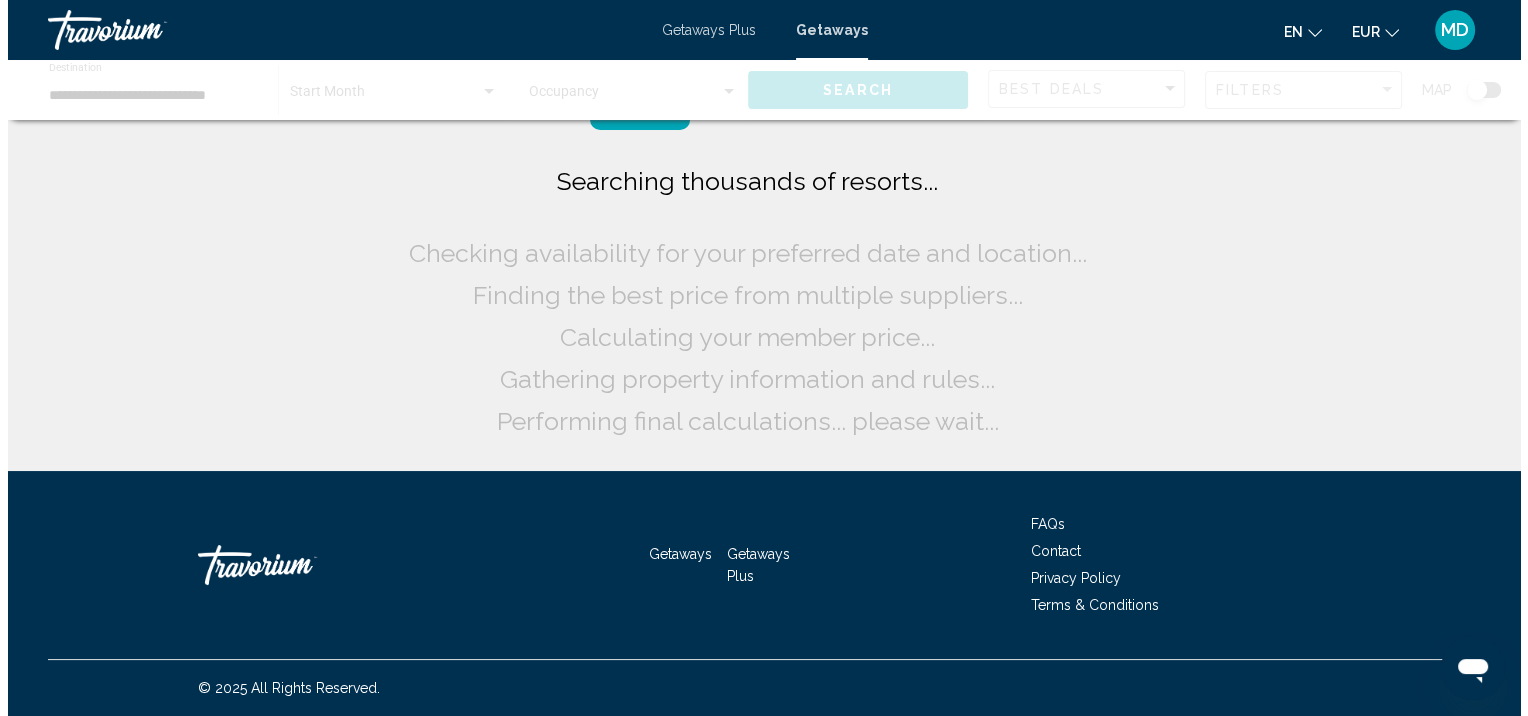 scroll, scrollTop: 0, scrollLeft: 0, axis: both 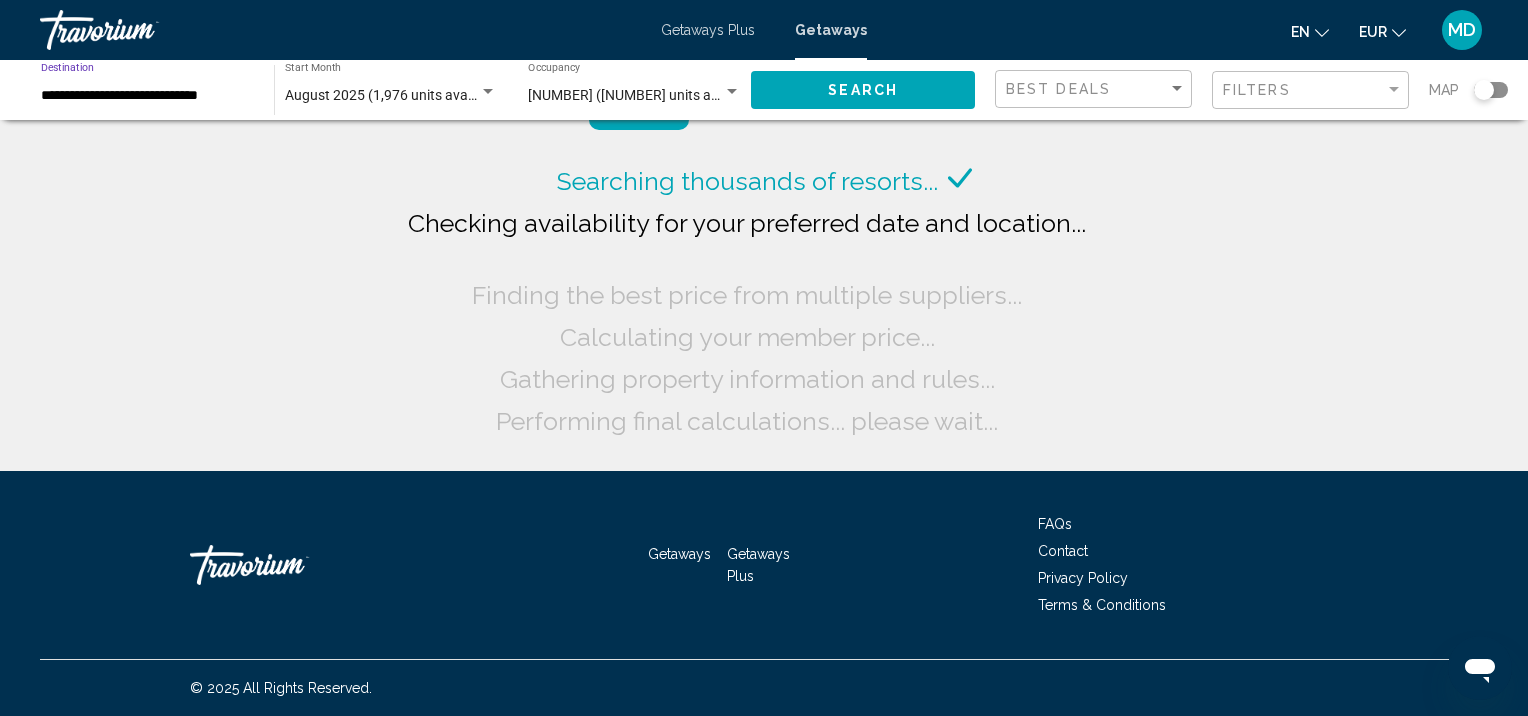 click on "**********" at bounding box center [147, 96] 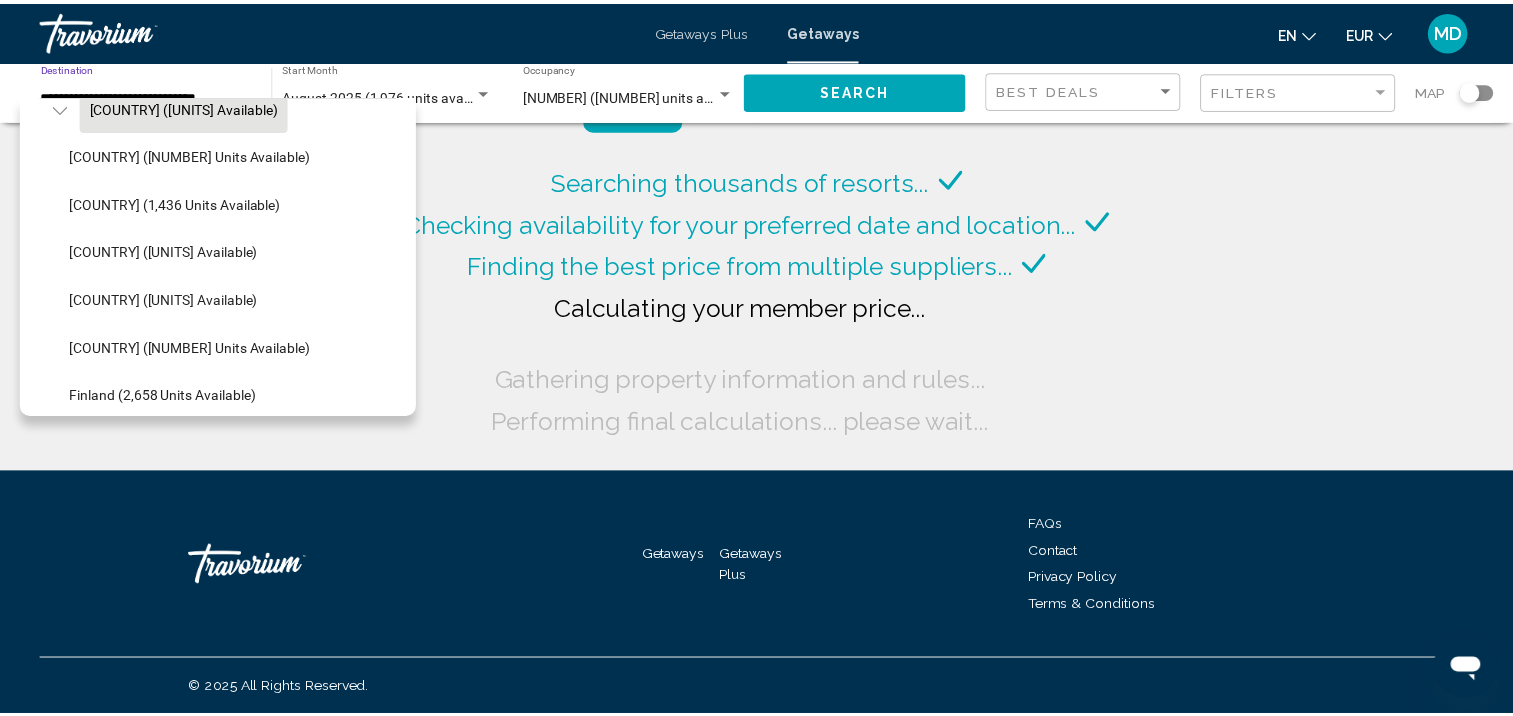 scroll, scrollTop: 358, scrollLeft: 0, axis: vertical 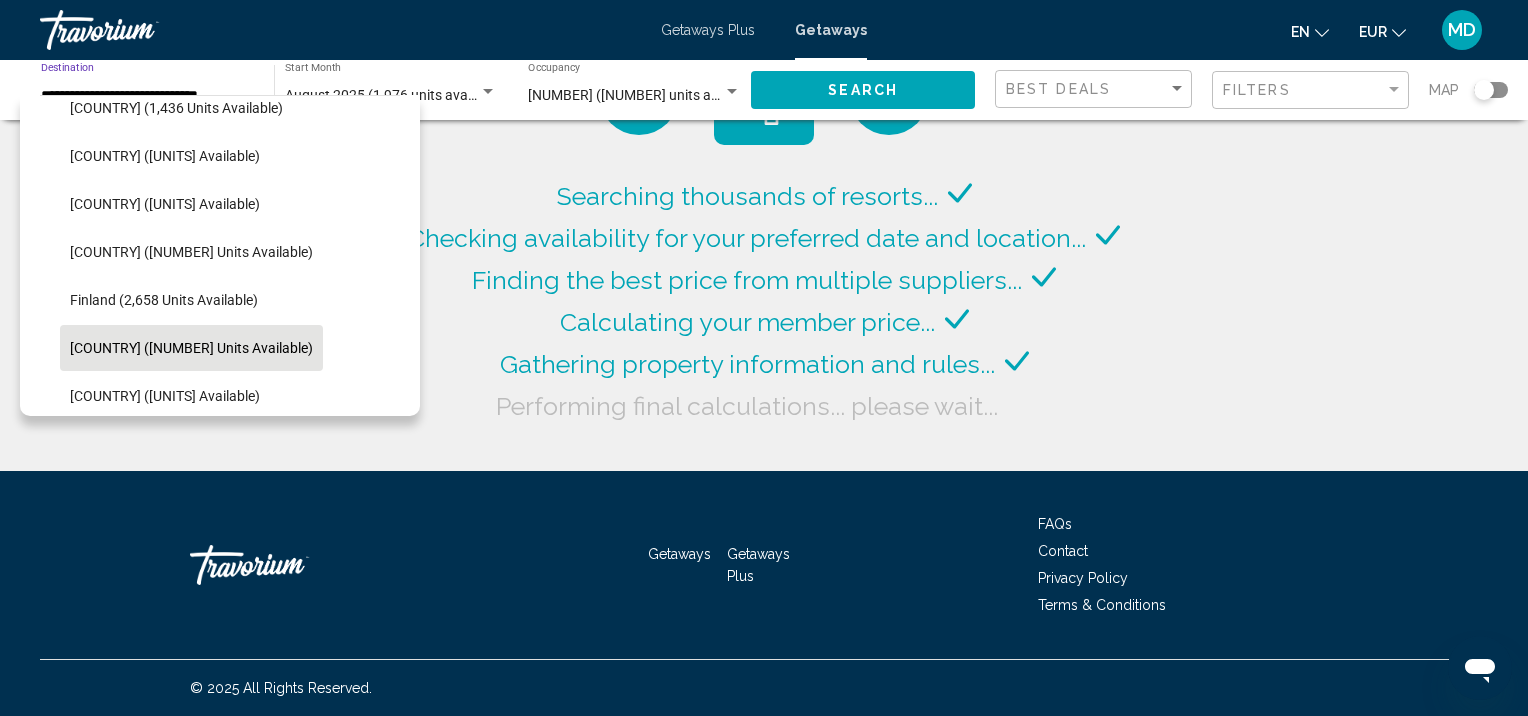 click on "France (1,681 units available)" 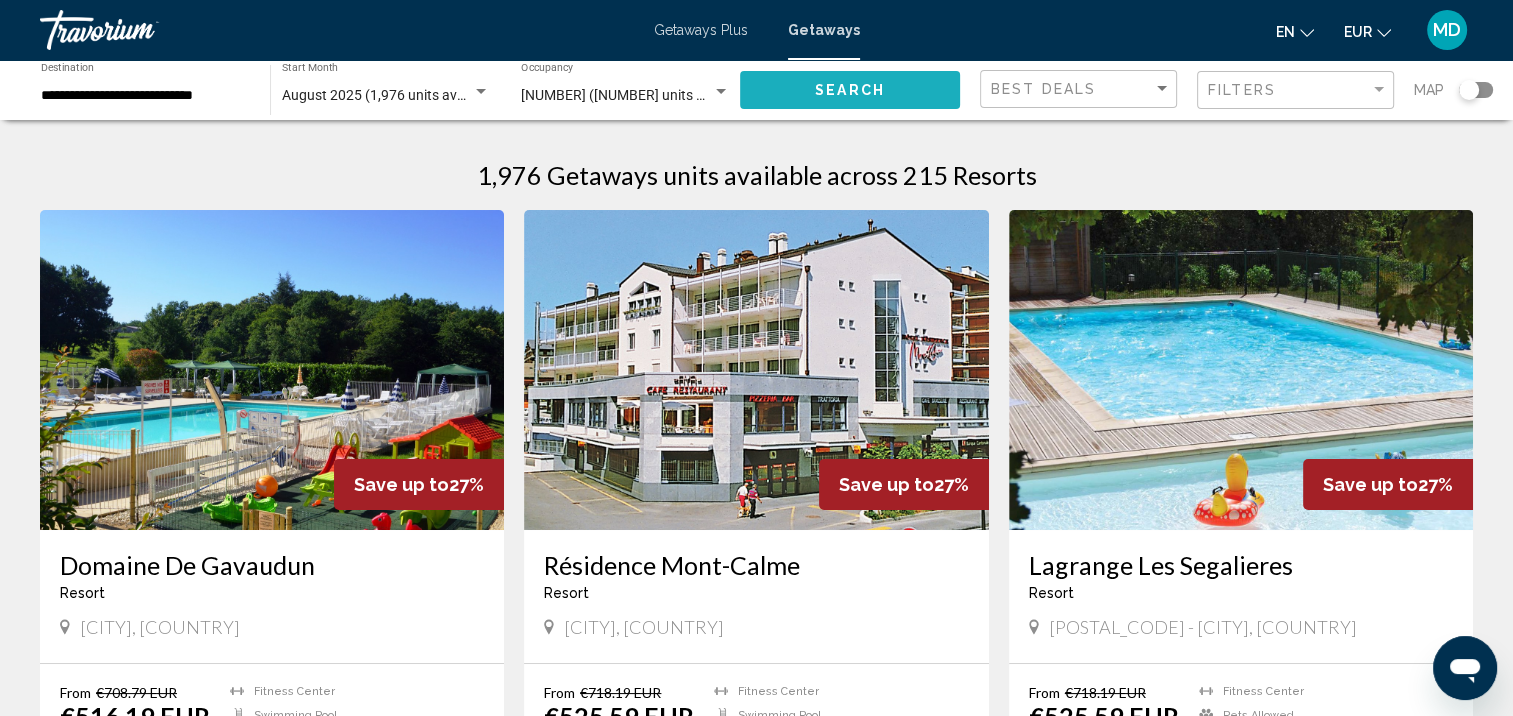 click on "Search" 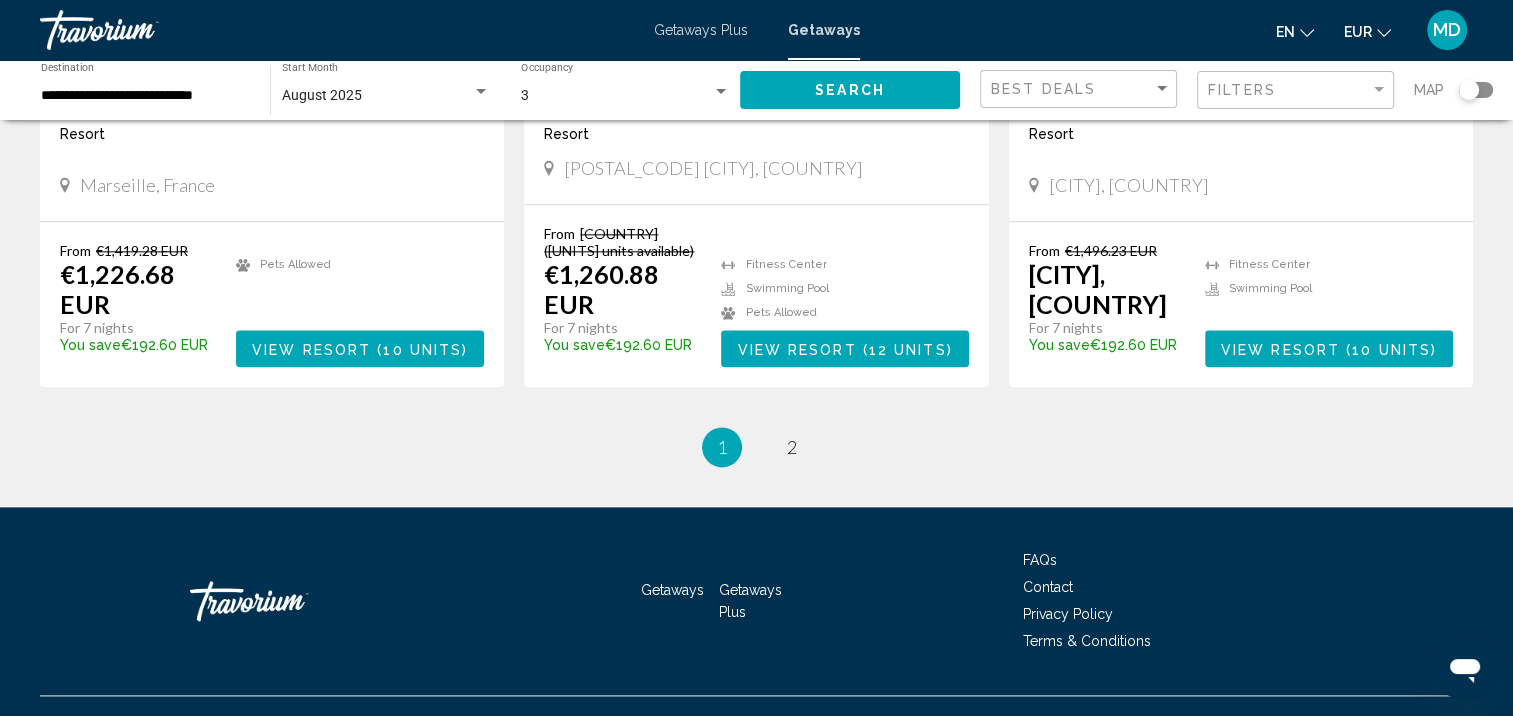 scroll, scrollTop: 2436, scrollLeft: 0, axis: vertical 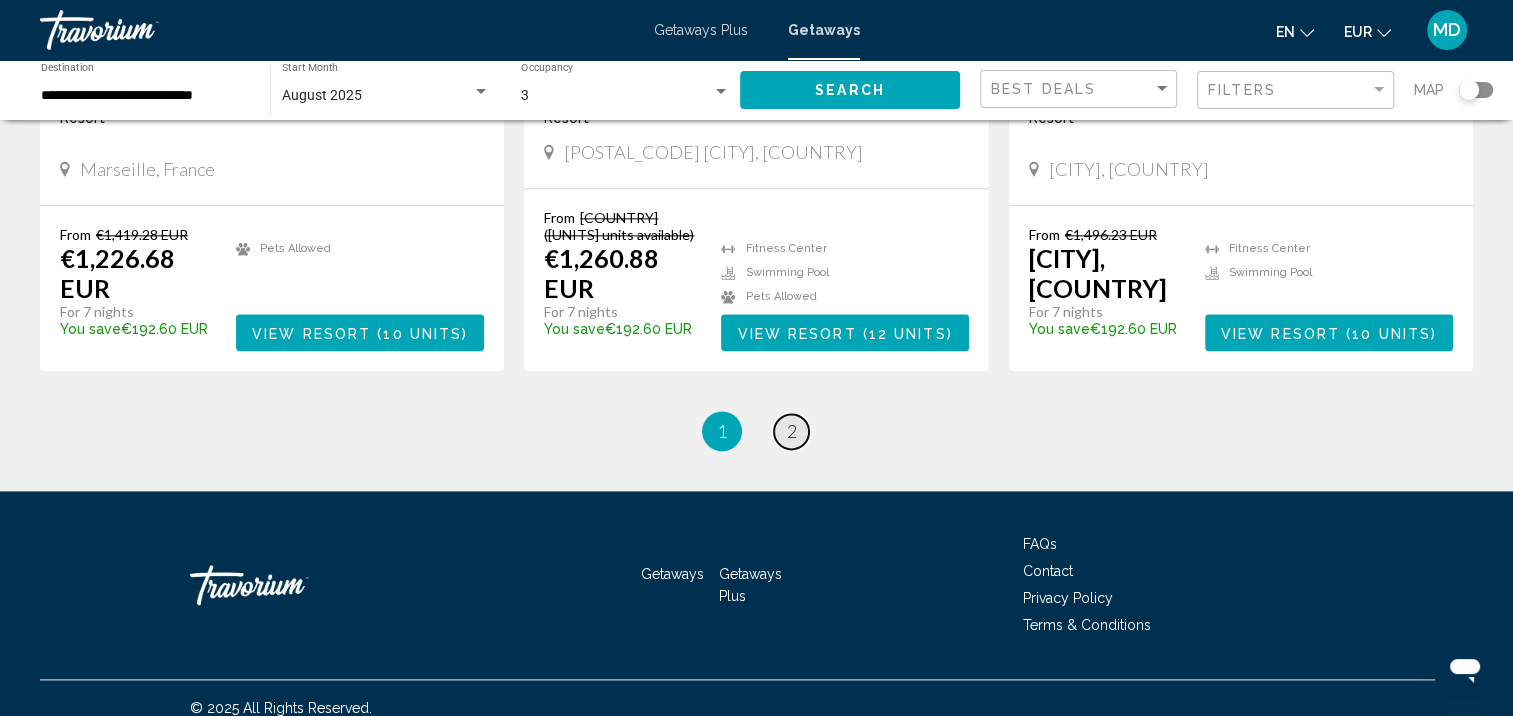 click on "page  2" at bounding box center (791, 431) 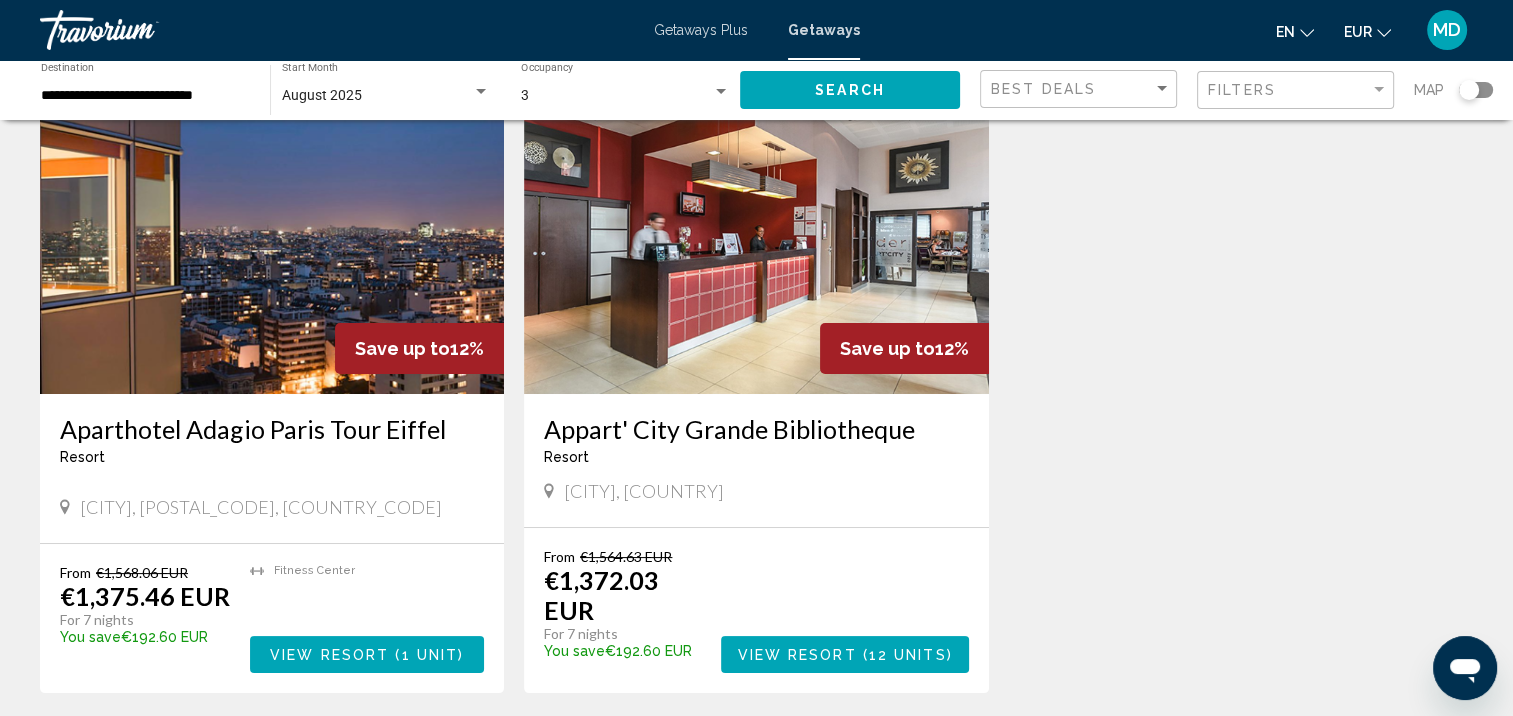 scroll, scrollTop: 0, scrollLeft: 0, axis: both 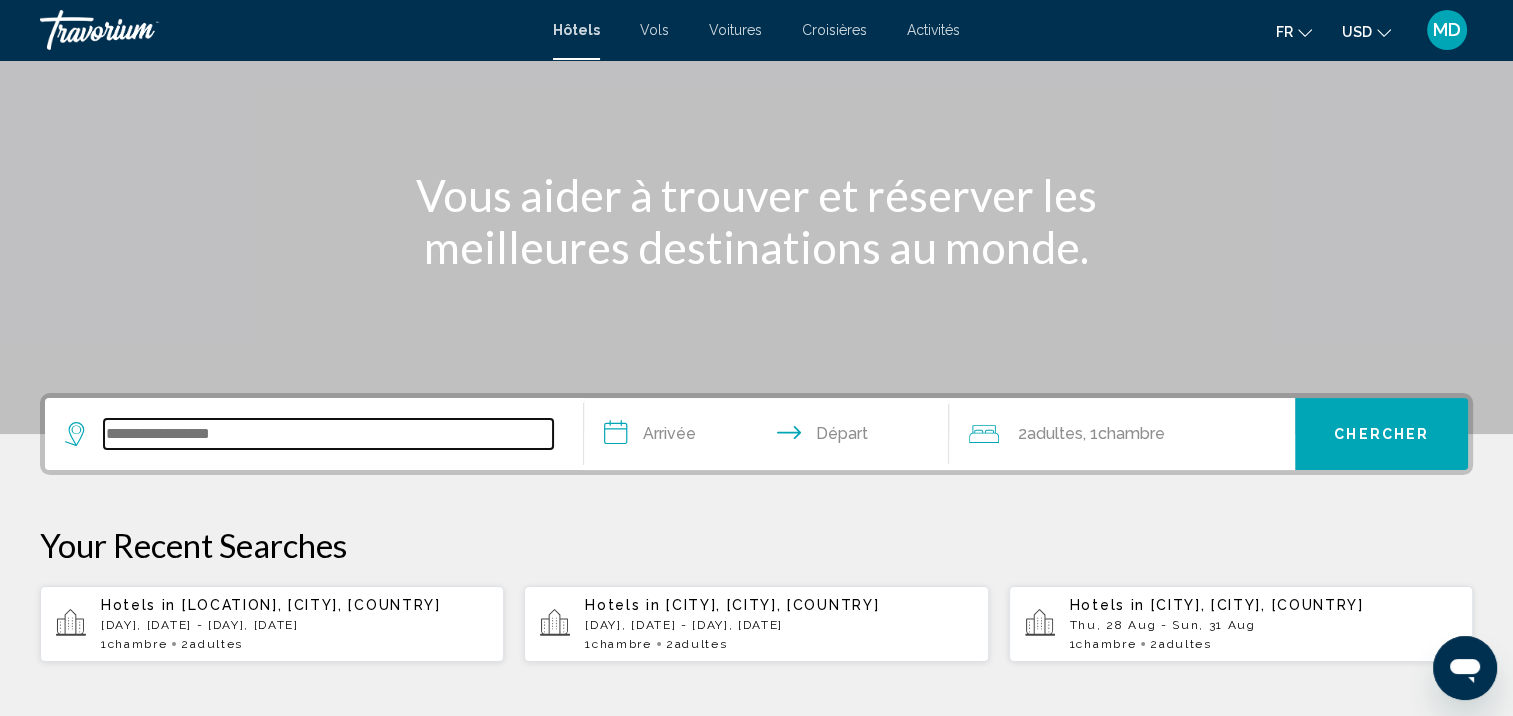 click at bounding box center (328, 434) 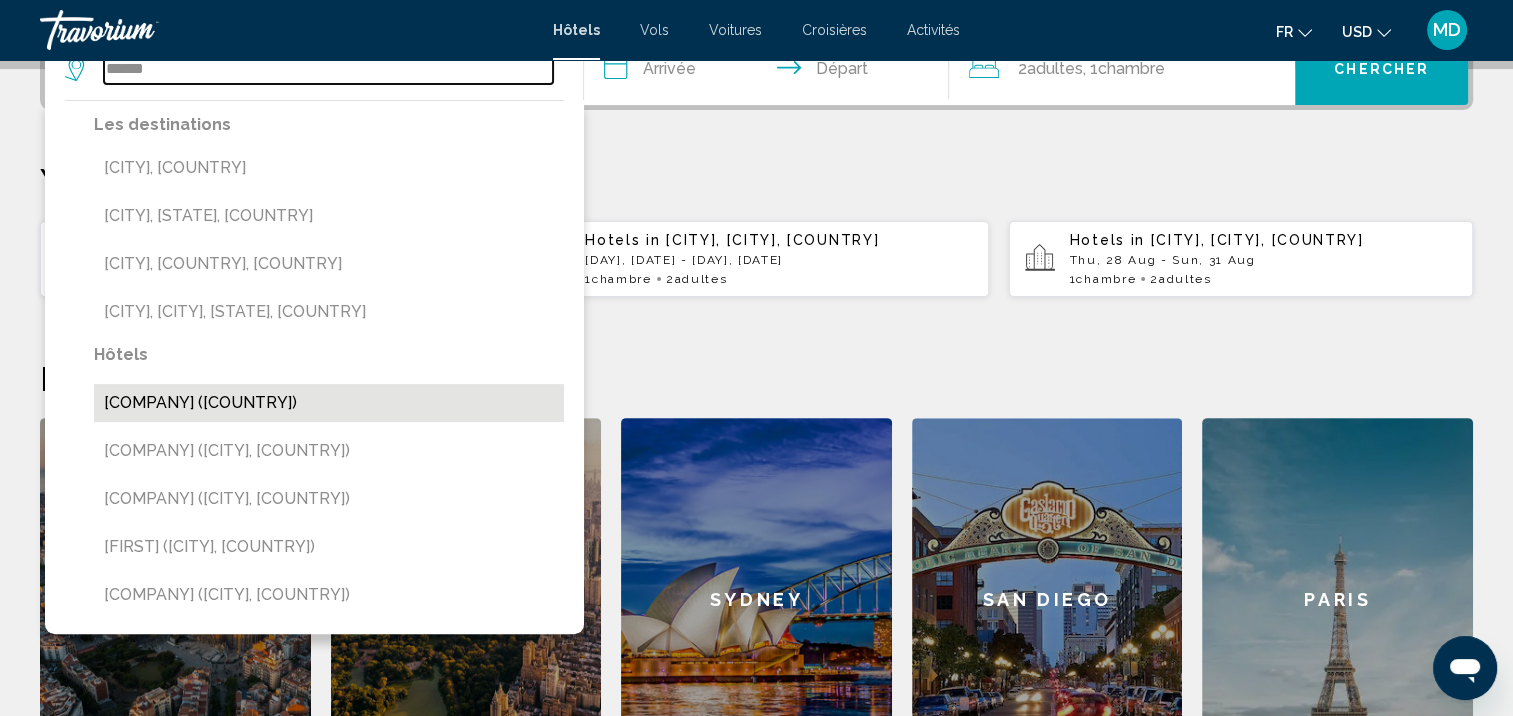 scroll, scrollTop: 532, scrollLeft: 0, axis: vertical 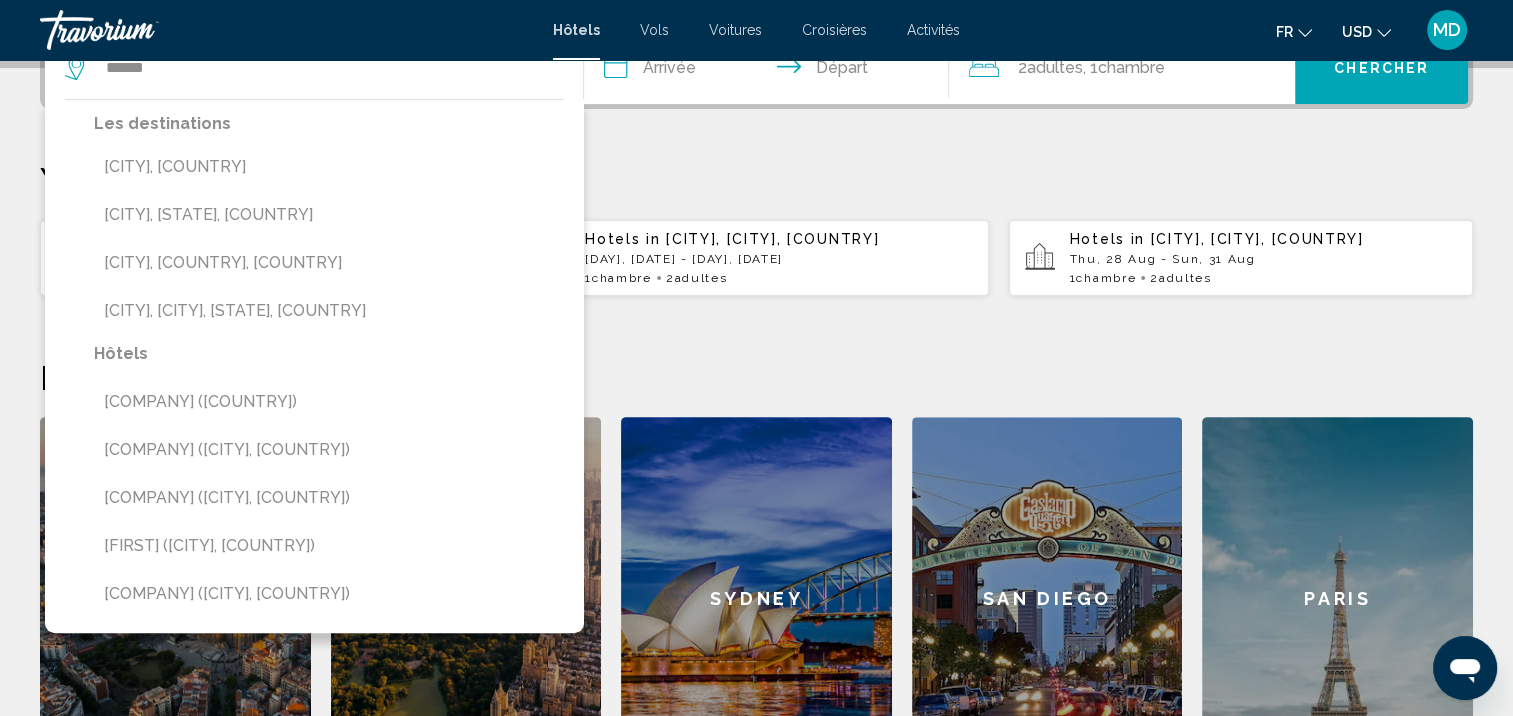 click on "**********" at bounding box center (756, 404) 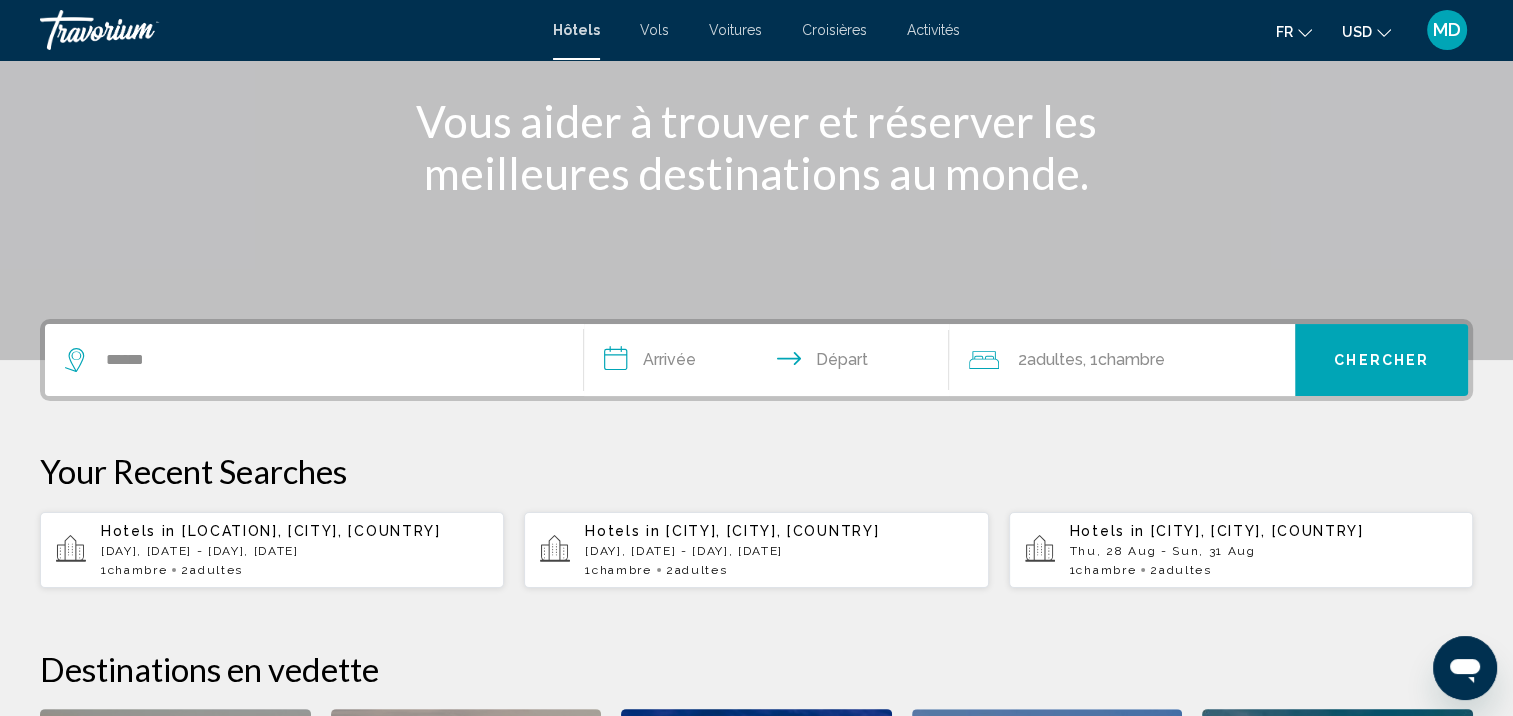 click on "******" at bounding box center [314, 360] 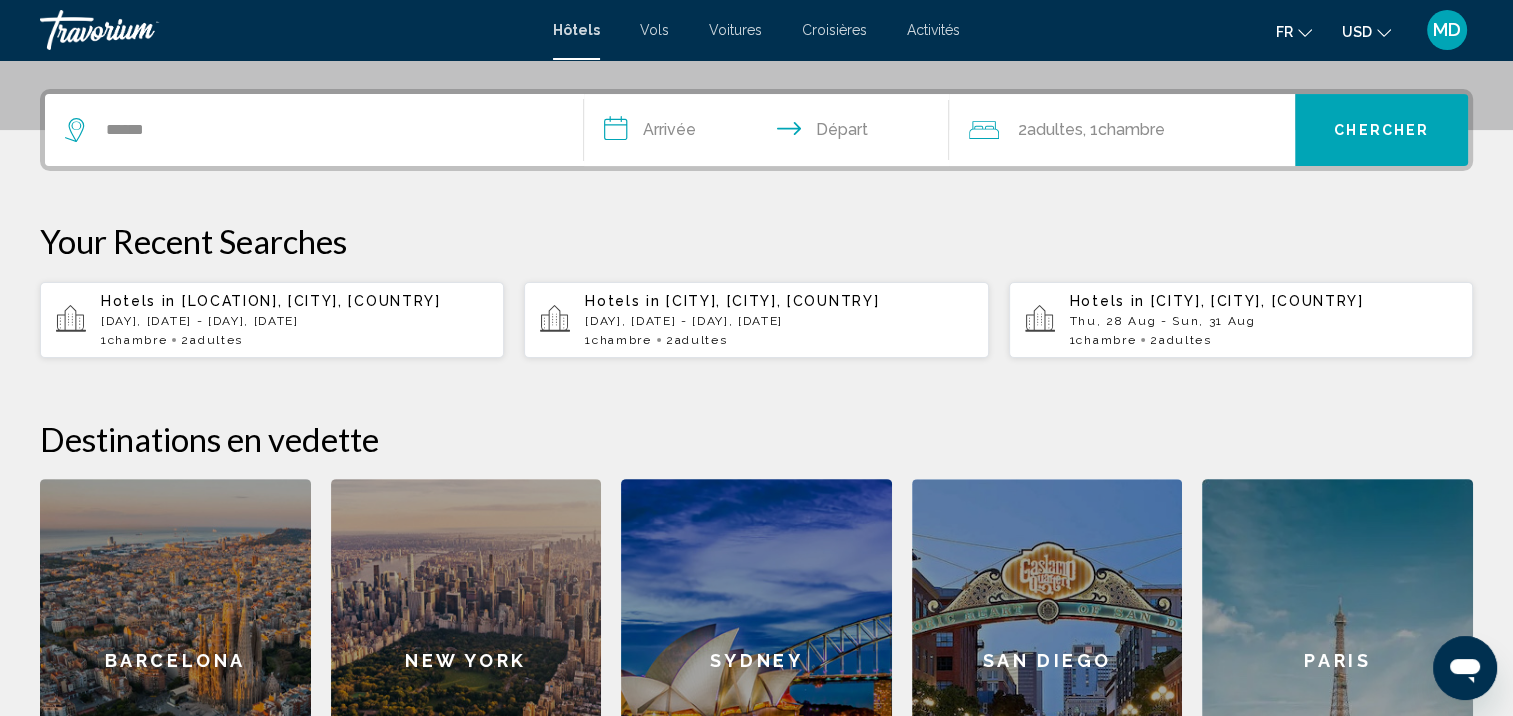 scroll, scrollTop: 493, scrollLeft: 0, axis: vertical 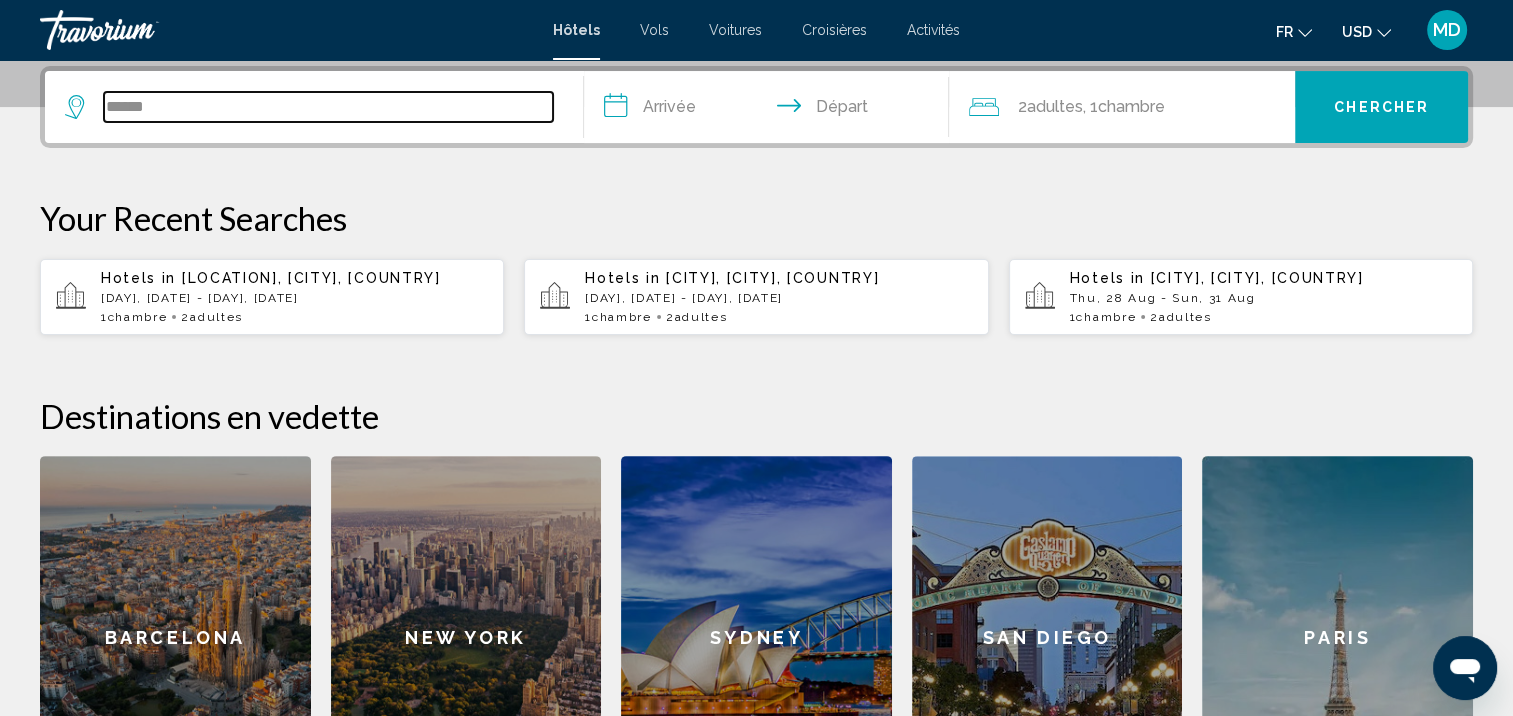 click on "******" at bounding box center [328, 107] 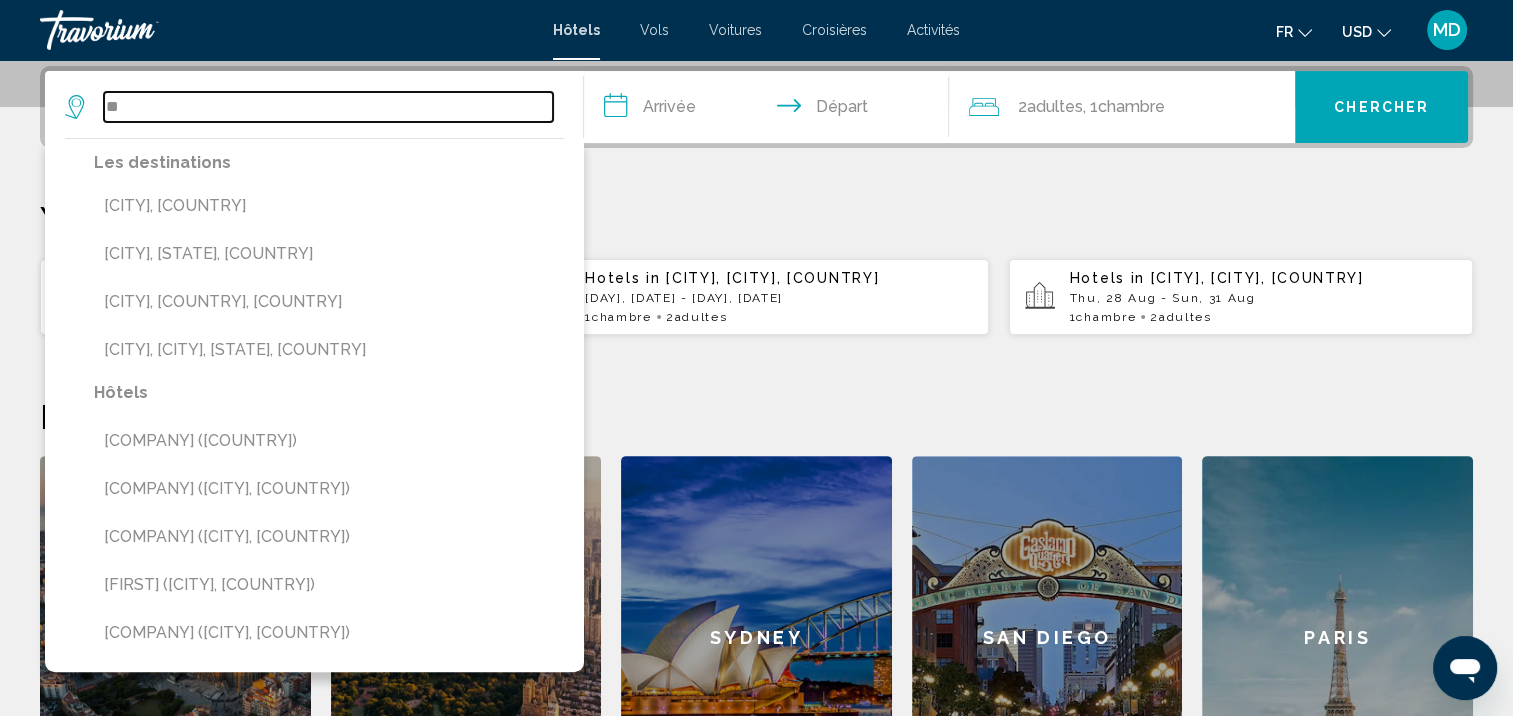 type on "*" 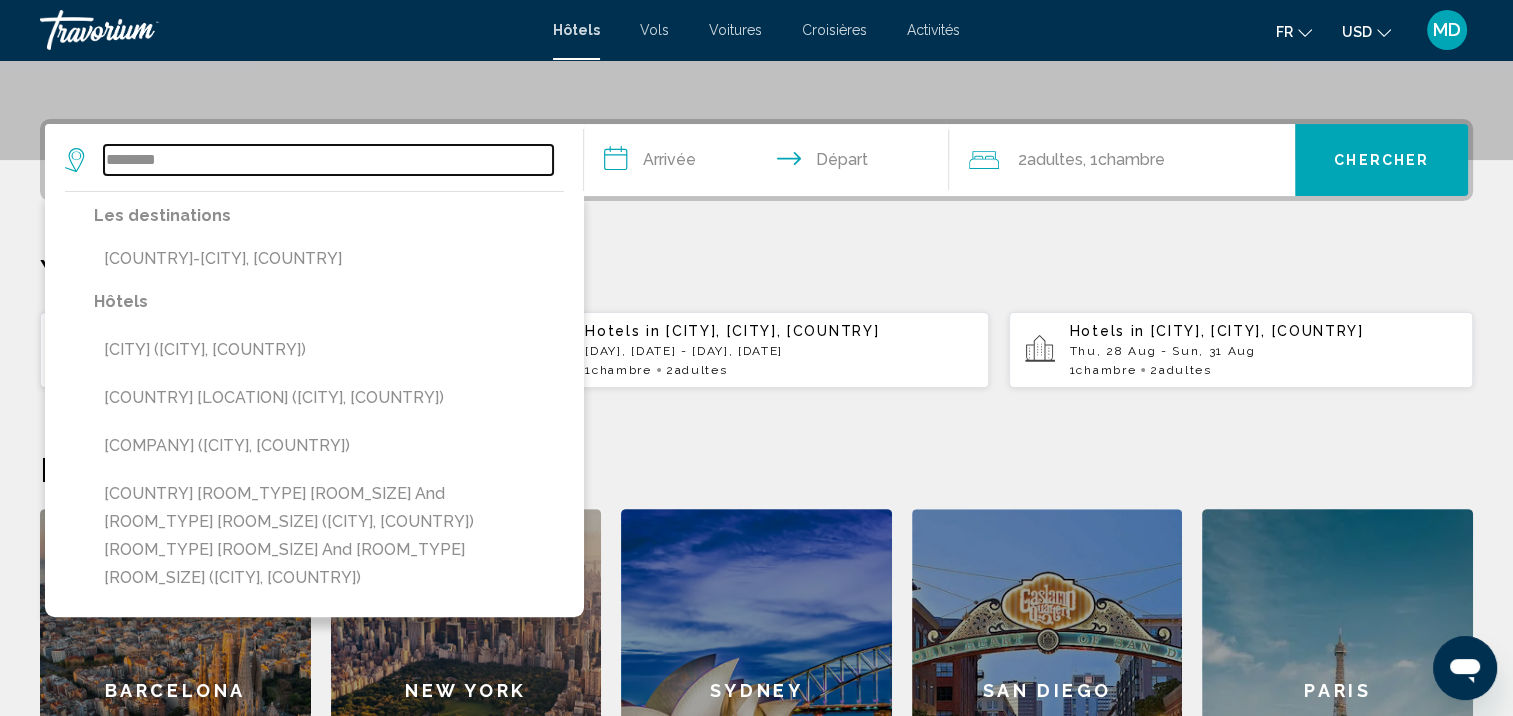 scroll, scrollTop: 440, scrollLeft: 0, axis: vertical 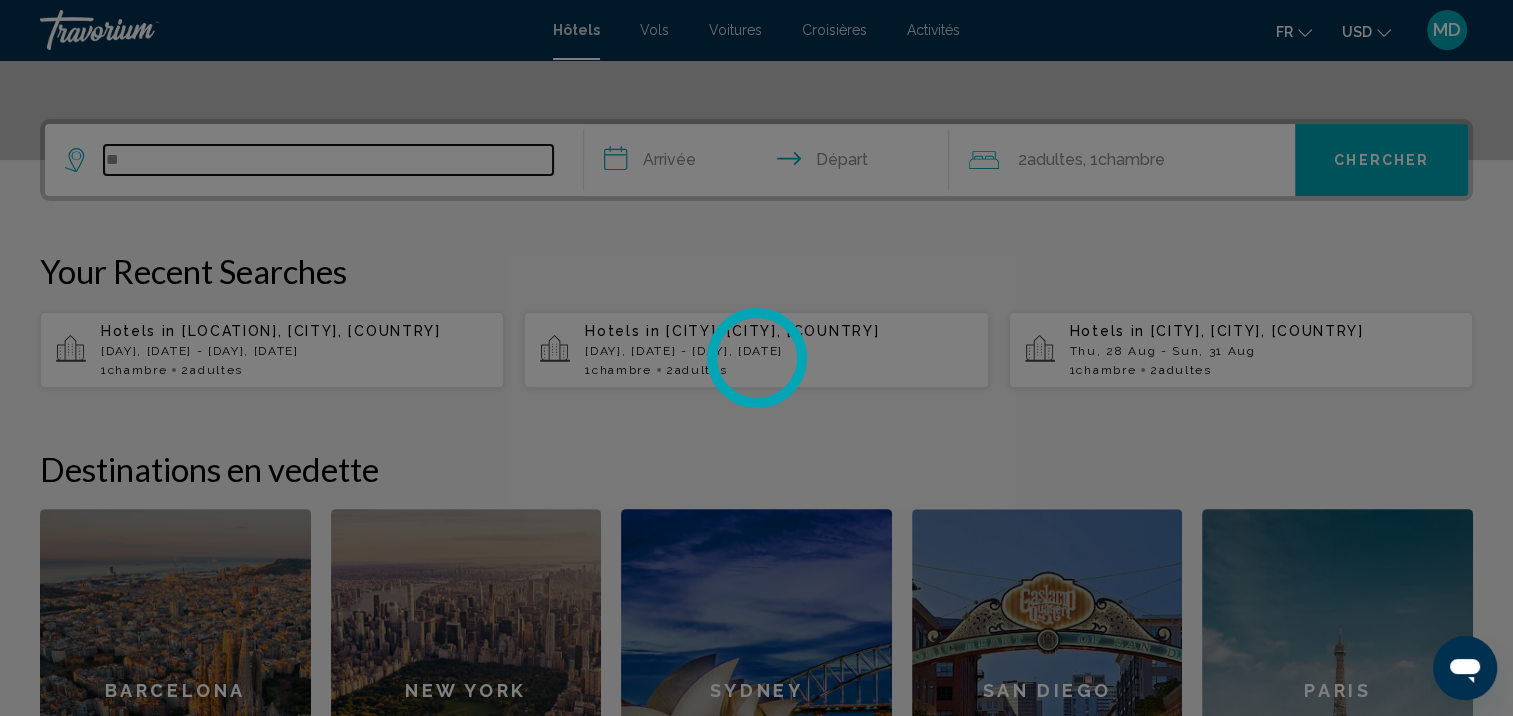 type on "*" 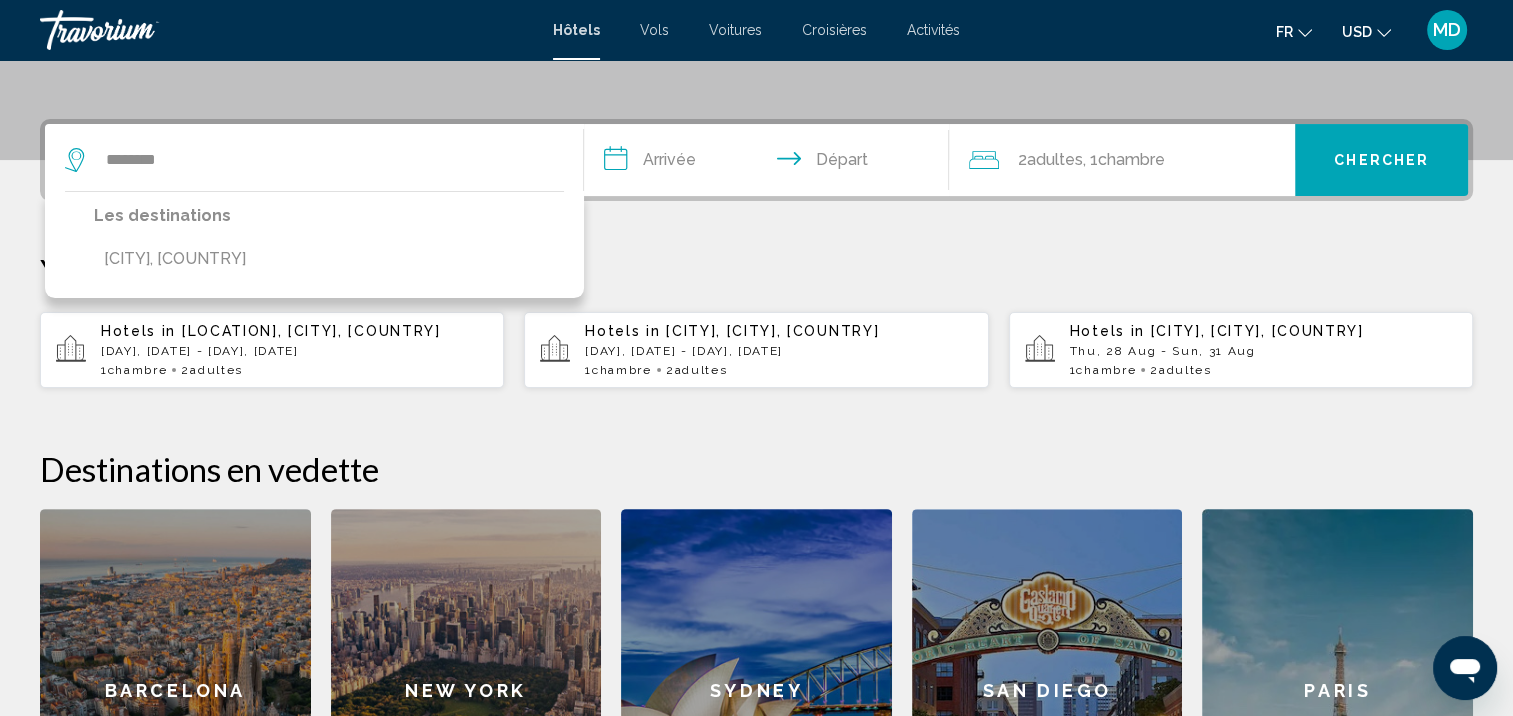 click on "Les destinations  [CITY], [COUNTRY]" at bounding box center (314, 244) 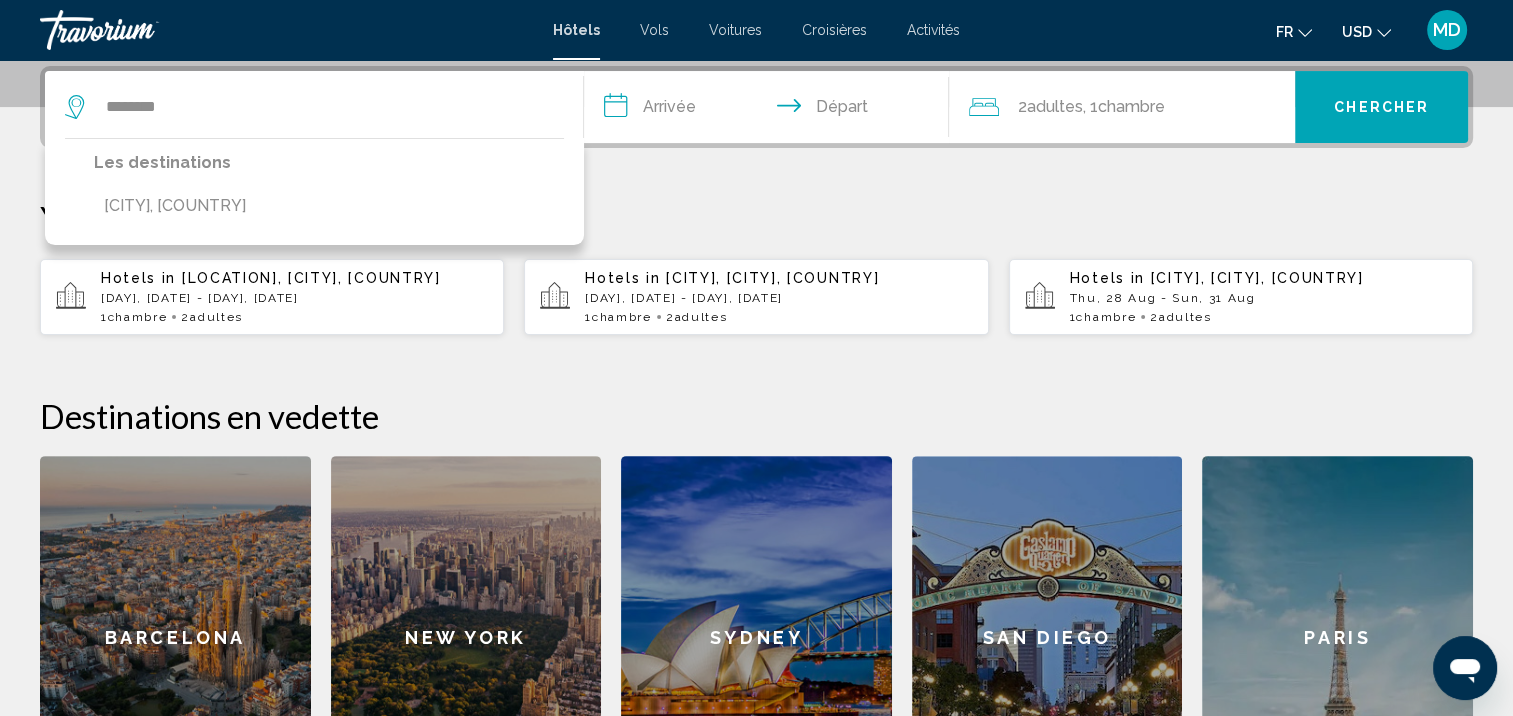 click on "Les destinations  [CITY], [COUNTRY]" at bounding box center (314, 191) 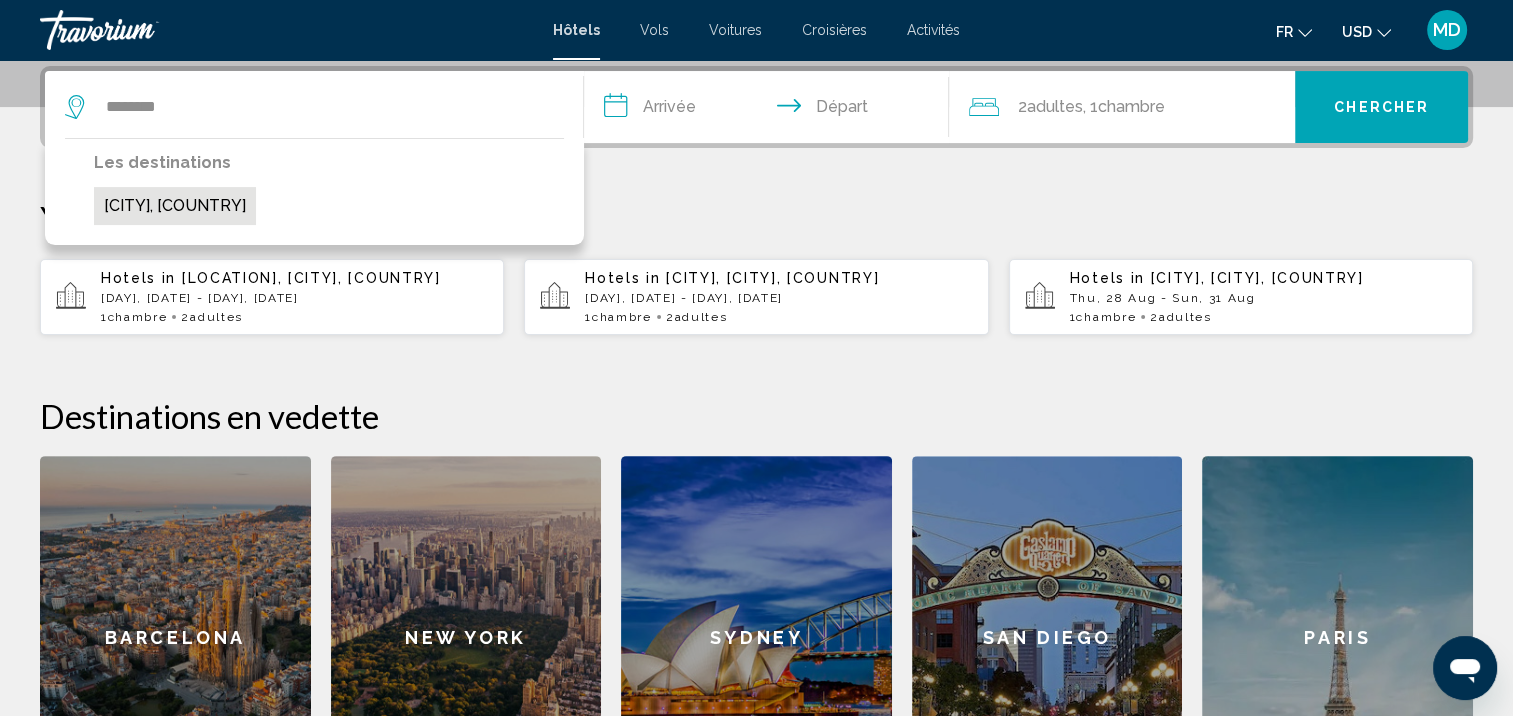click on "[CITY], [COUNTRY]" at bounding box center (175, 206) 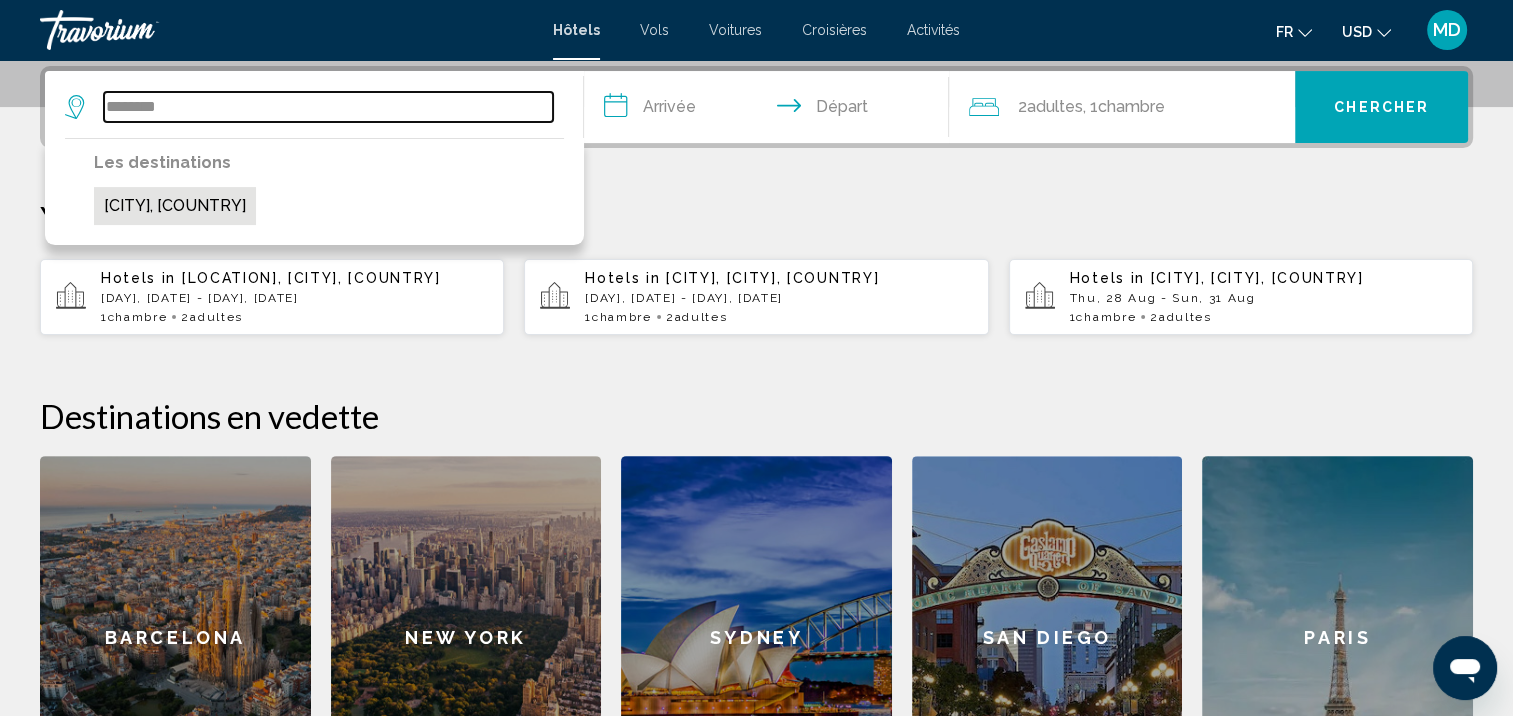 type on "**********" 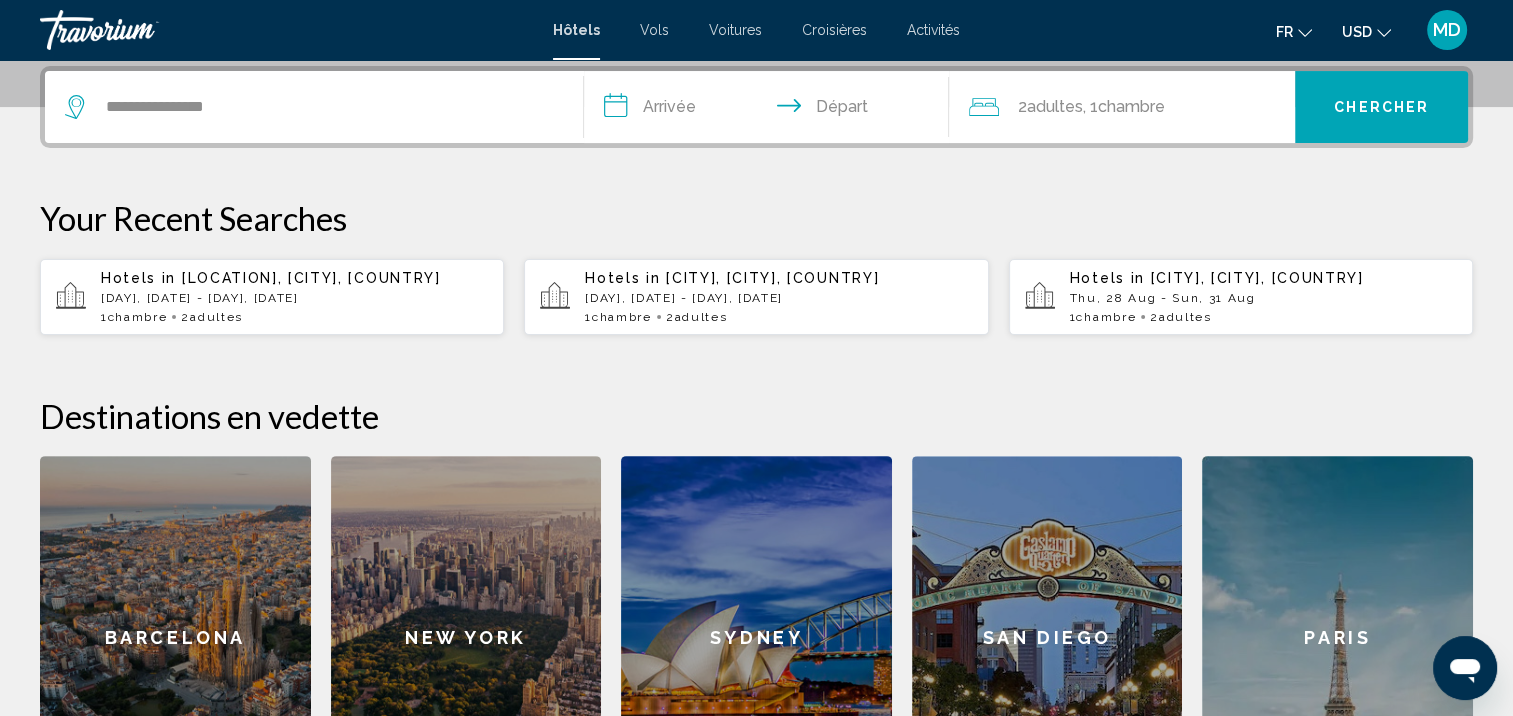 click on "**********" at bounding box center [771, 110] 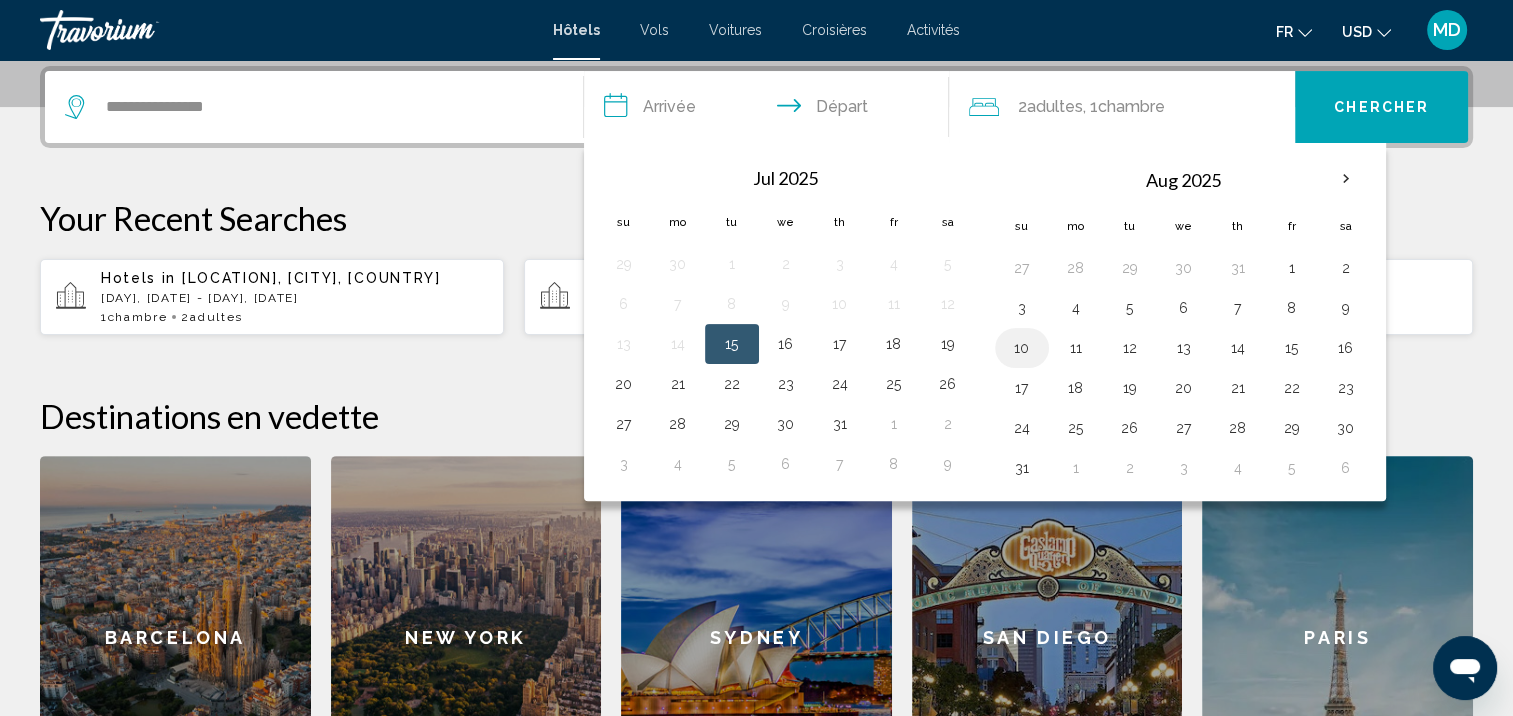 click on "10" at bounding box center (1022, 348) 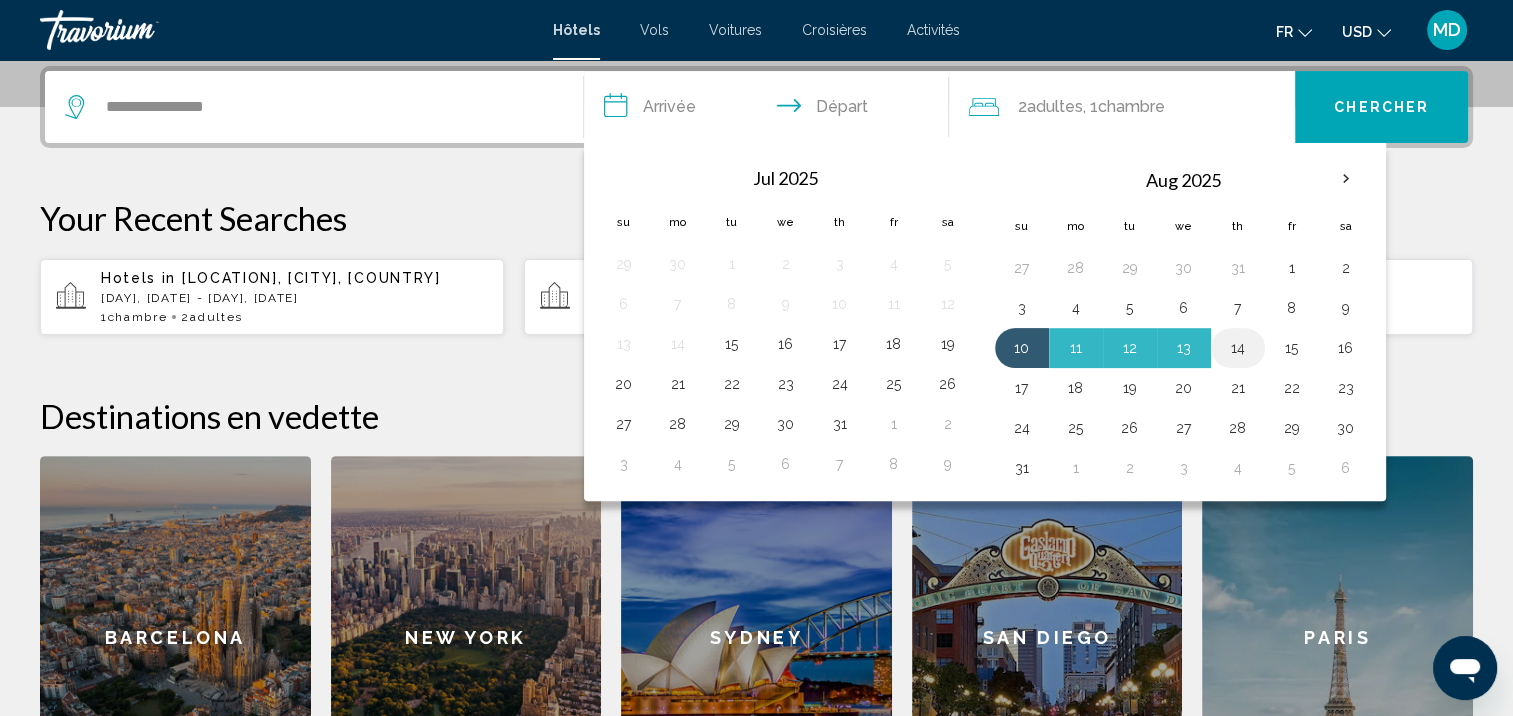 click on "14" at bounding box center (1238, 348) 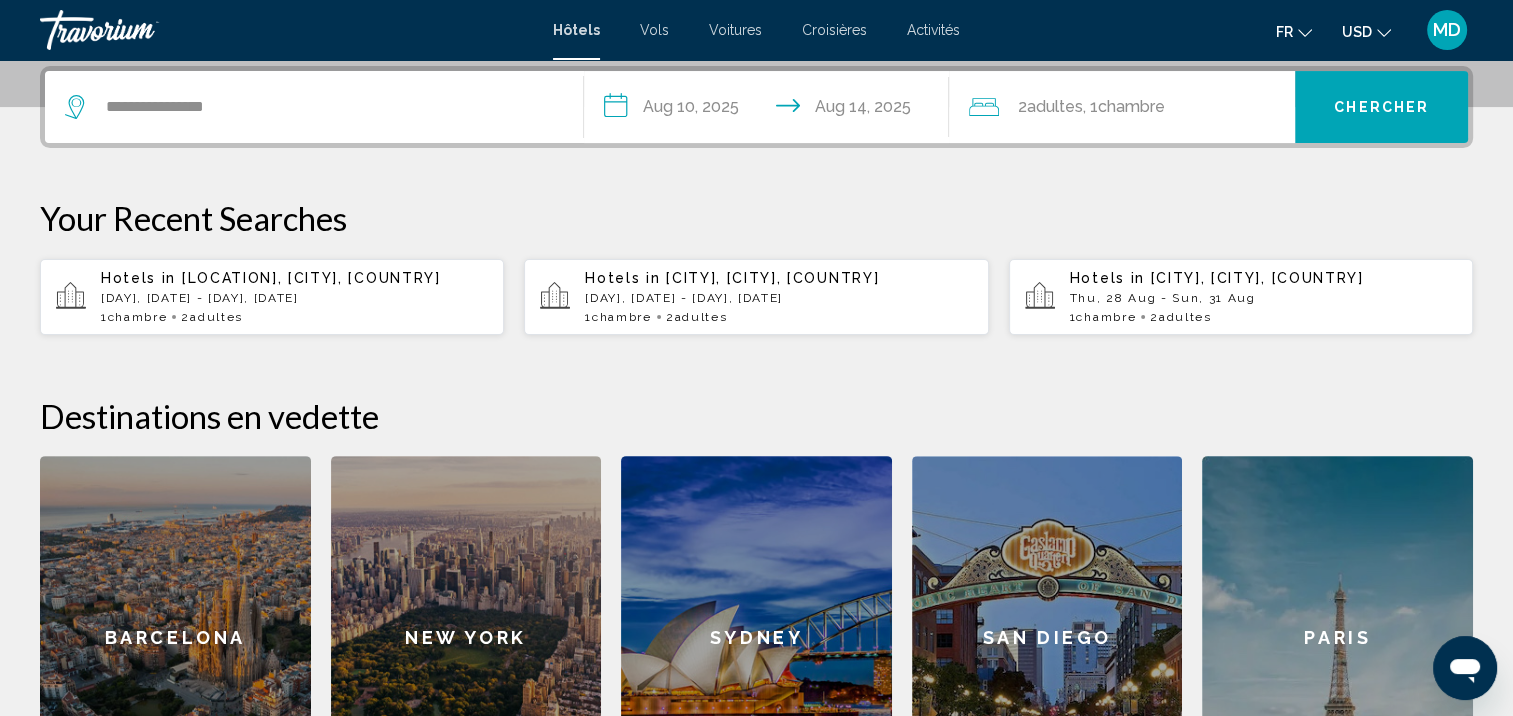 click on "**********" at bounding box center (756, 107) 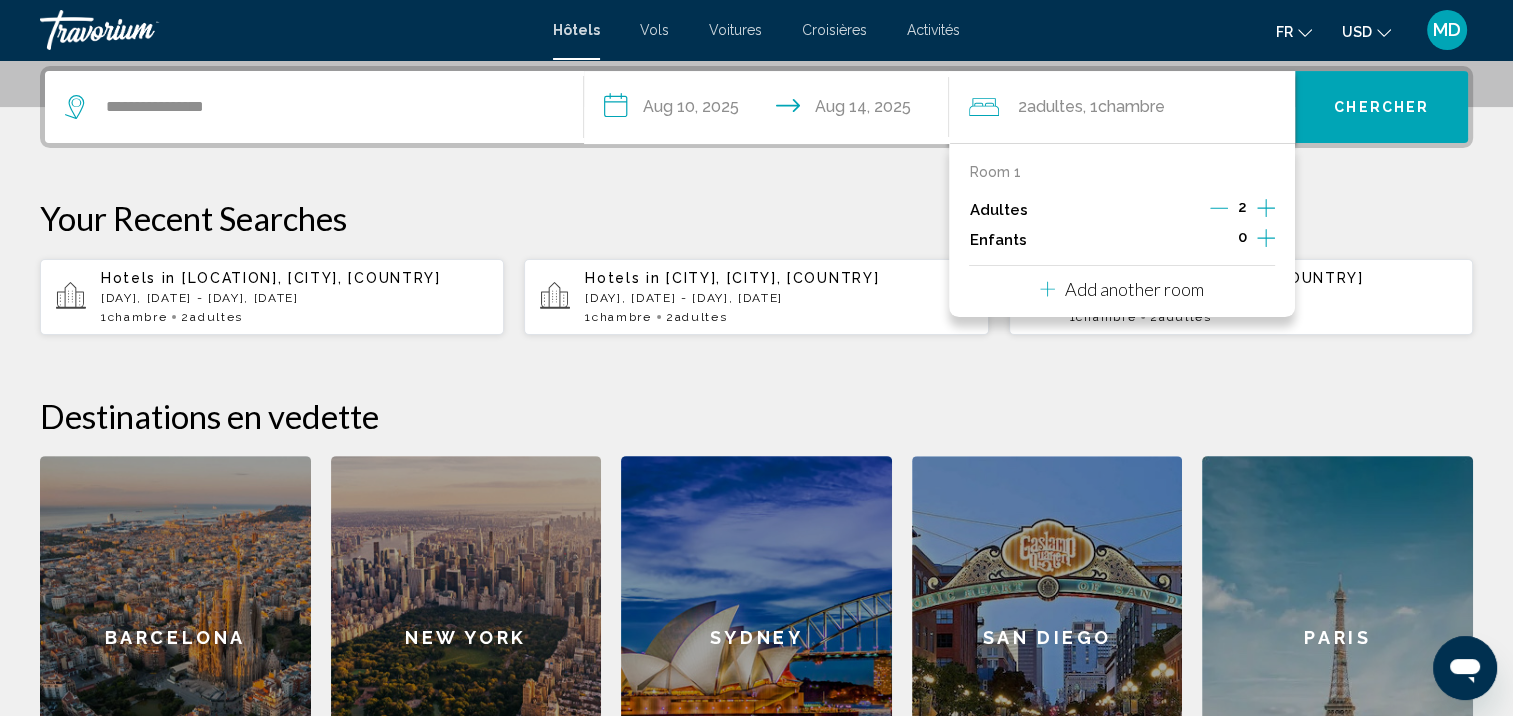 click 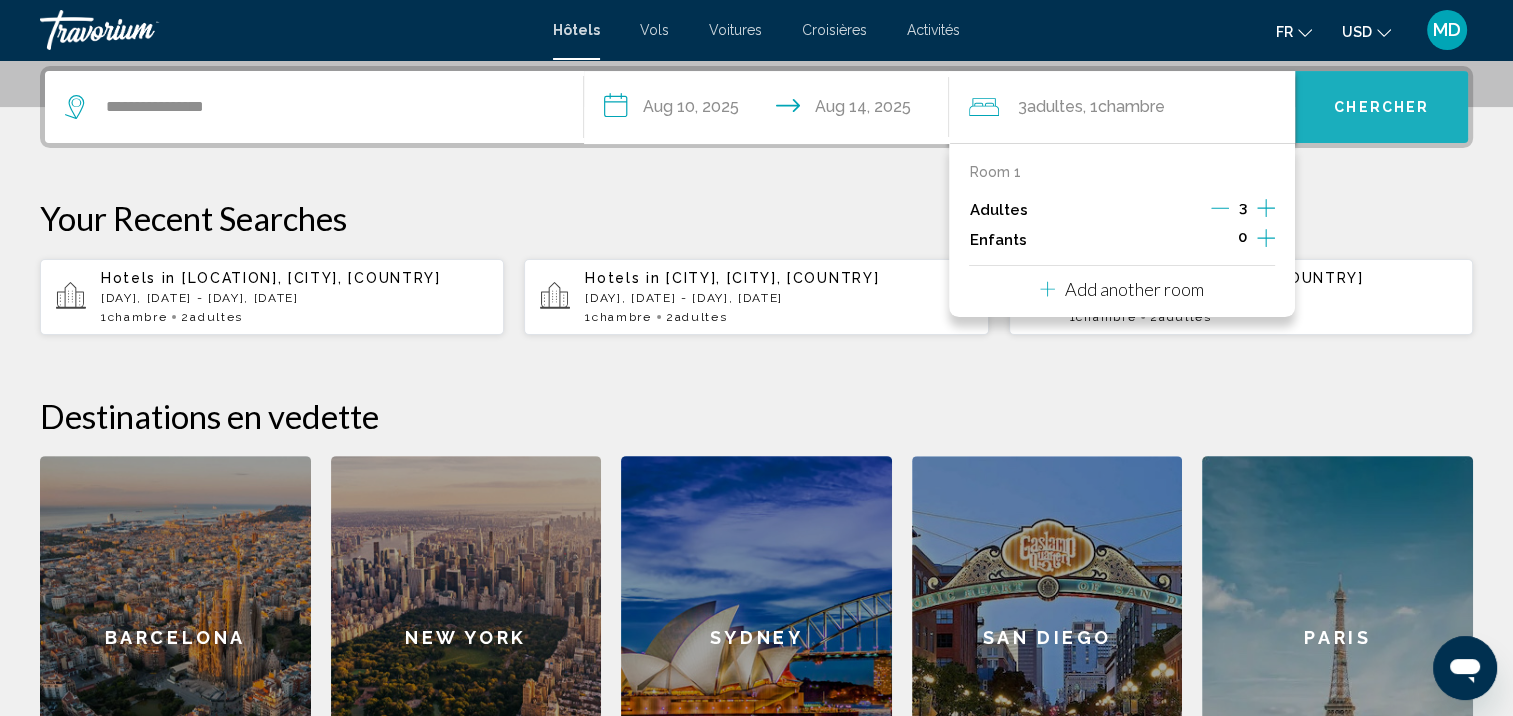 click on "Chercher" at bounding box center (1381, 107) 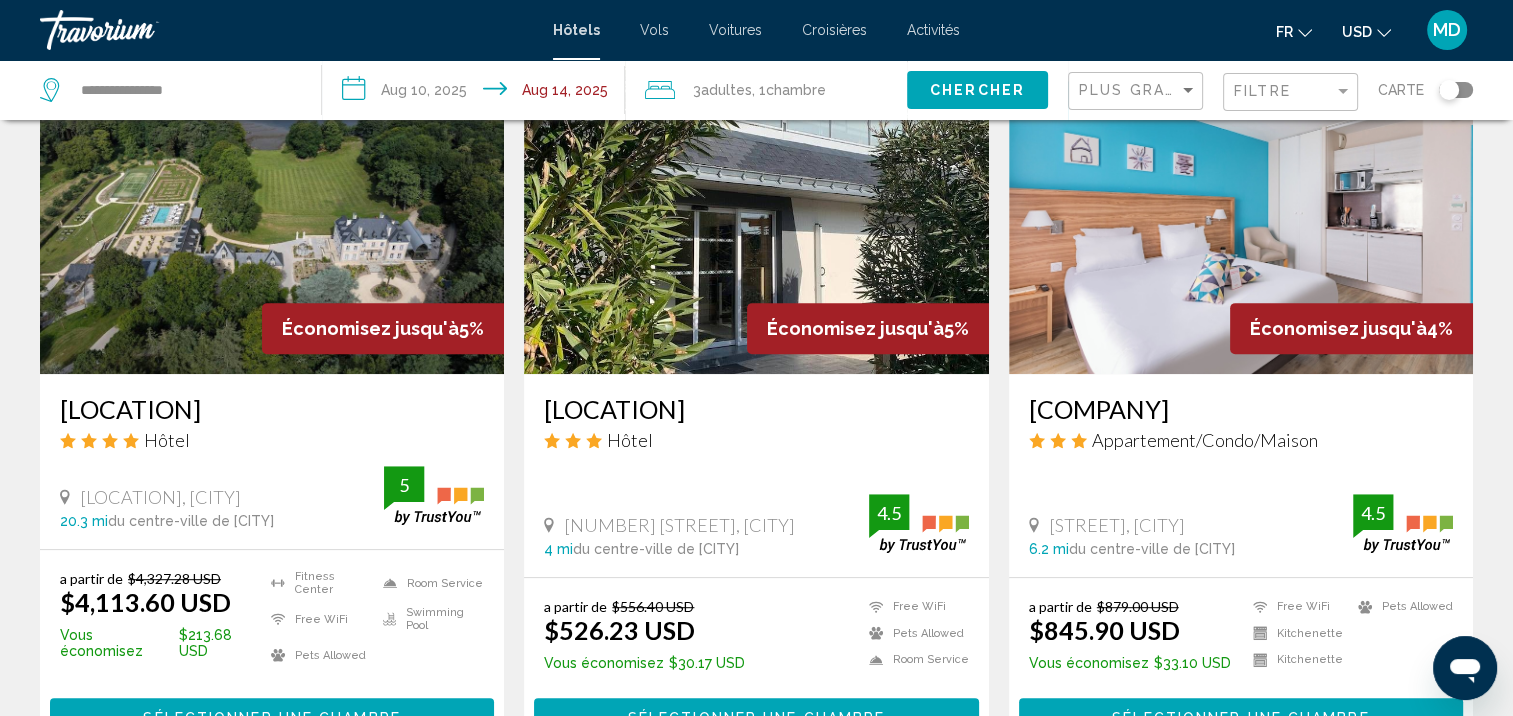 scroll, scrollTop: 876, scrollLeft: 0, axis: vertical 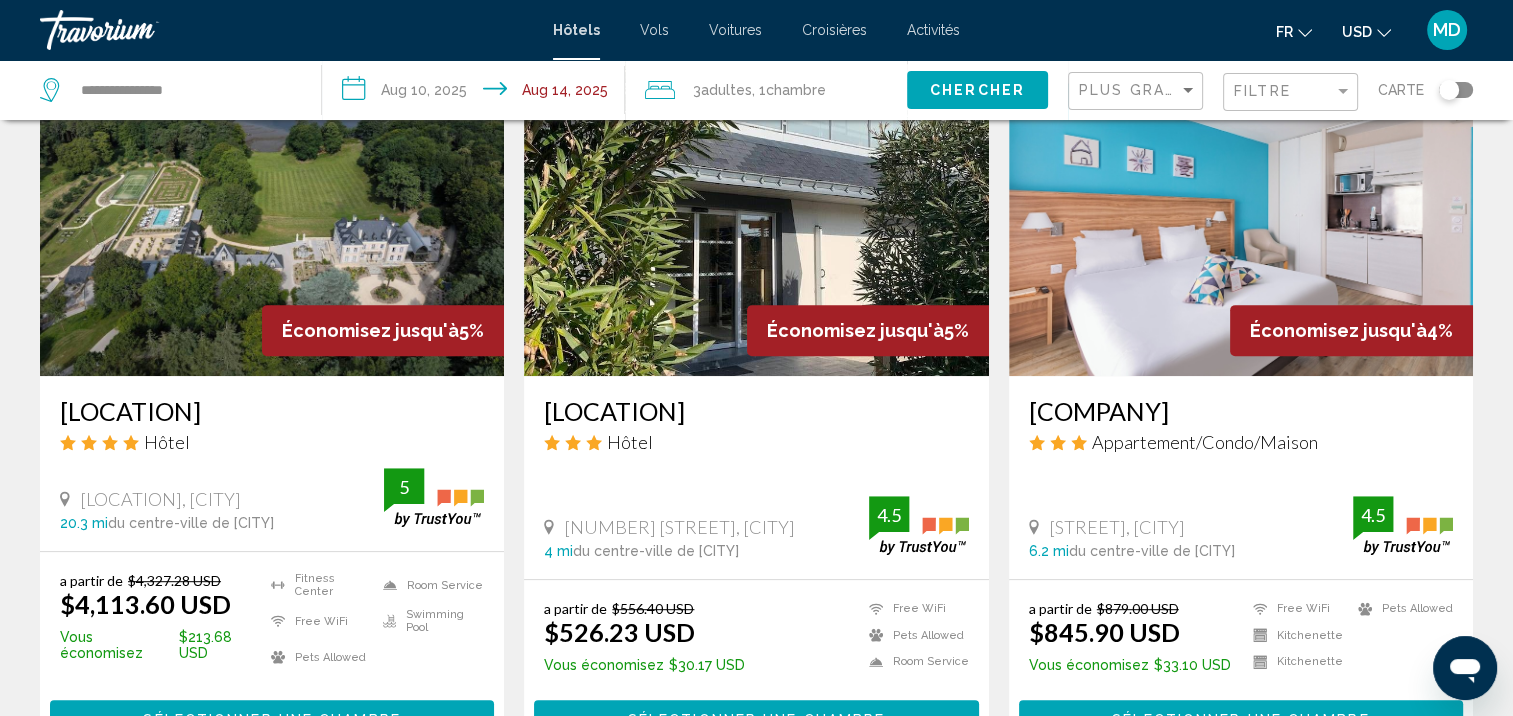 click 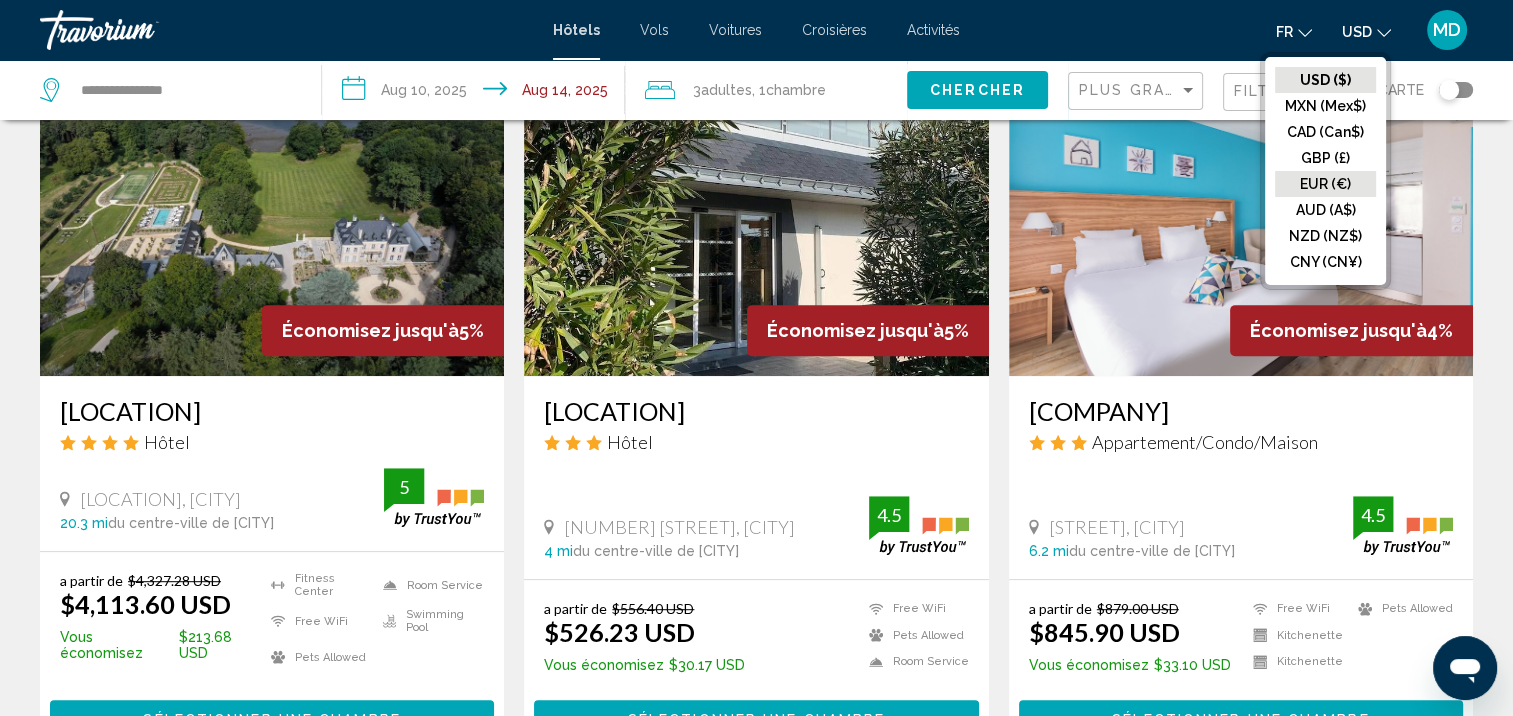click on "EUR (€)" 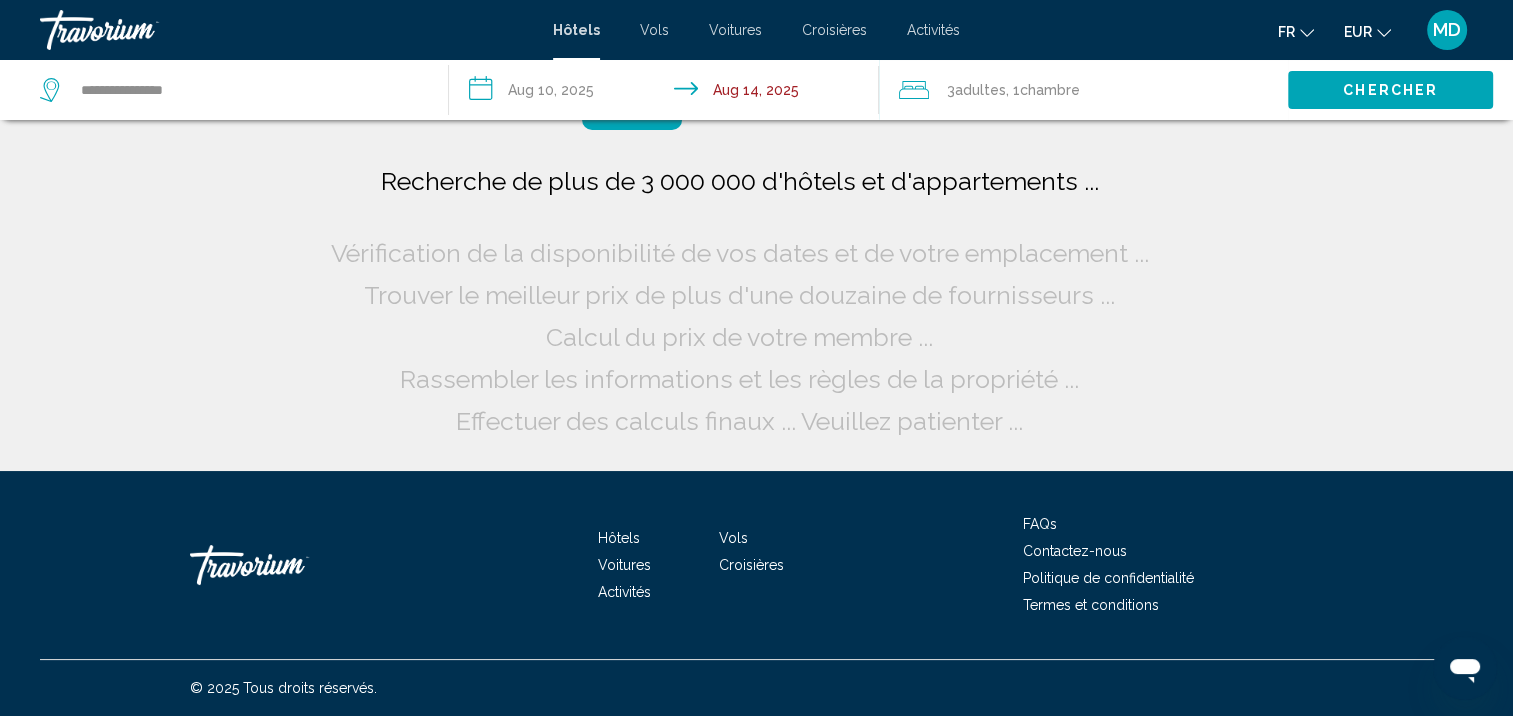 scroll, scrollTop: 0, scrollLeft: 0, axis: both 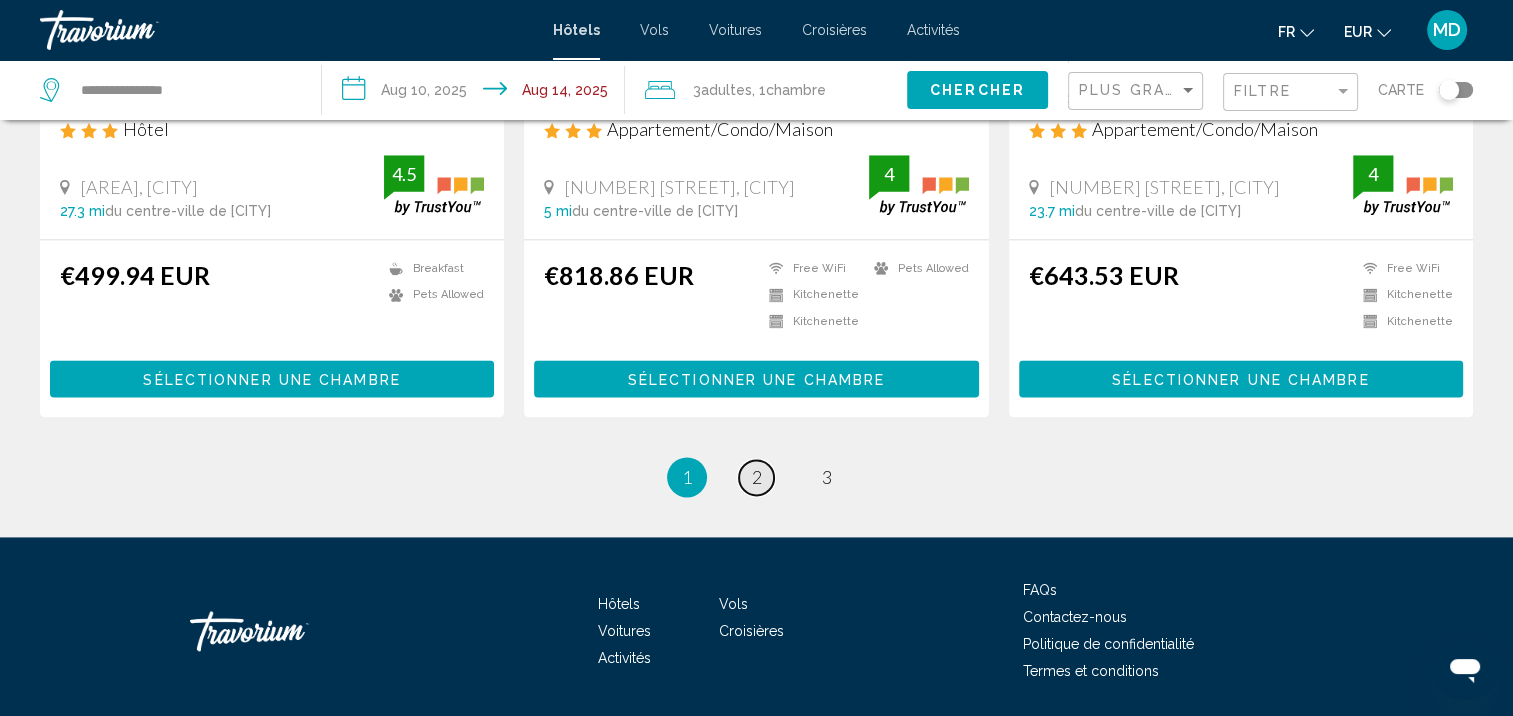 click on "2" at bounding box center [757, 477] 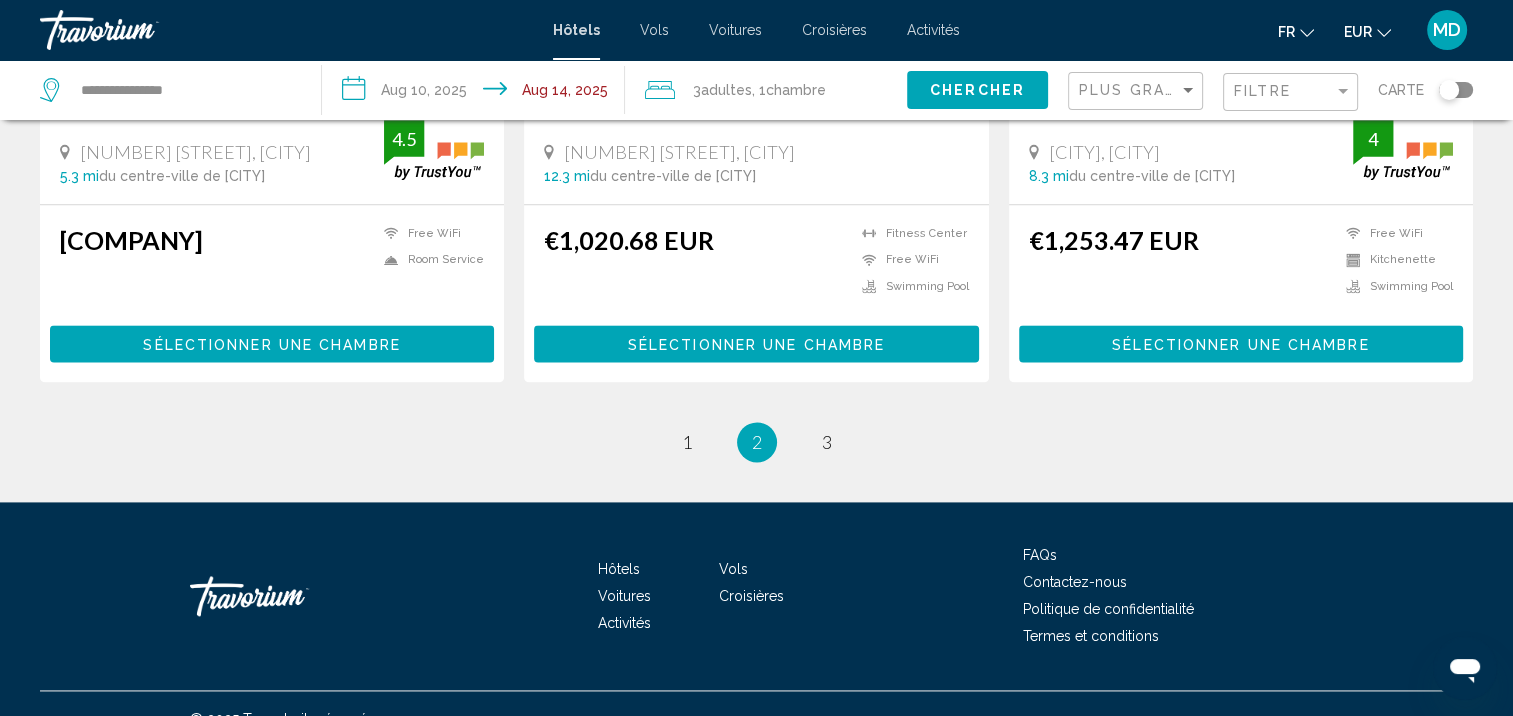 scroll, scrollTop: 2654, scrollLeft: 0, axis: vertical 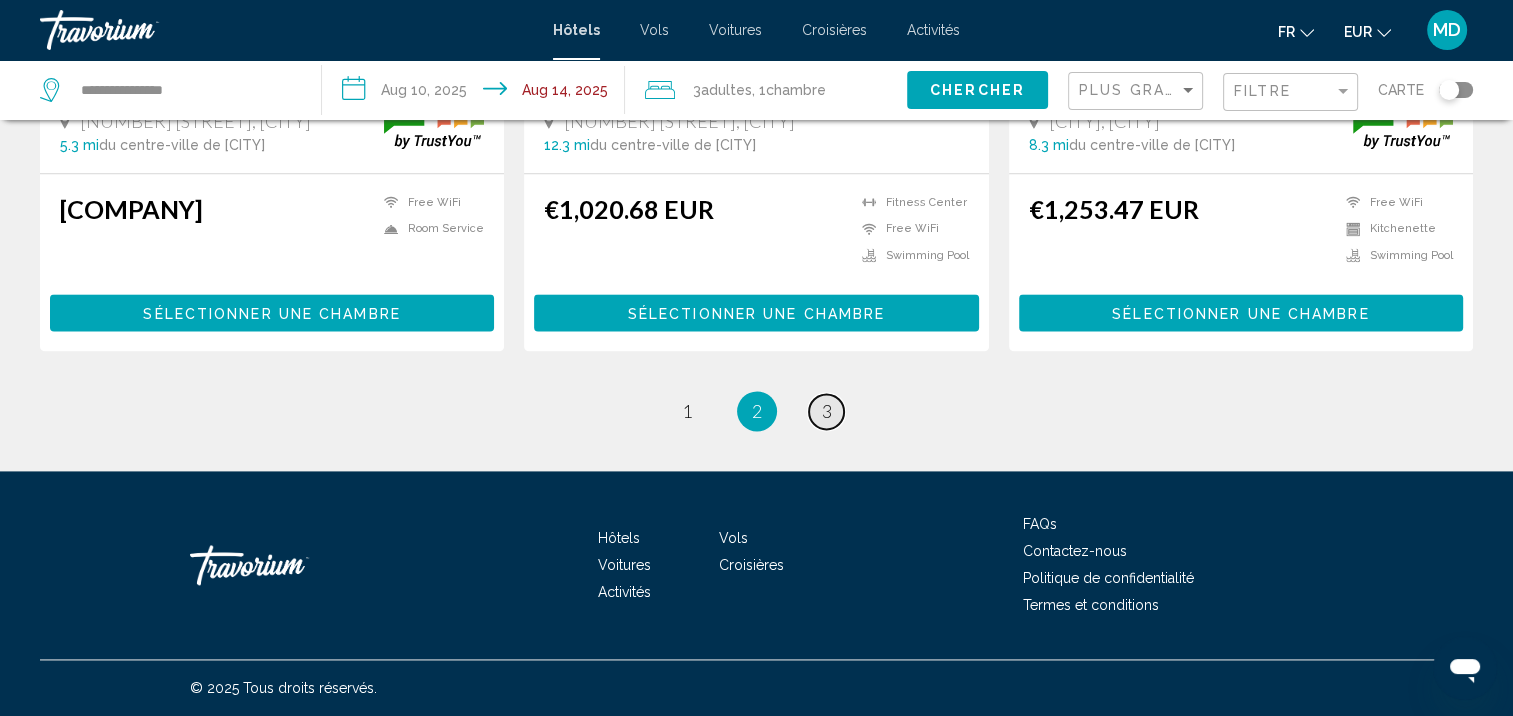 click on "3" at bounding box center (827, 411) 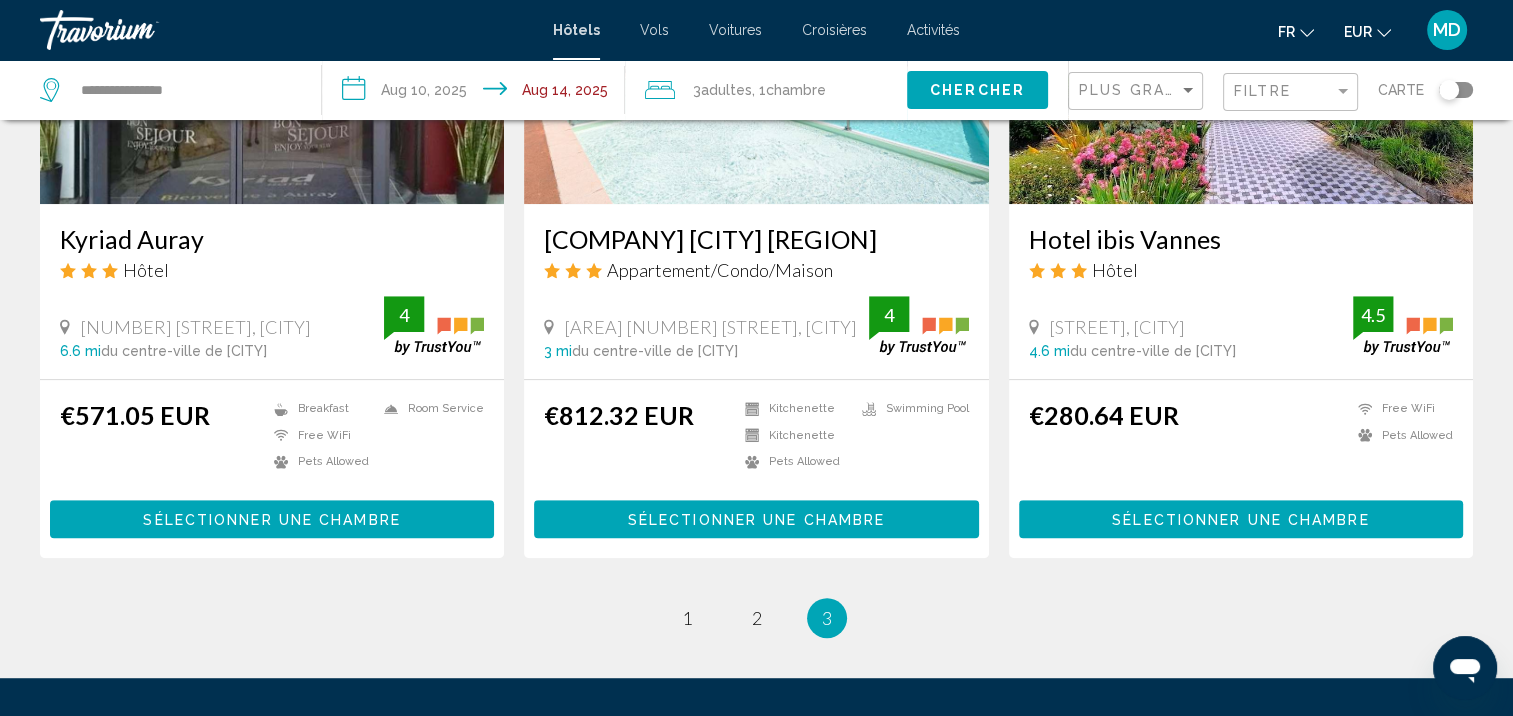 scroll, scrollTop: 1027, scrollLeft: 0, axis: vertical 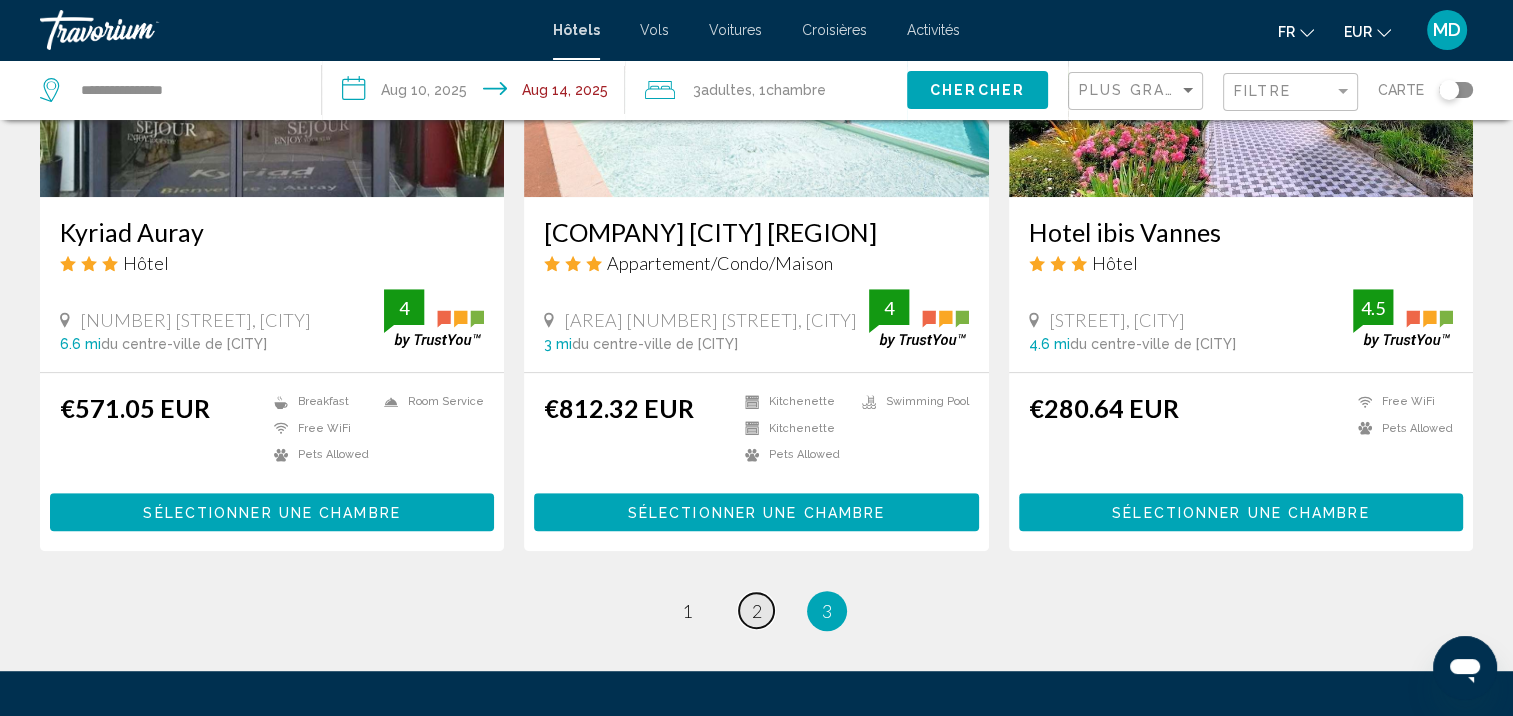 click on "page  2" at bounding box center (756, 610) 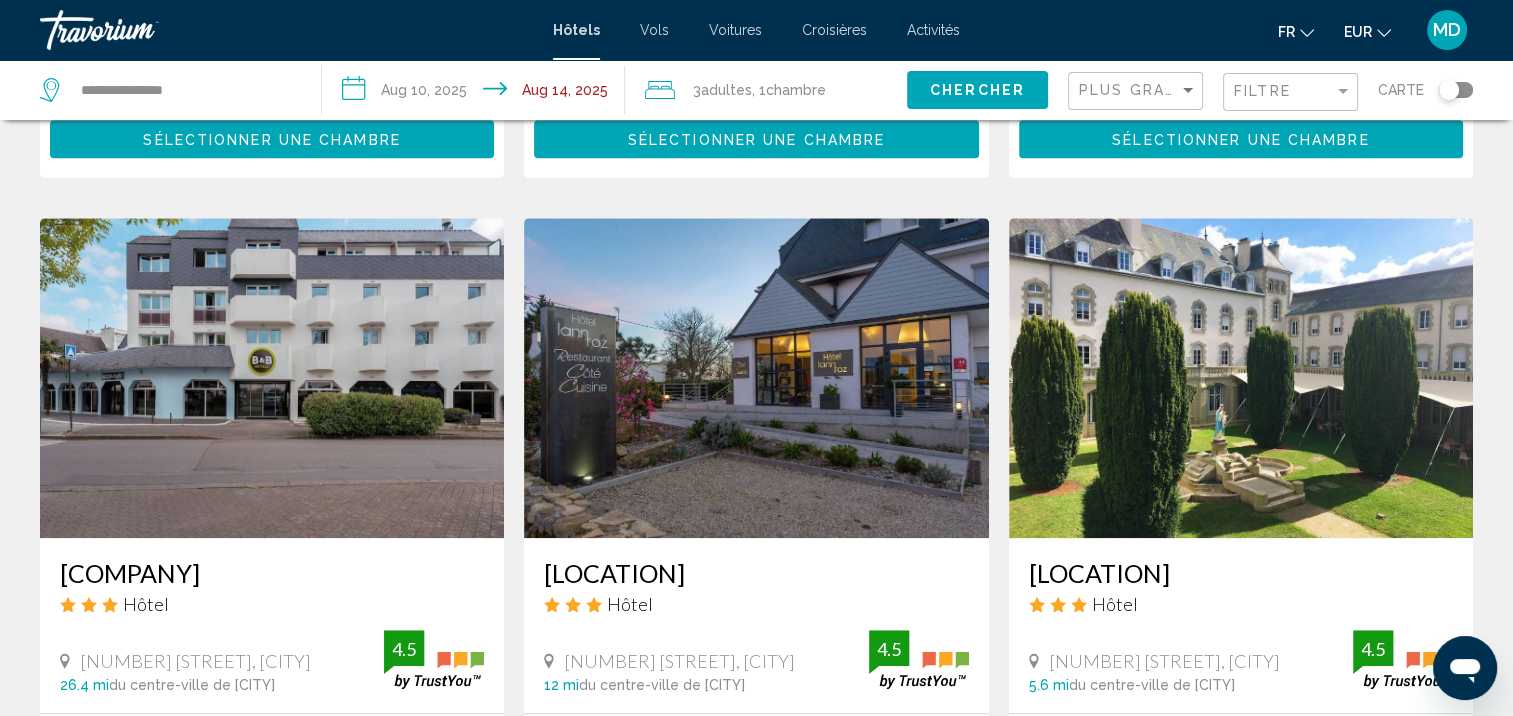 scroll, scrollTop: 1405, scrollLeft: 0, axis: vertical 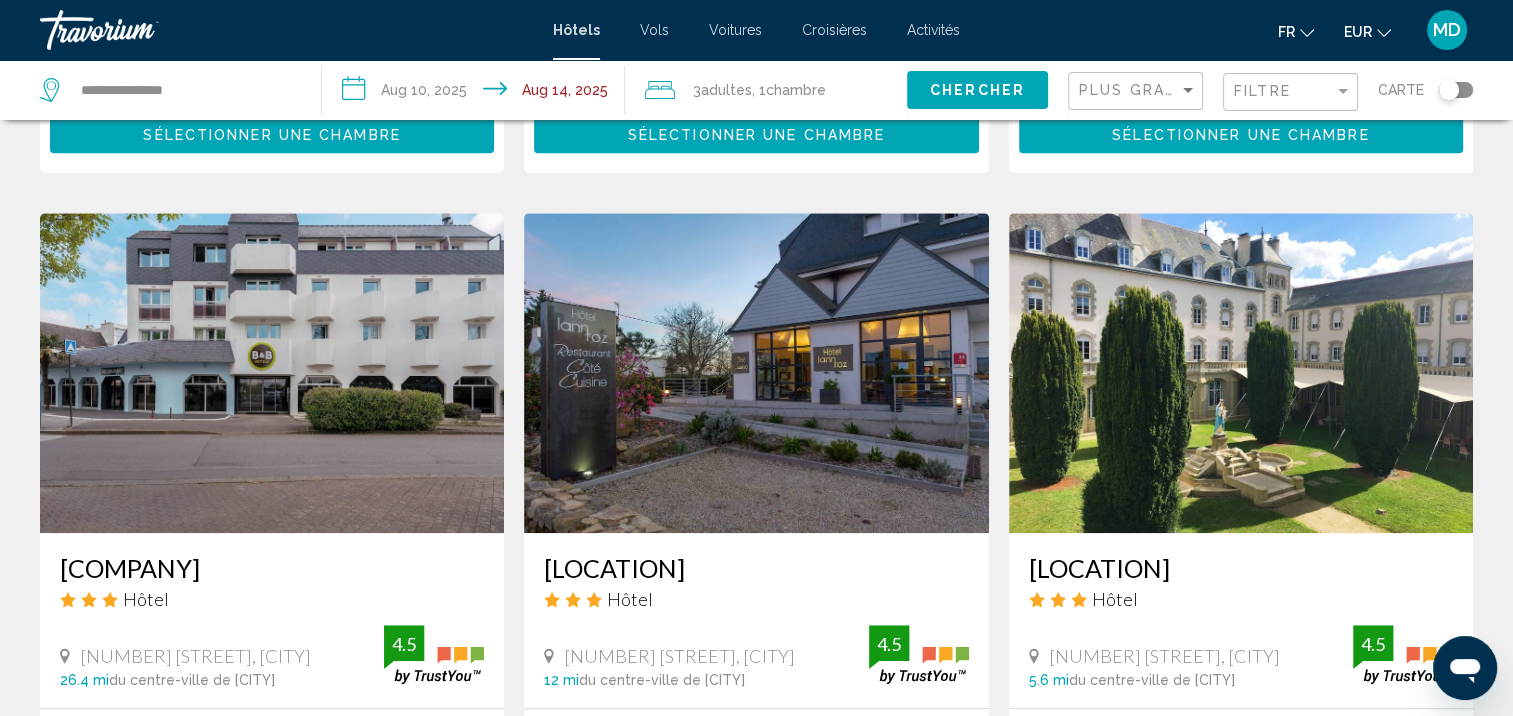 click on "[LOCATION]" at bounding box center [1241, 568] 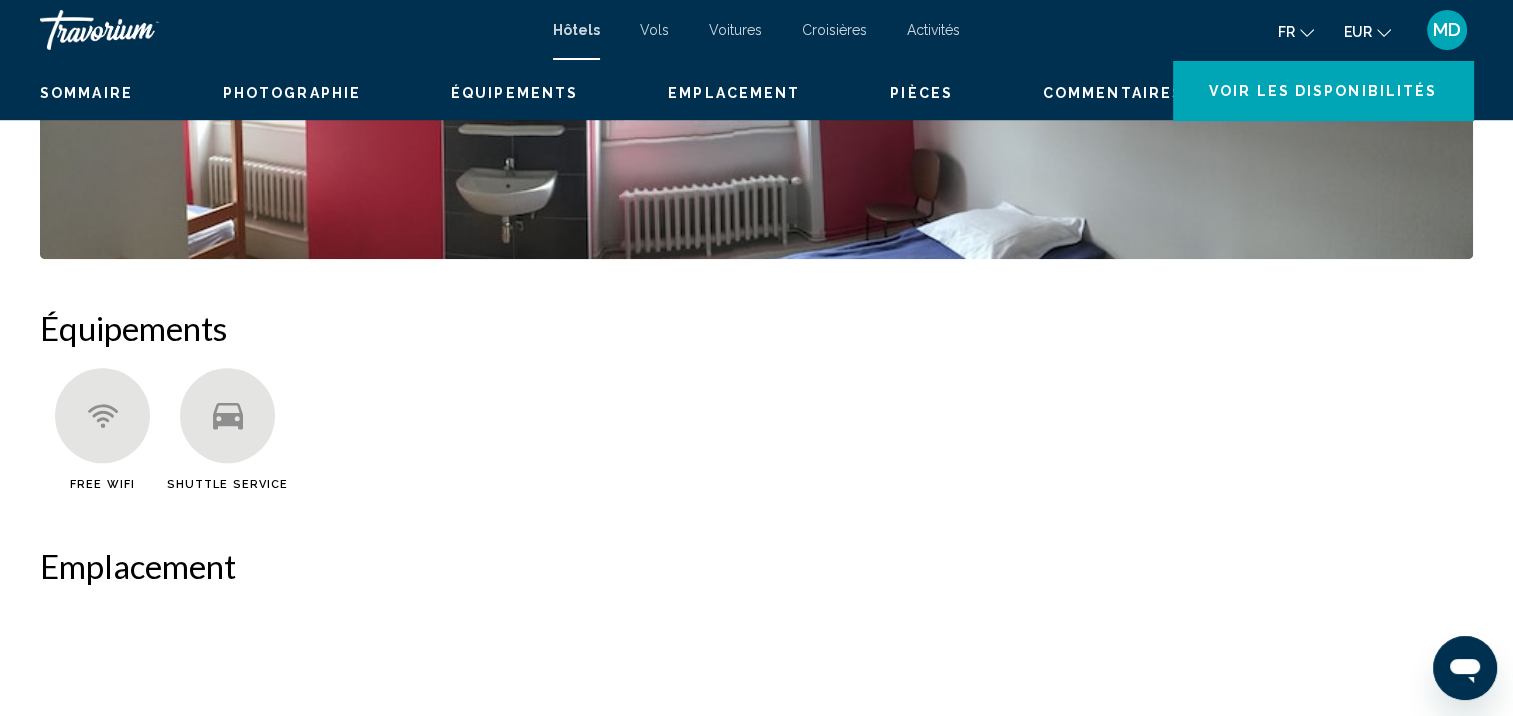 scroll, scrollTop: 2, scrollLeft: 0, axis: vertical 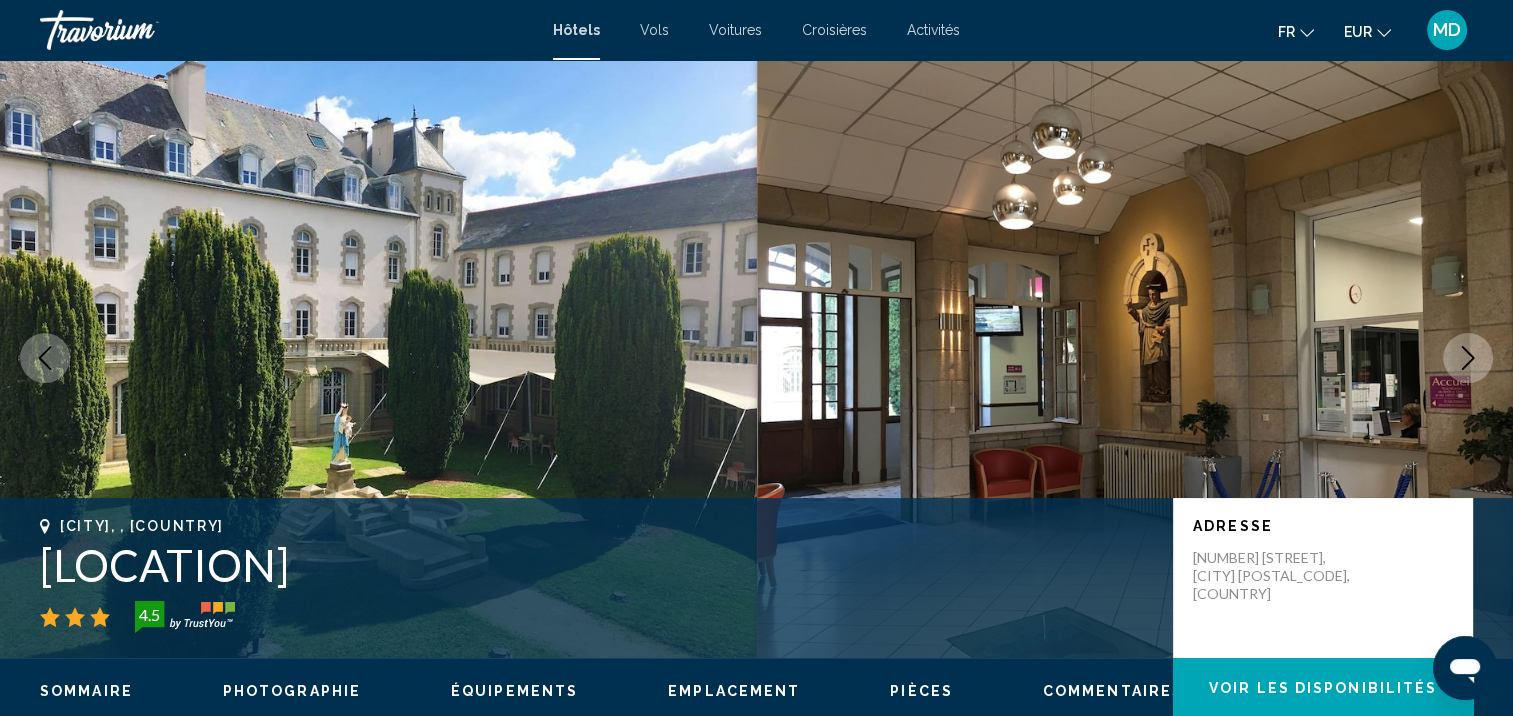 click 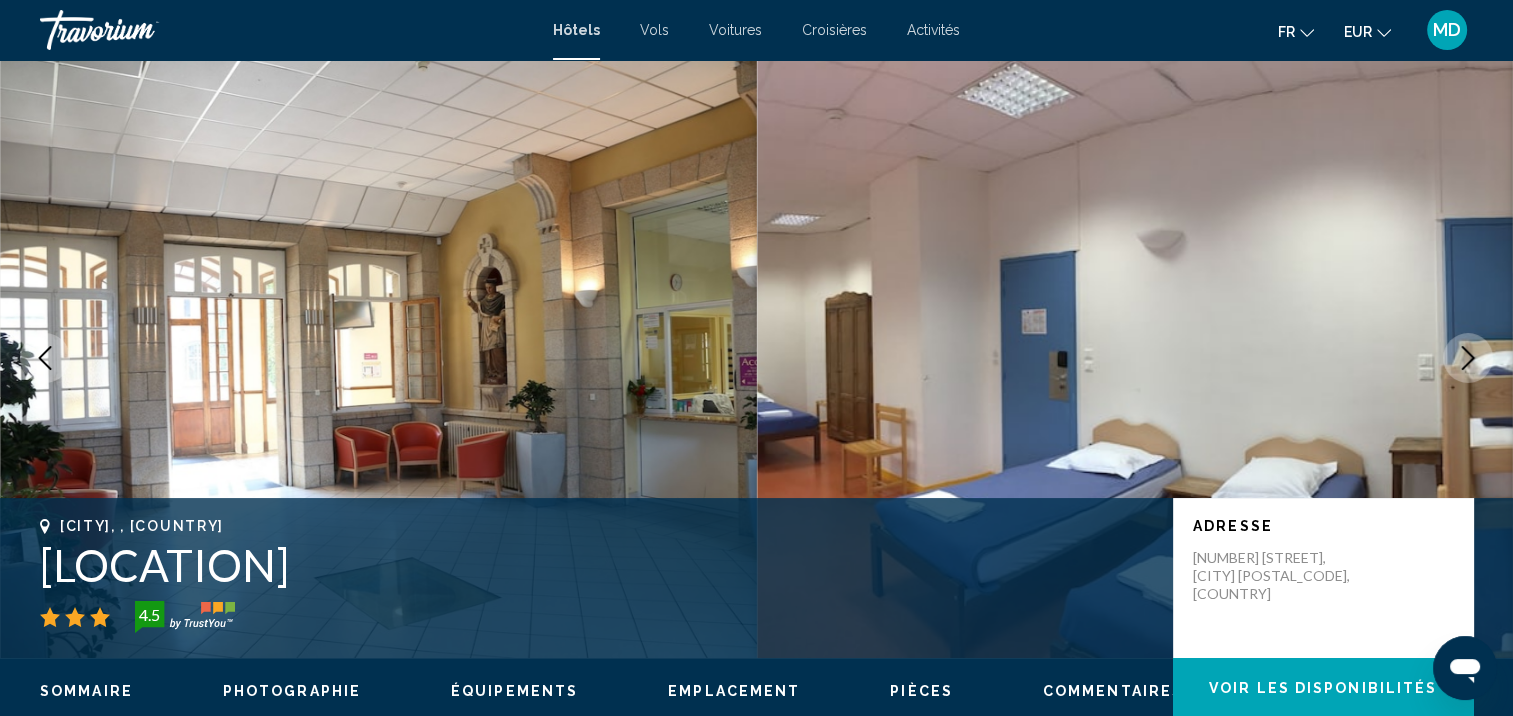 click 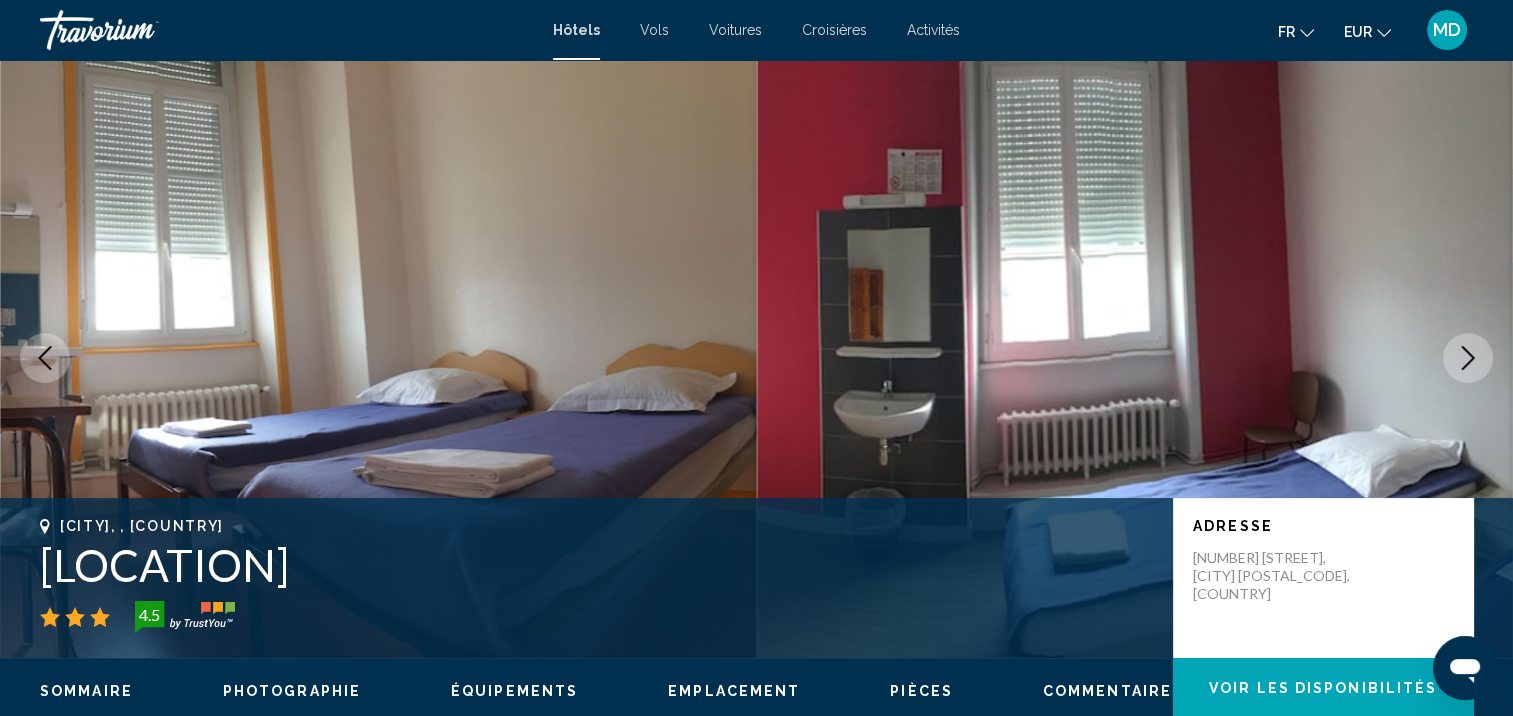 click 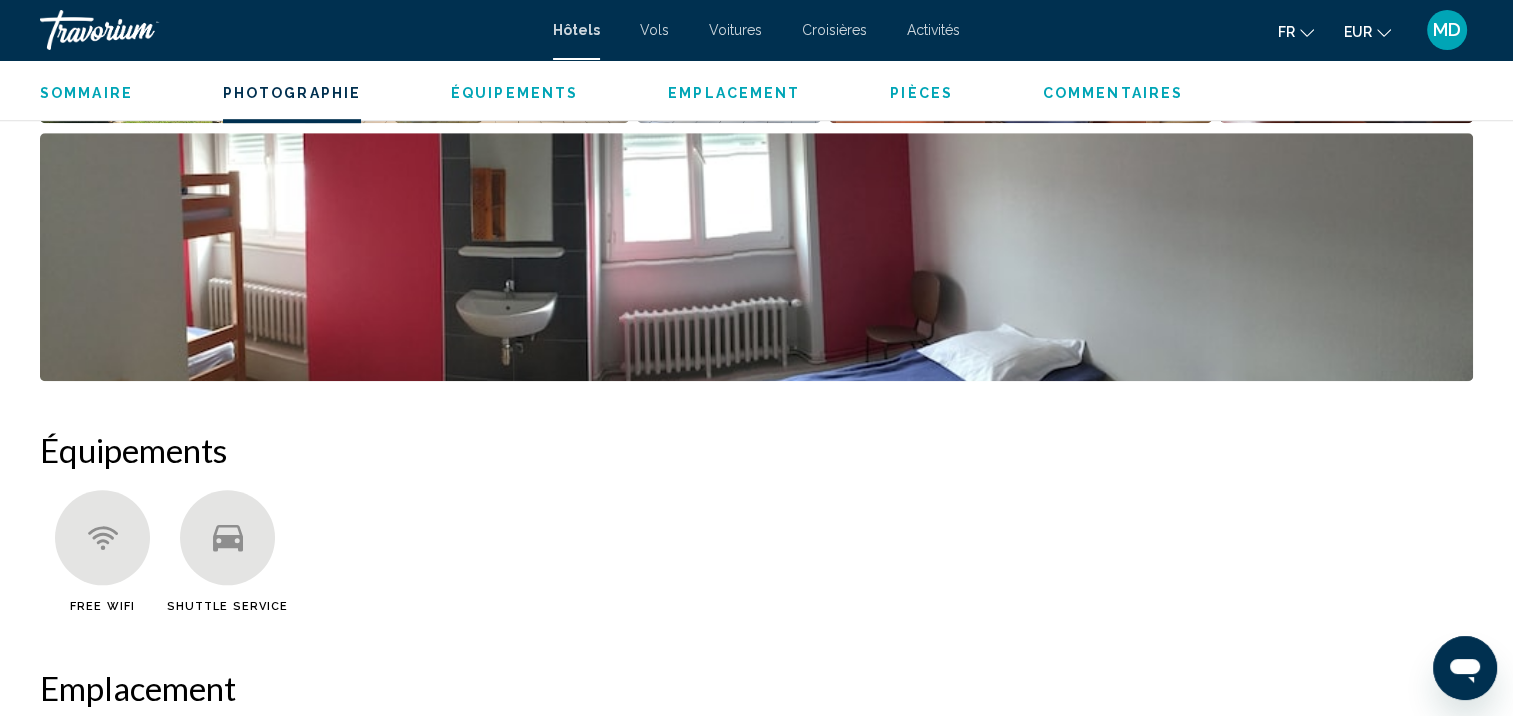scroll, scrollTop: 1286, scrollLeft: 0, axis: vertical 